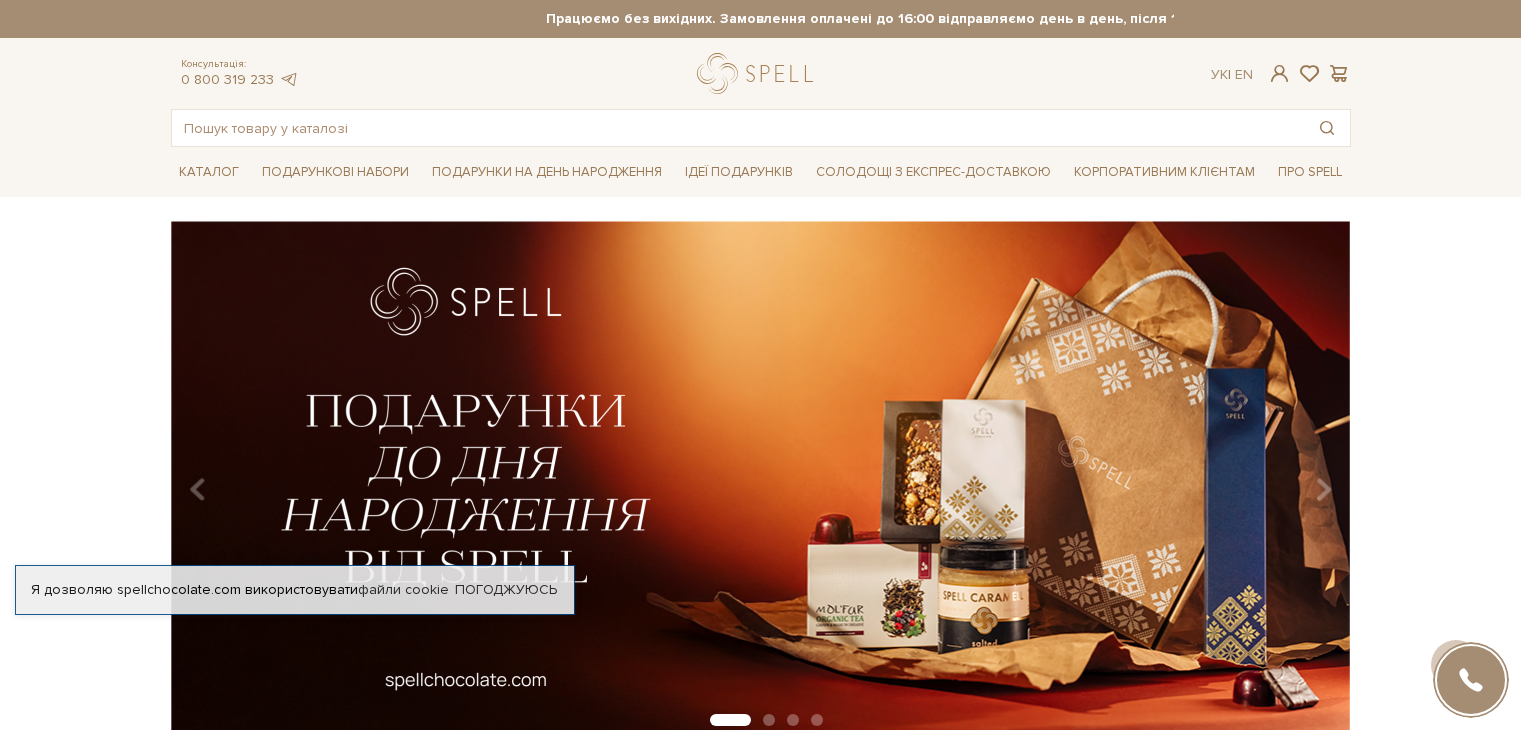 scroll, scrollTop: 198, scrollLeft: 0, axis: vertical 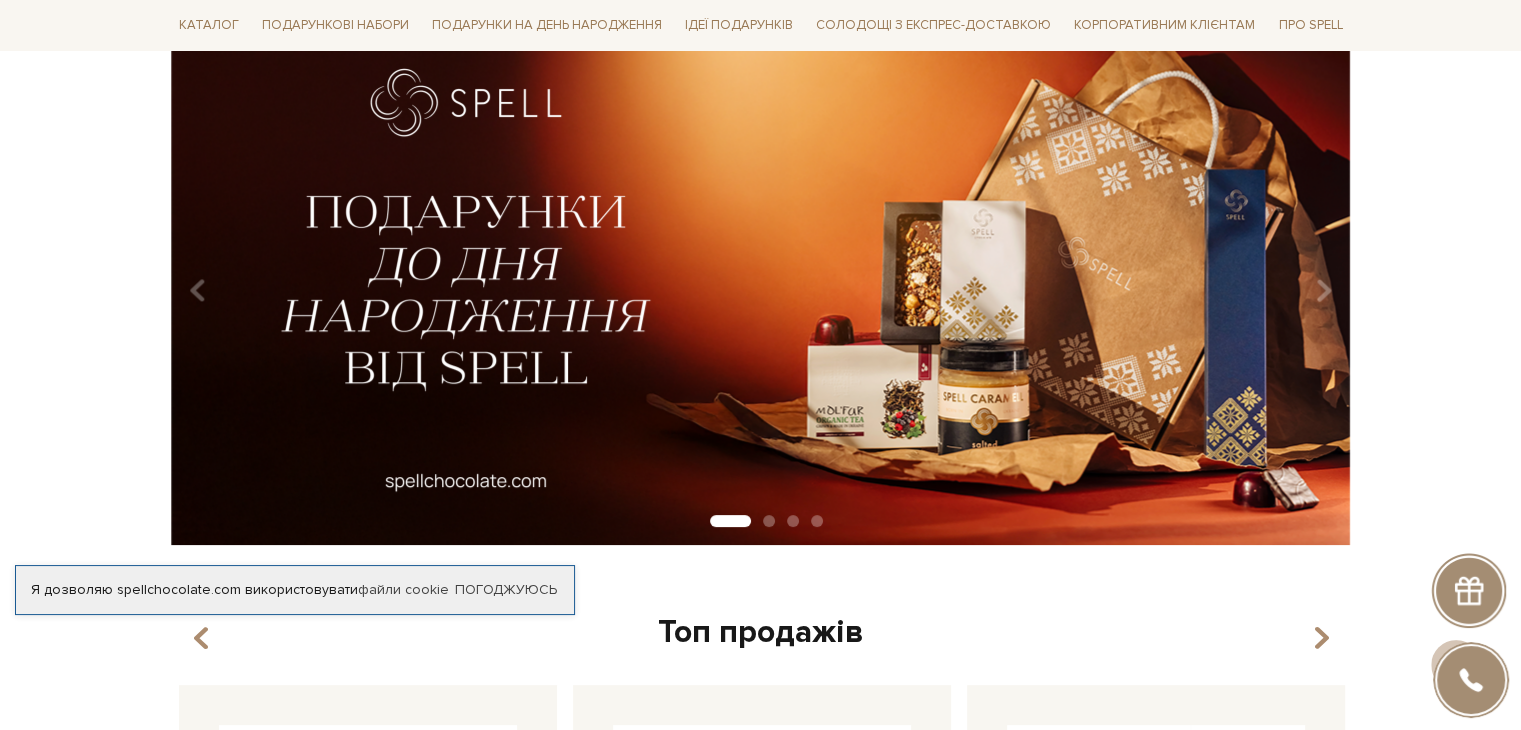click at bounding box center [760, 283] 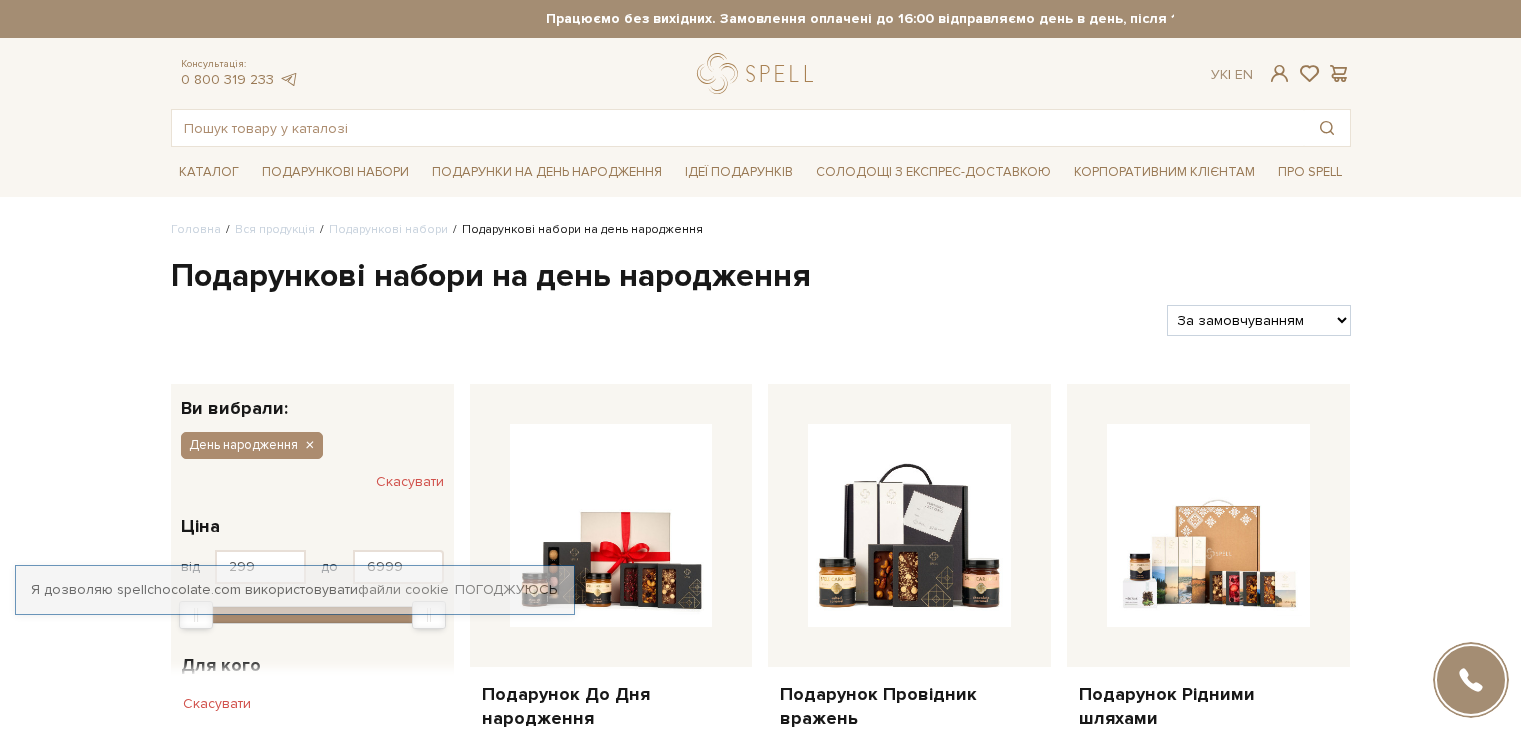 scroll, scrollTop: 0, scrollLeft: 0, axis: both 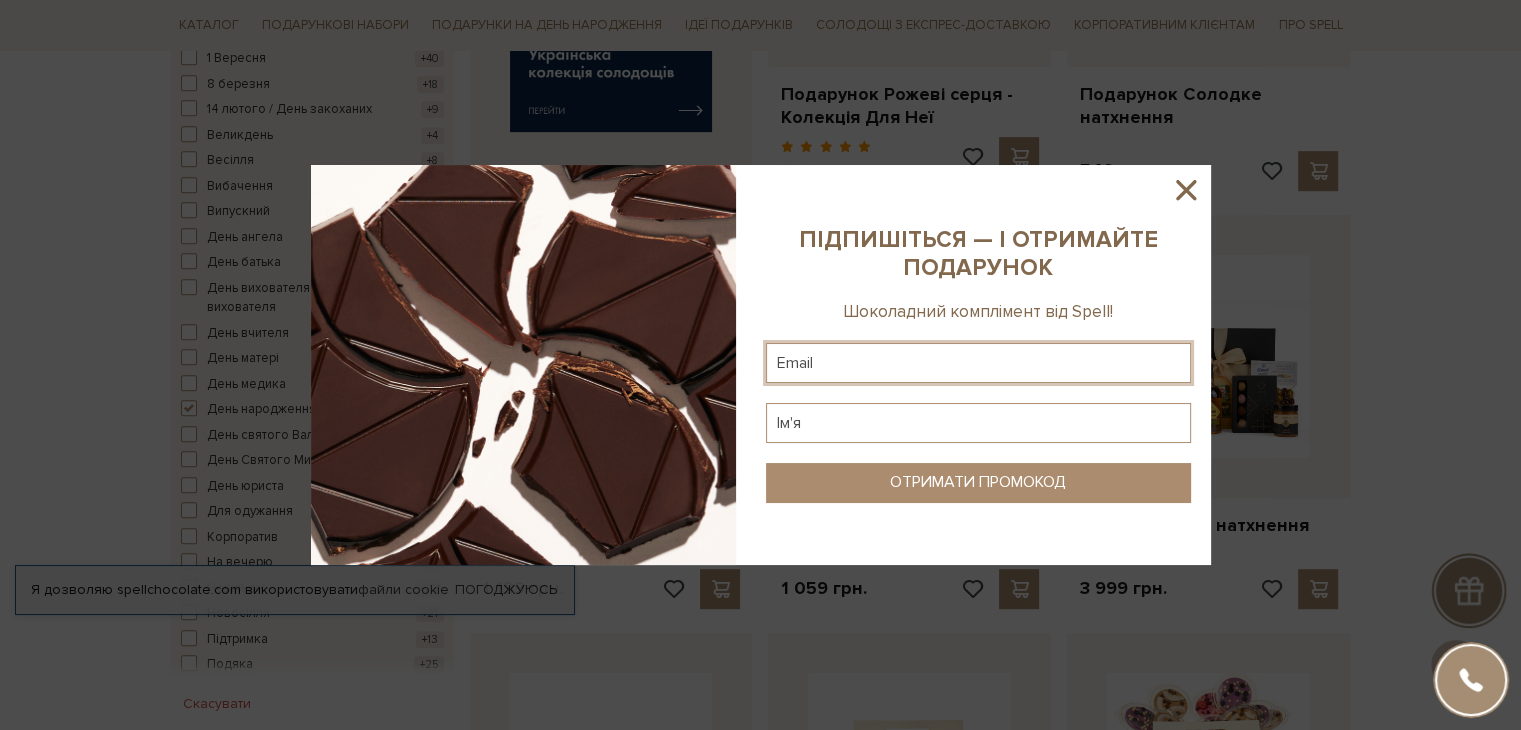 click 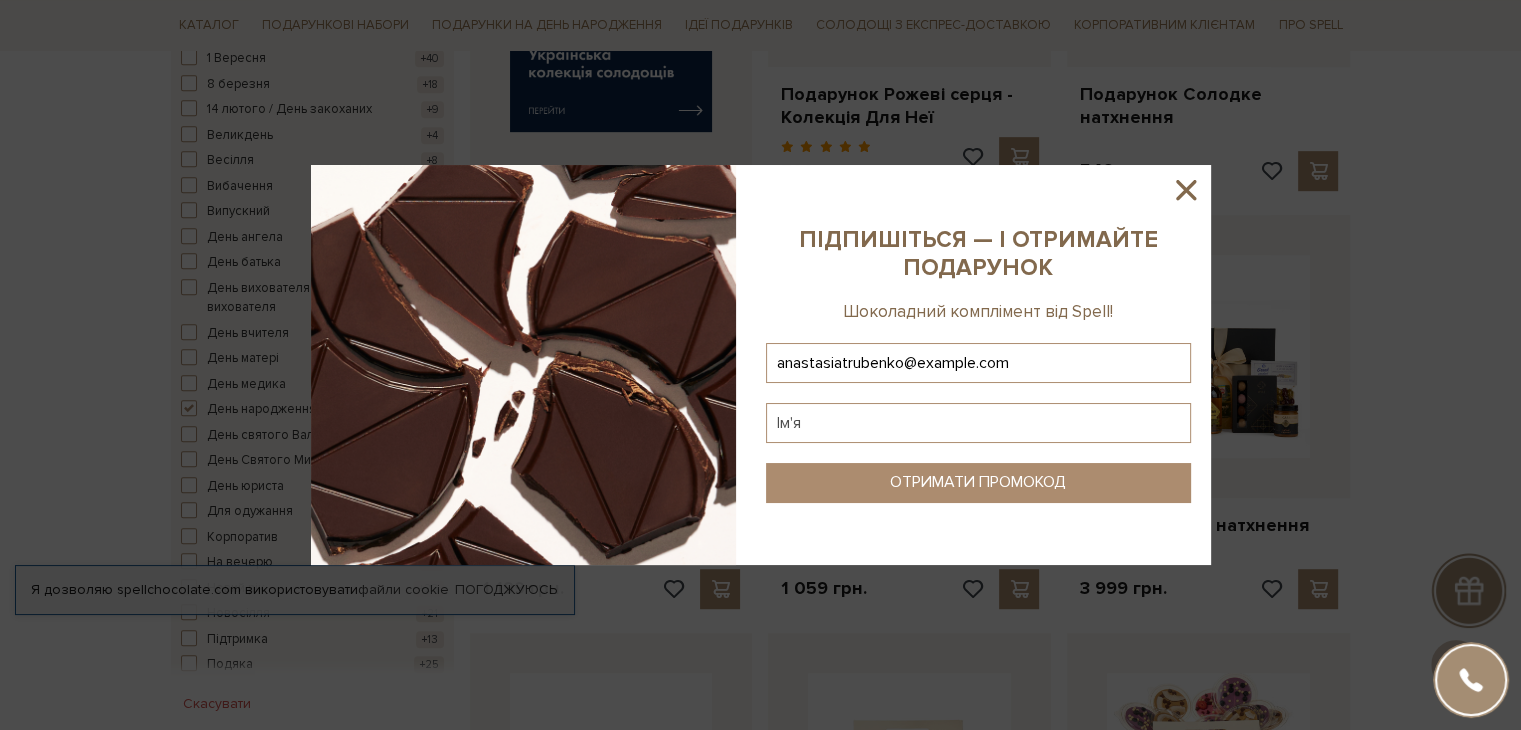 type on "anastasiatrubenko@gmail.com" 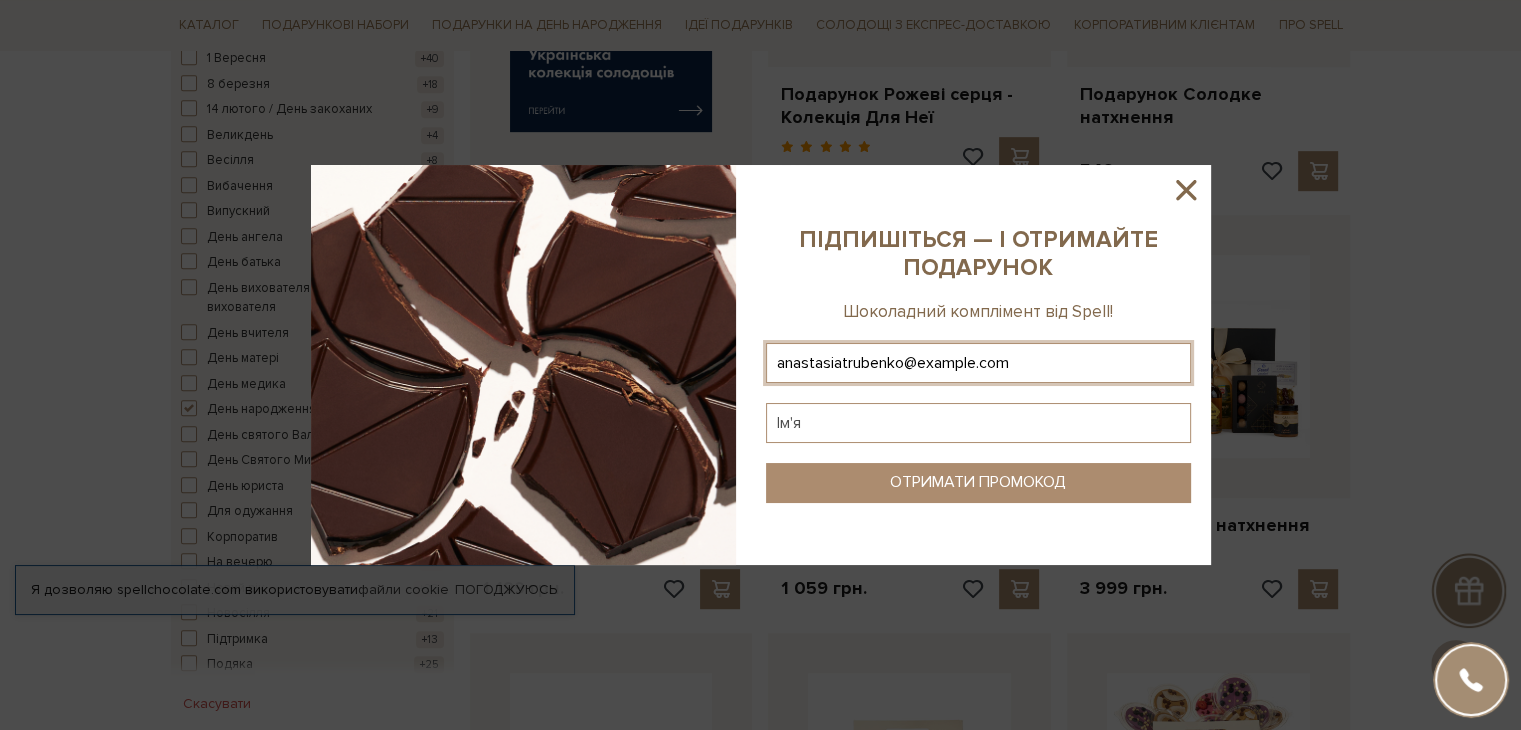 click 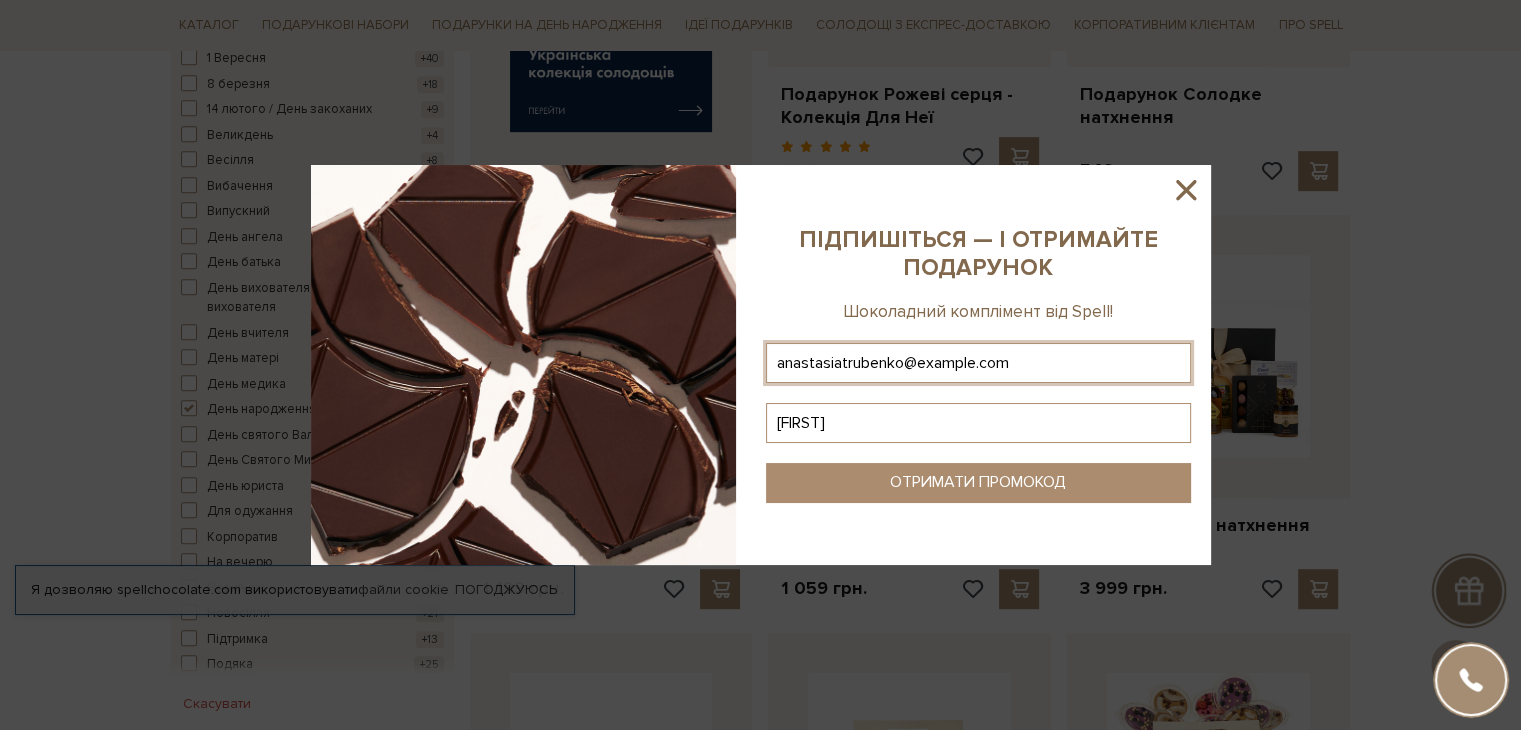 click on "ОТРИМАТИ ПРОМОКОД" 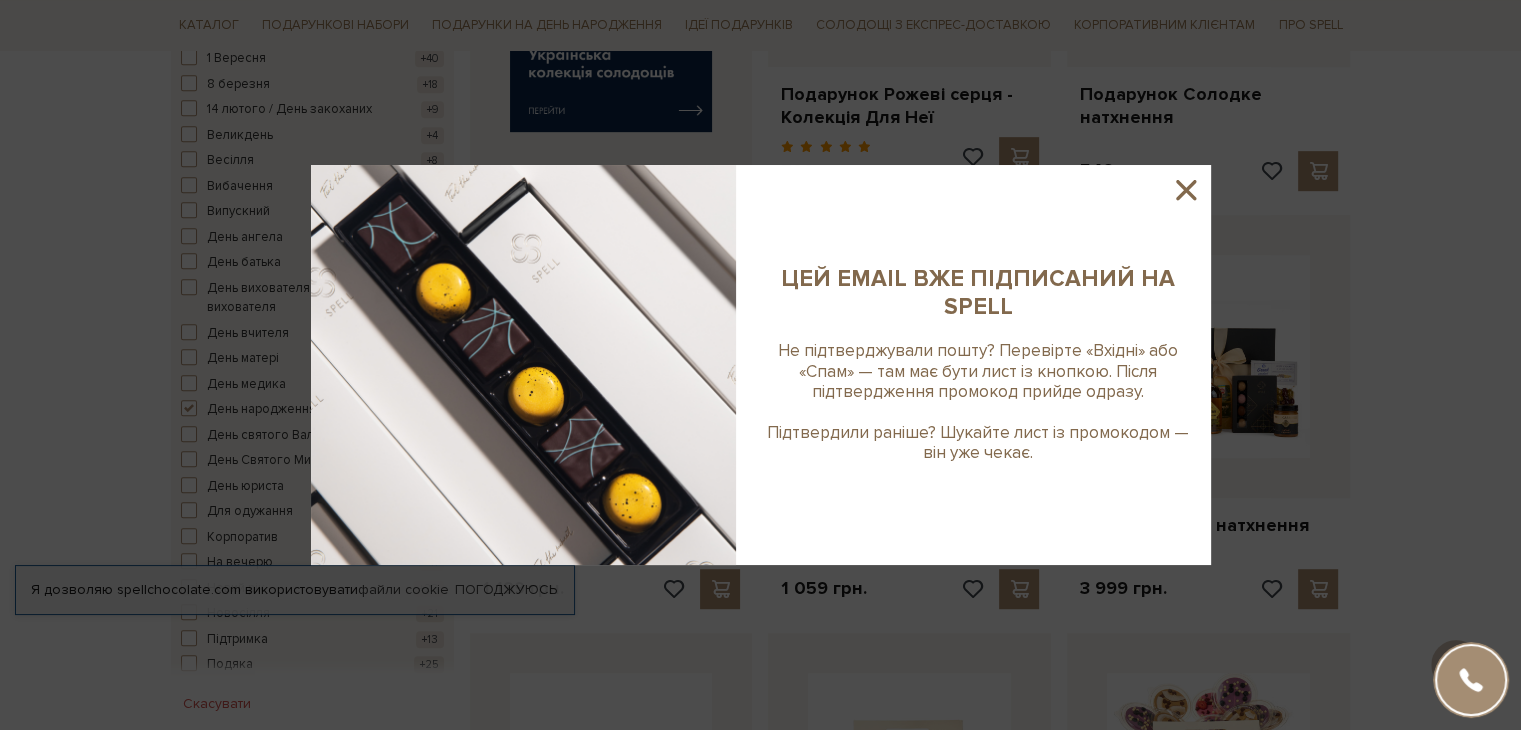 click 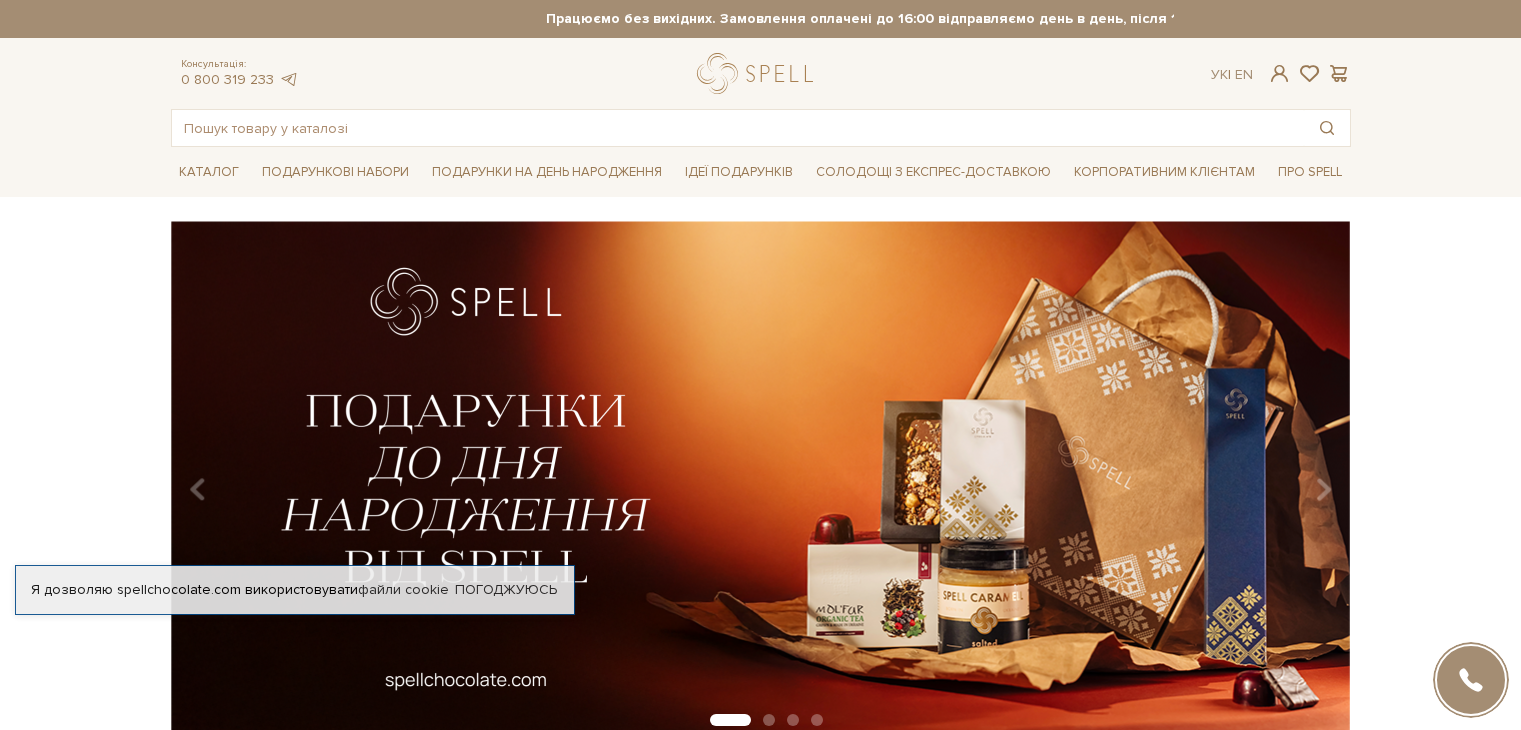 scroll, scrollTop: 48, scrollLeft: 0, axis: vertical 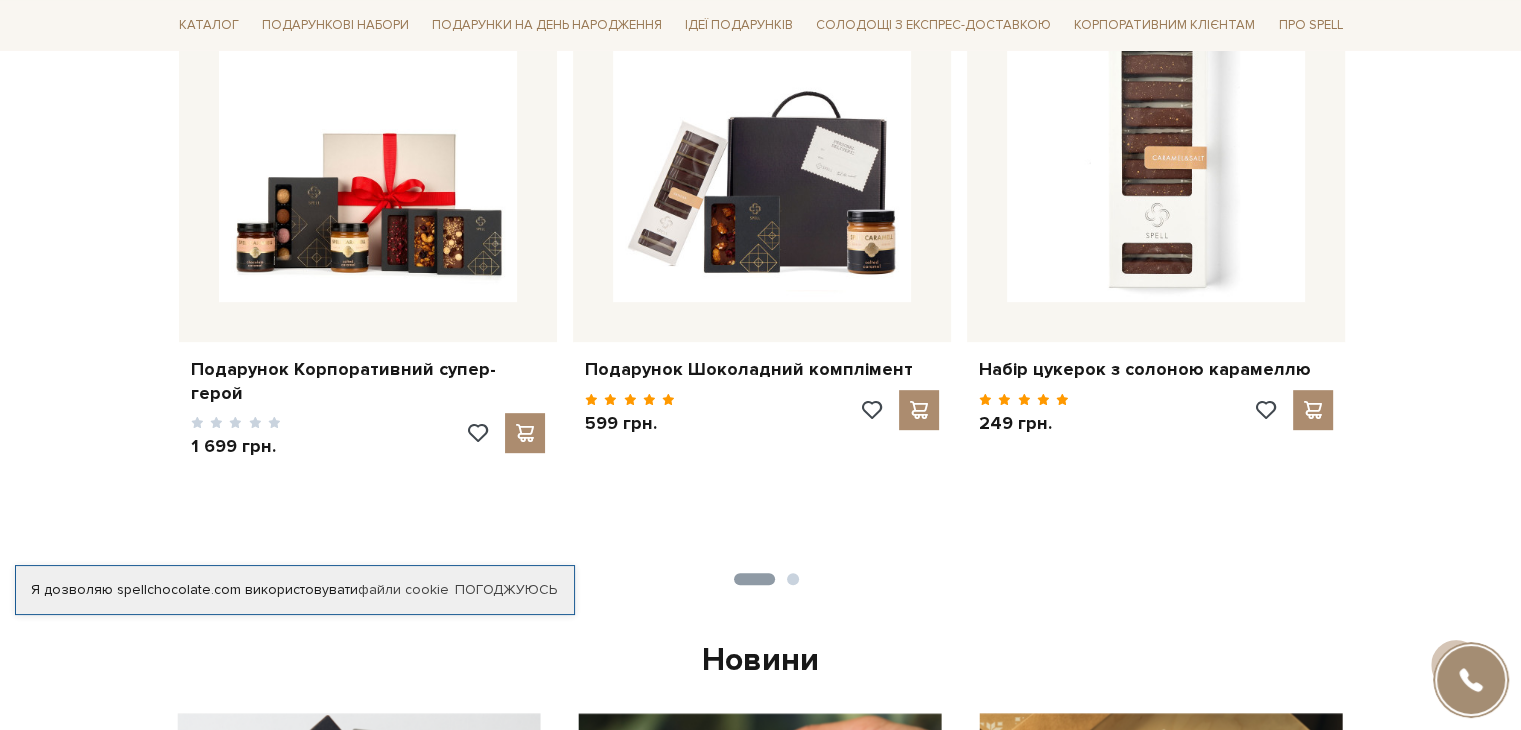 click on "2" at bounding box center [793, 579] 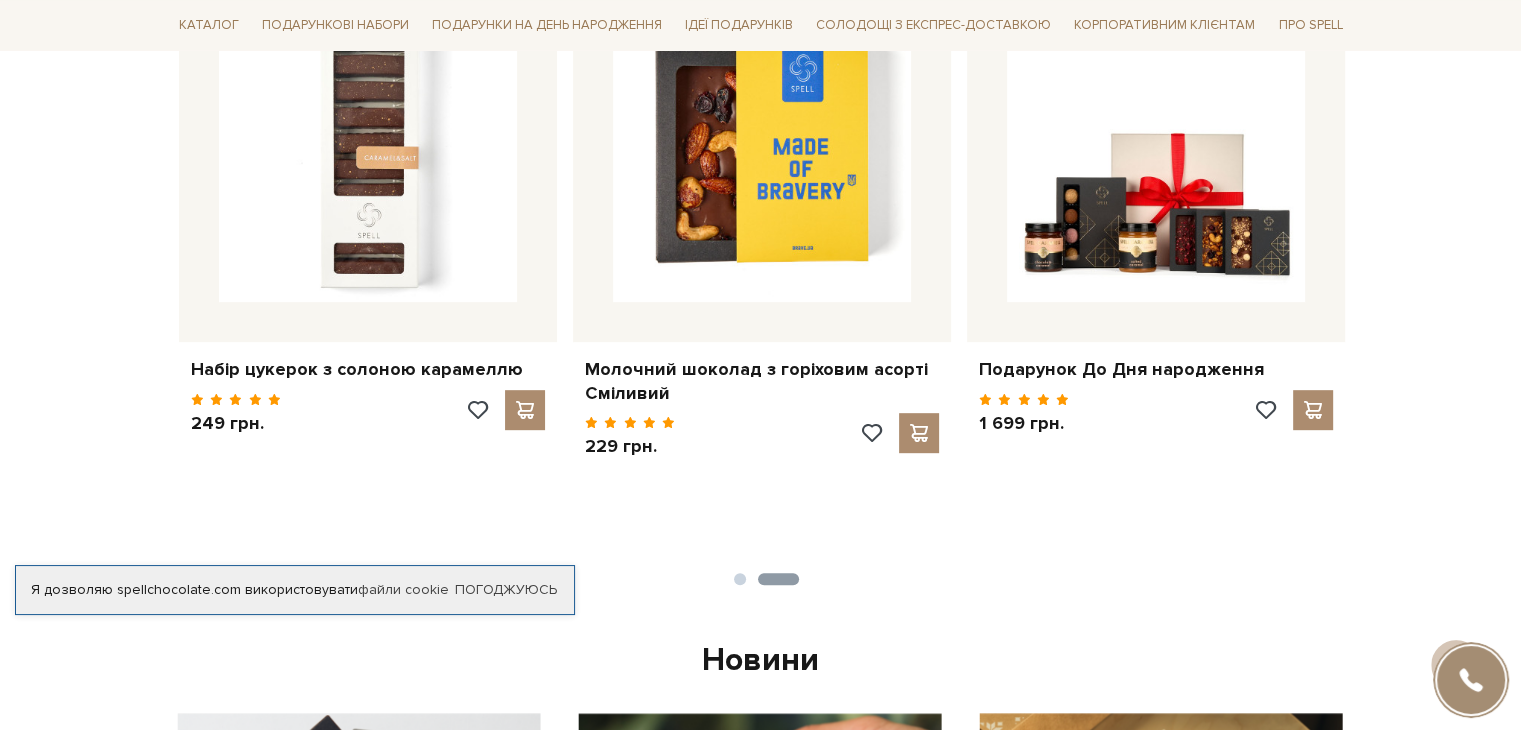 click on "1" at bounding box center (740, 579) 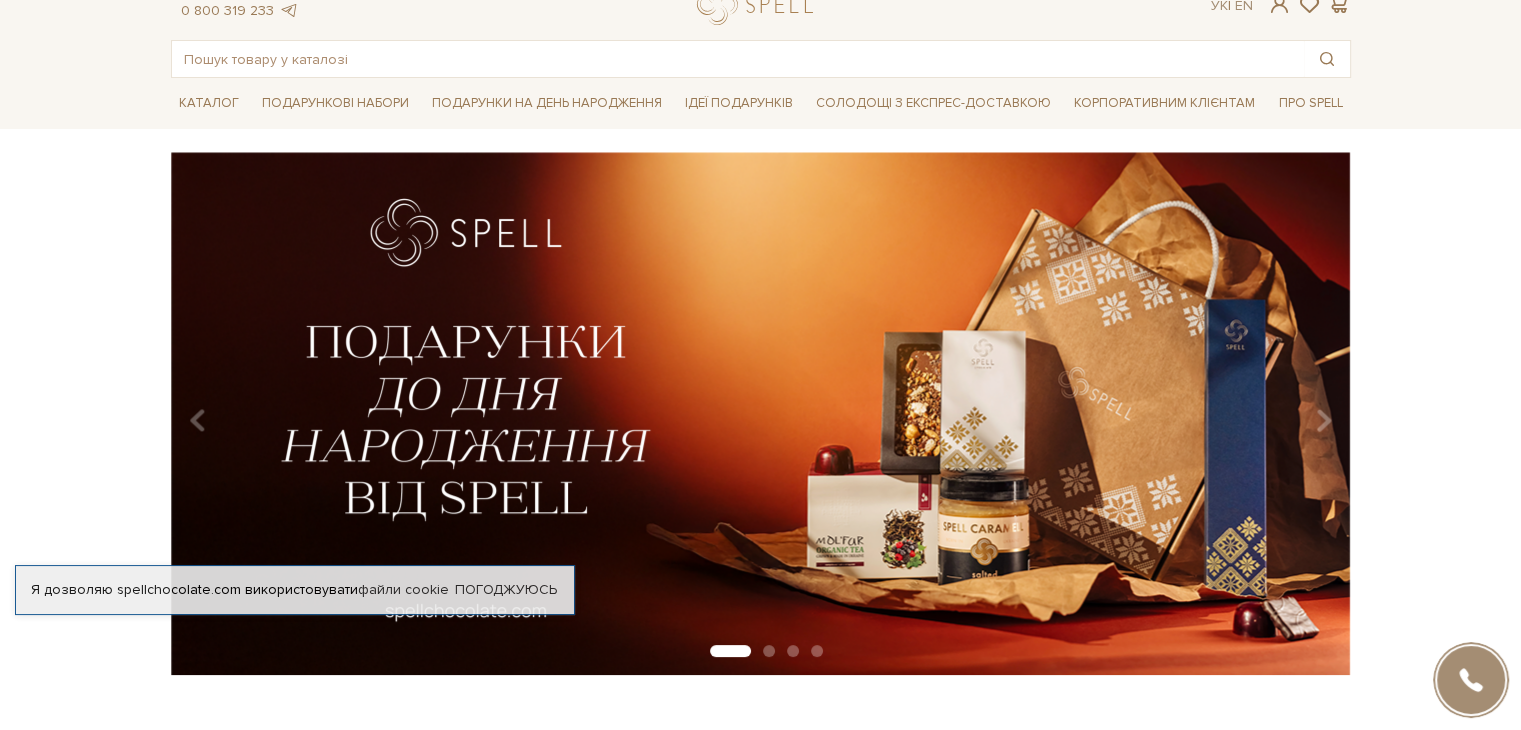 scroll, scrollTop: 72, scrollLeft: 0, axis: vertical 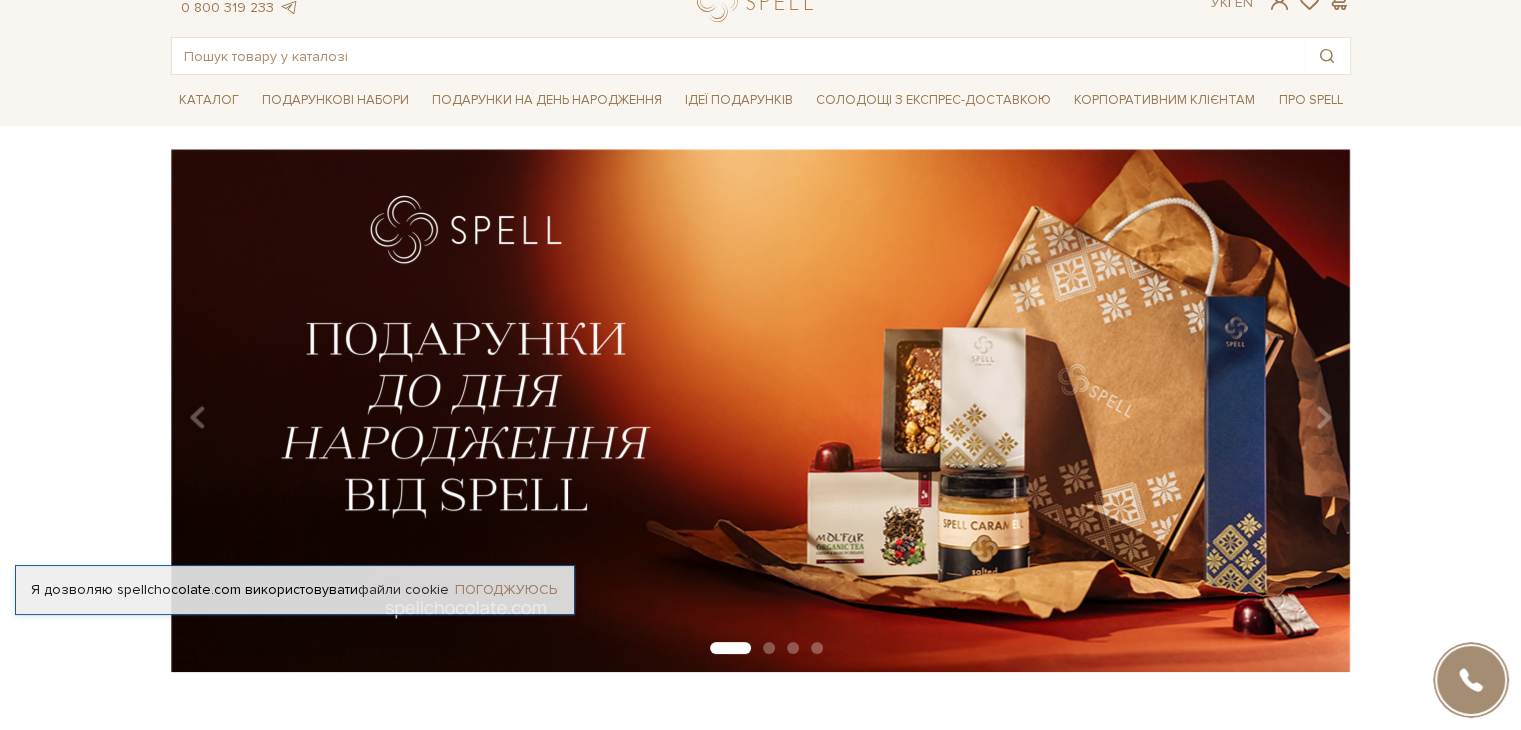 click on "Погоджуюсь" at bounding box center (506, 590) 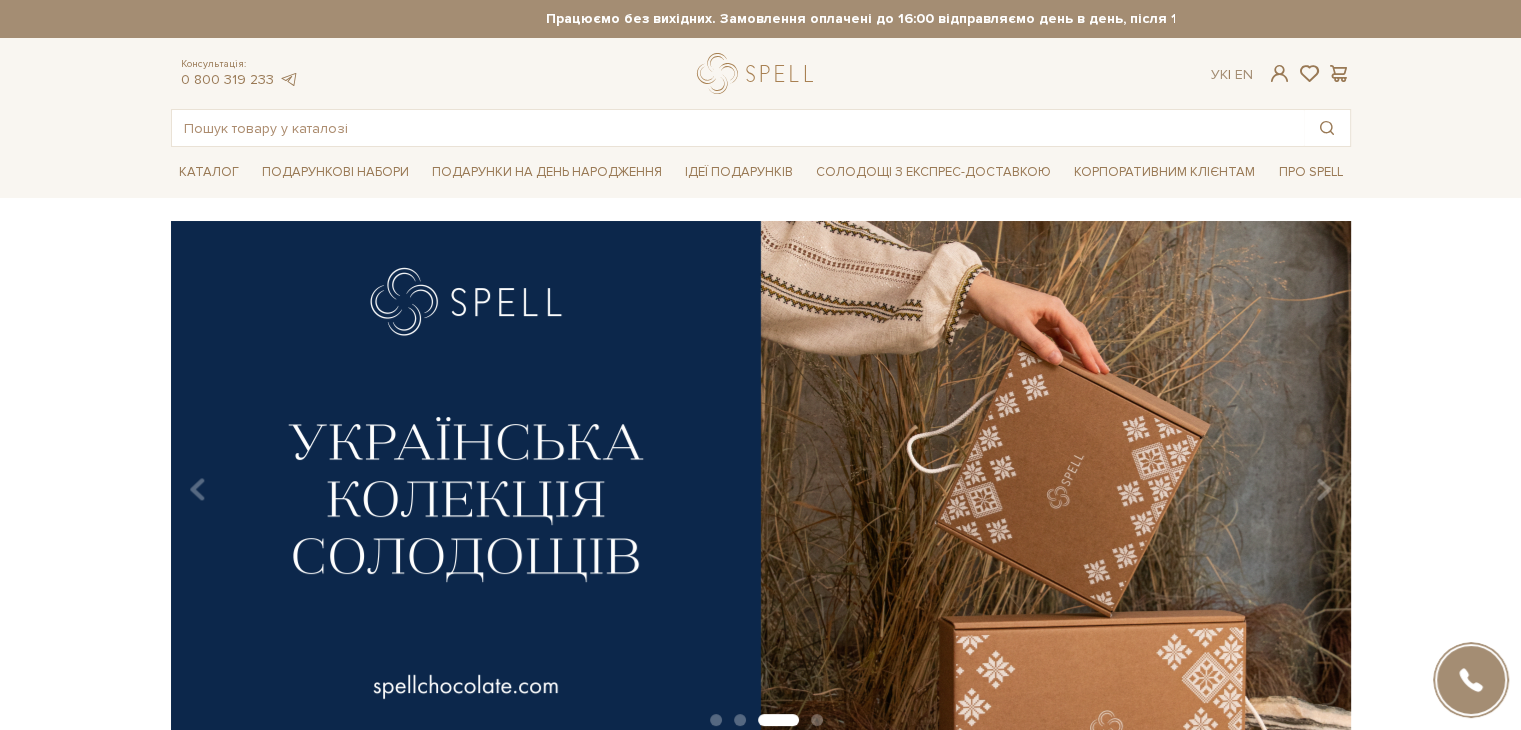 scroll, scrollTop: 0, scrollLeft: 0, axis: both 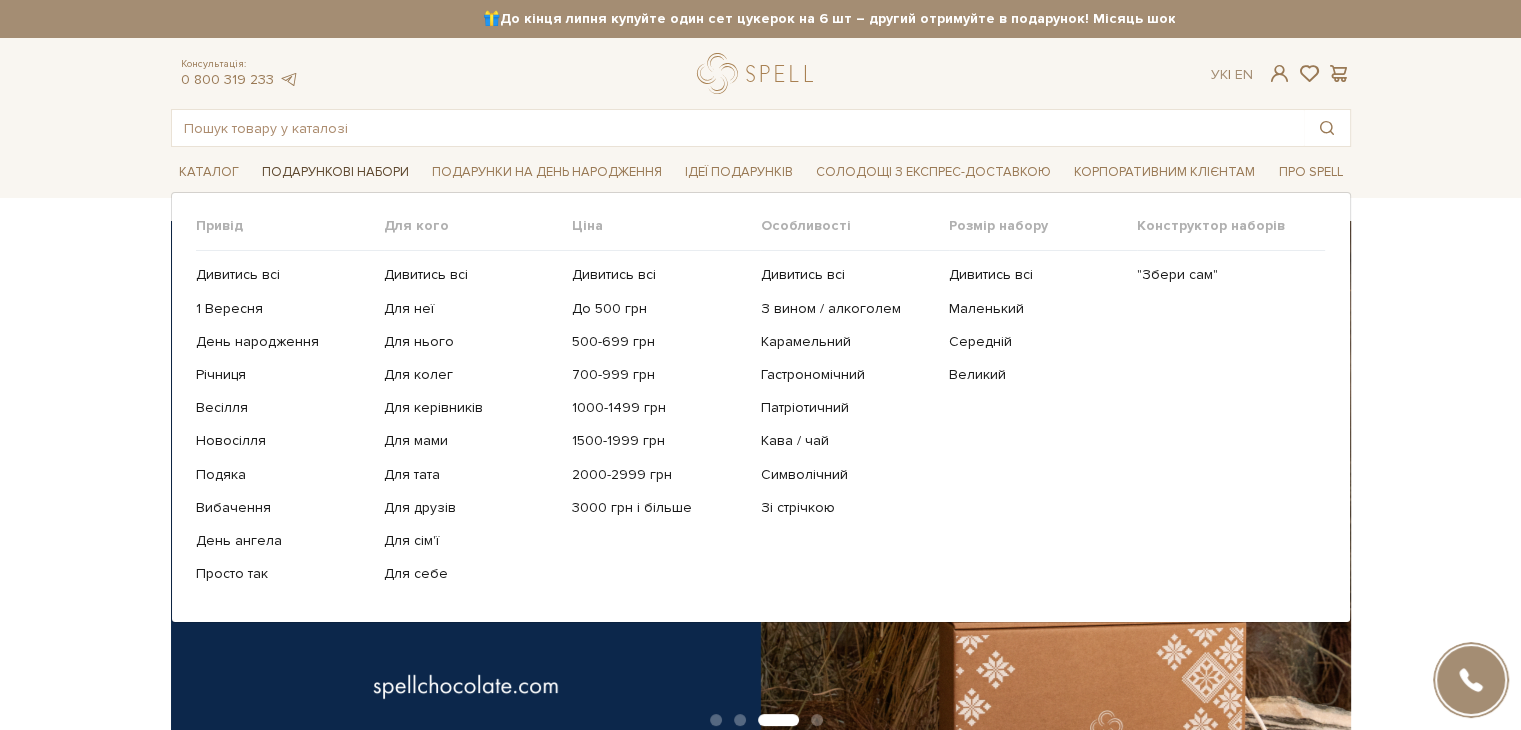 click on "Подарункові набори" at bounding box center (335, 172) 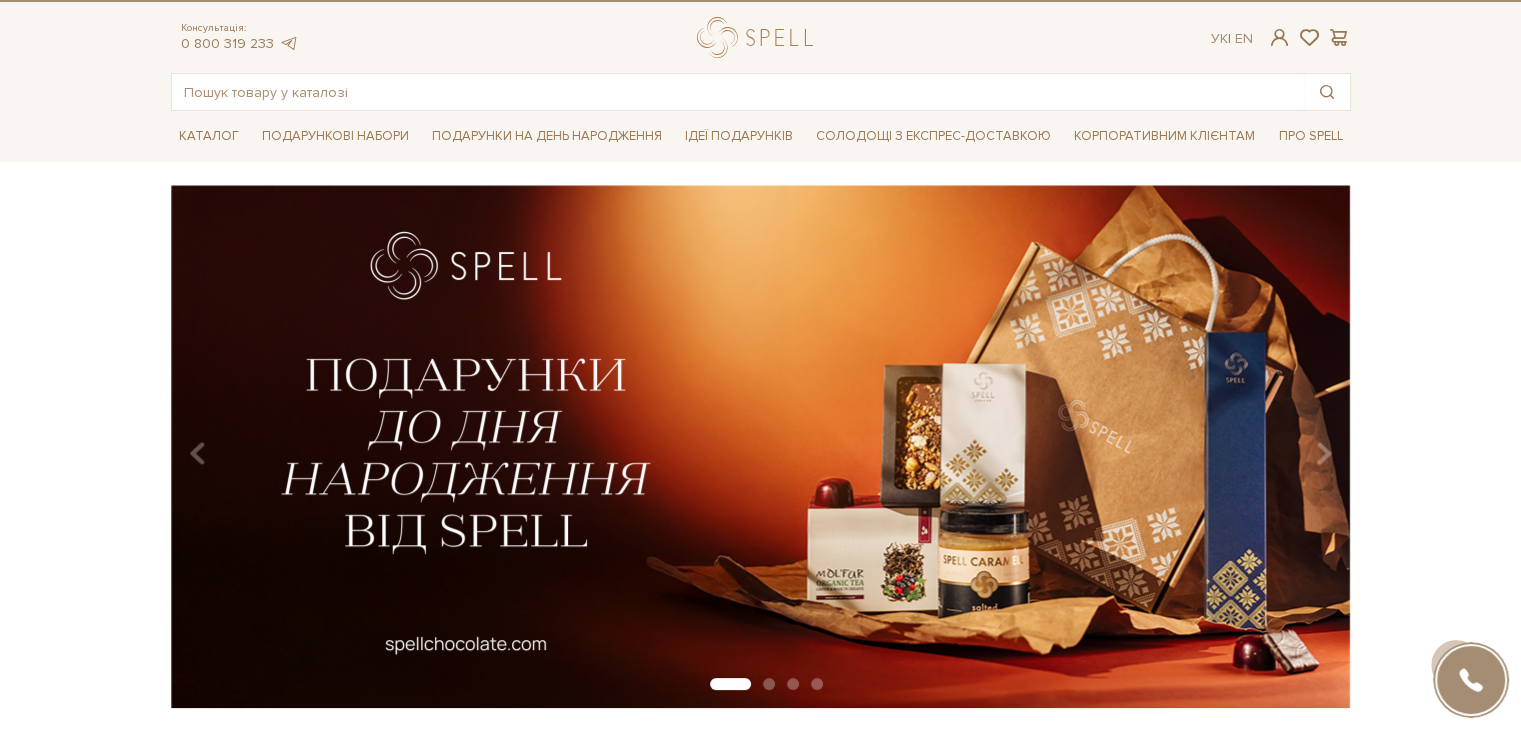 scroll, scrollTop: 0, scrollLeft: 0, axis: both 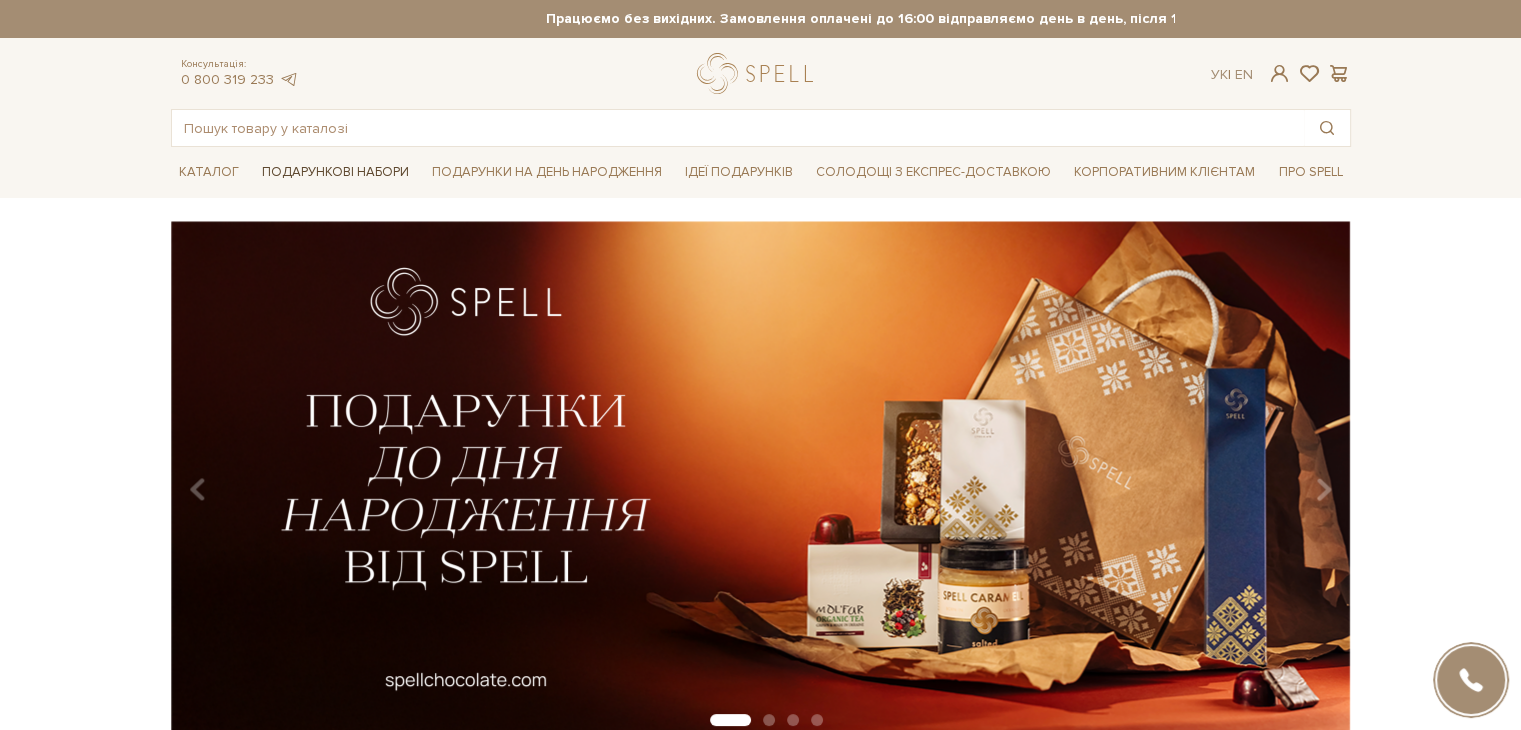 click on "Подарункові набори" at bounding box center [335, 172] 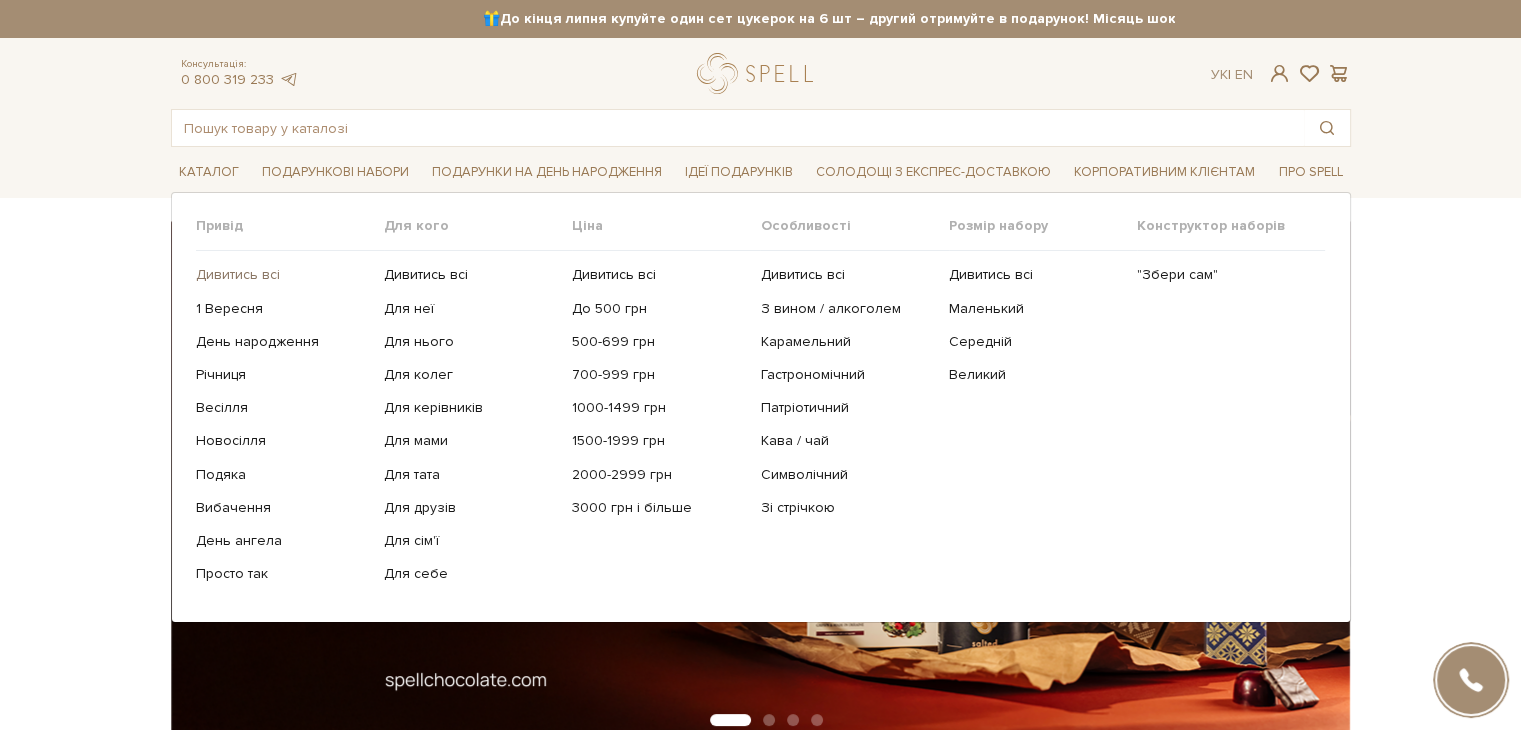 click on "Дивитись всі" at bounding box center (282, 275) 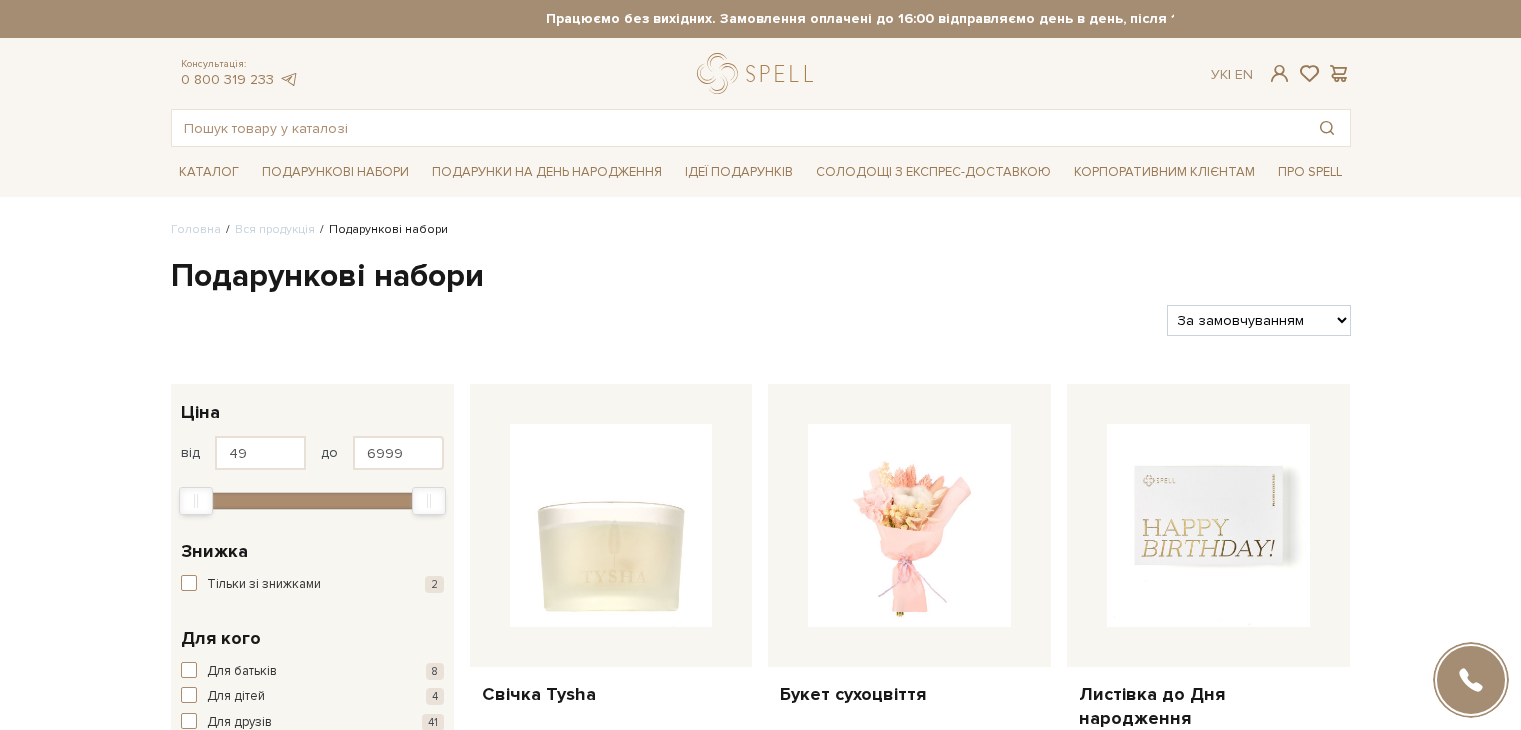 scroll, scrollTop: 344, scrollLeft: 0, axis: vertical 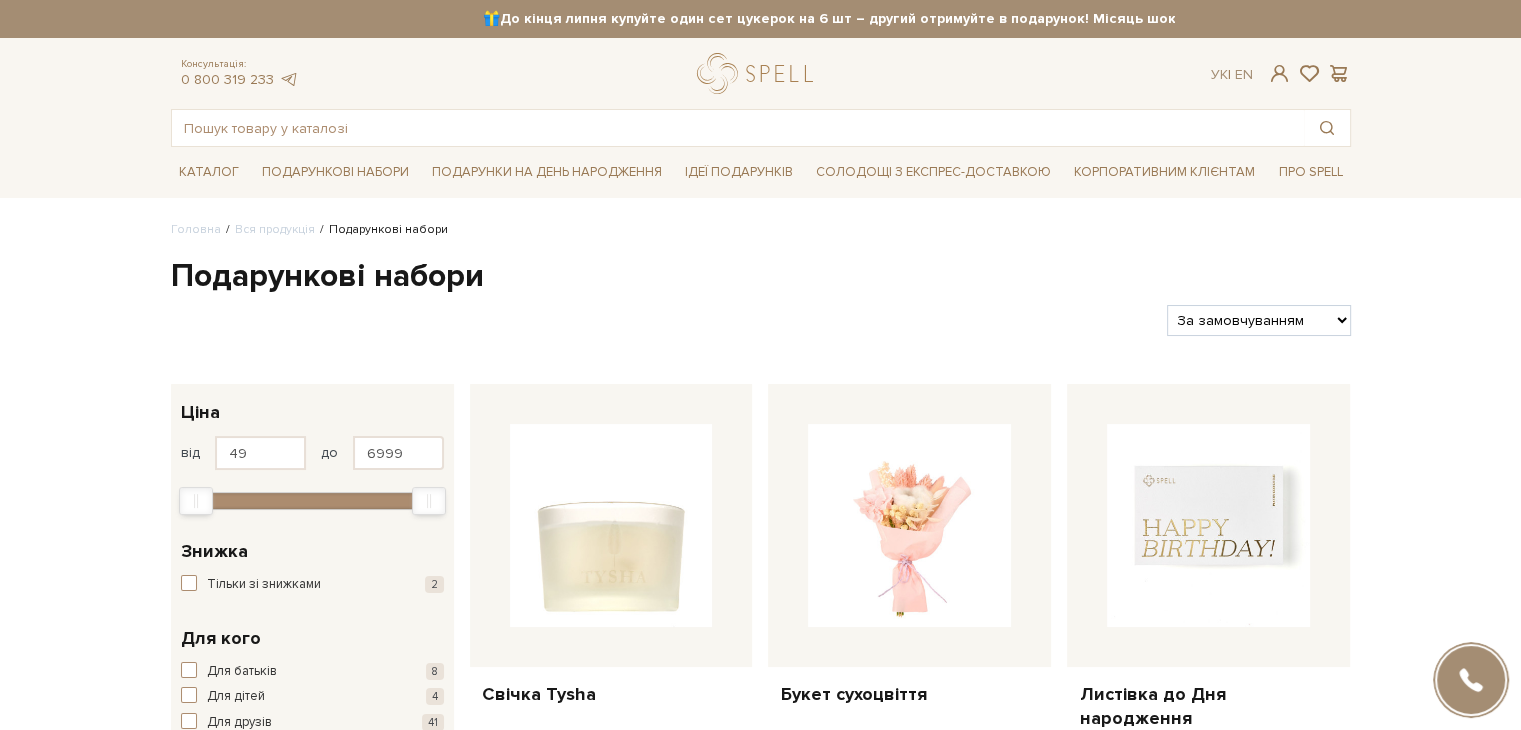 click on "За замовчуванням
За Ціною (зростання)
За Ціною (зменшення)
Новинки
За популярністю" at bounding box center [1258, 320] 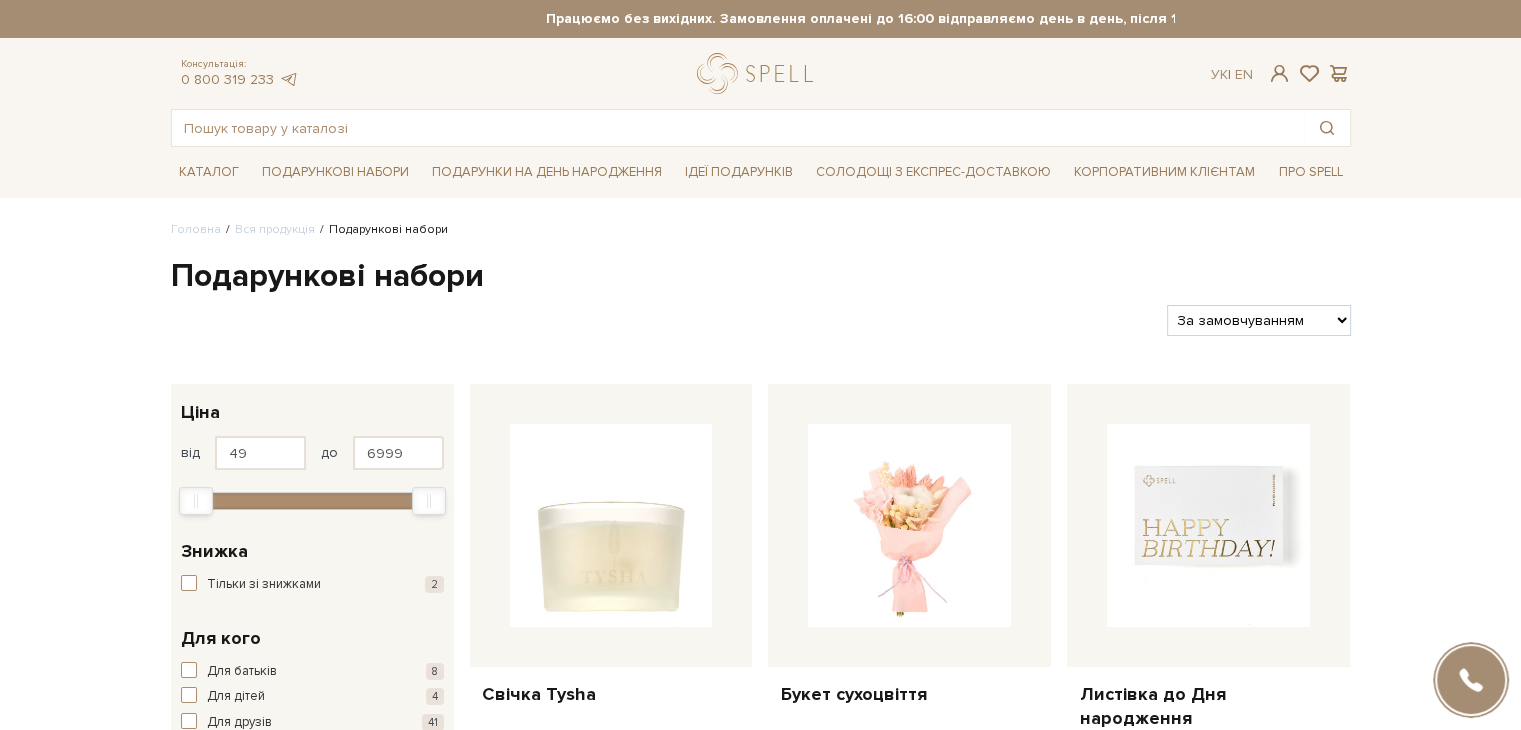 select on "https://spellchocolate.com/our-productions/podarunkovi-box/?sort=p.price&order=ASC" 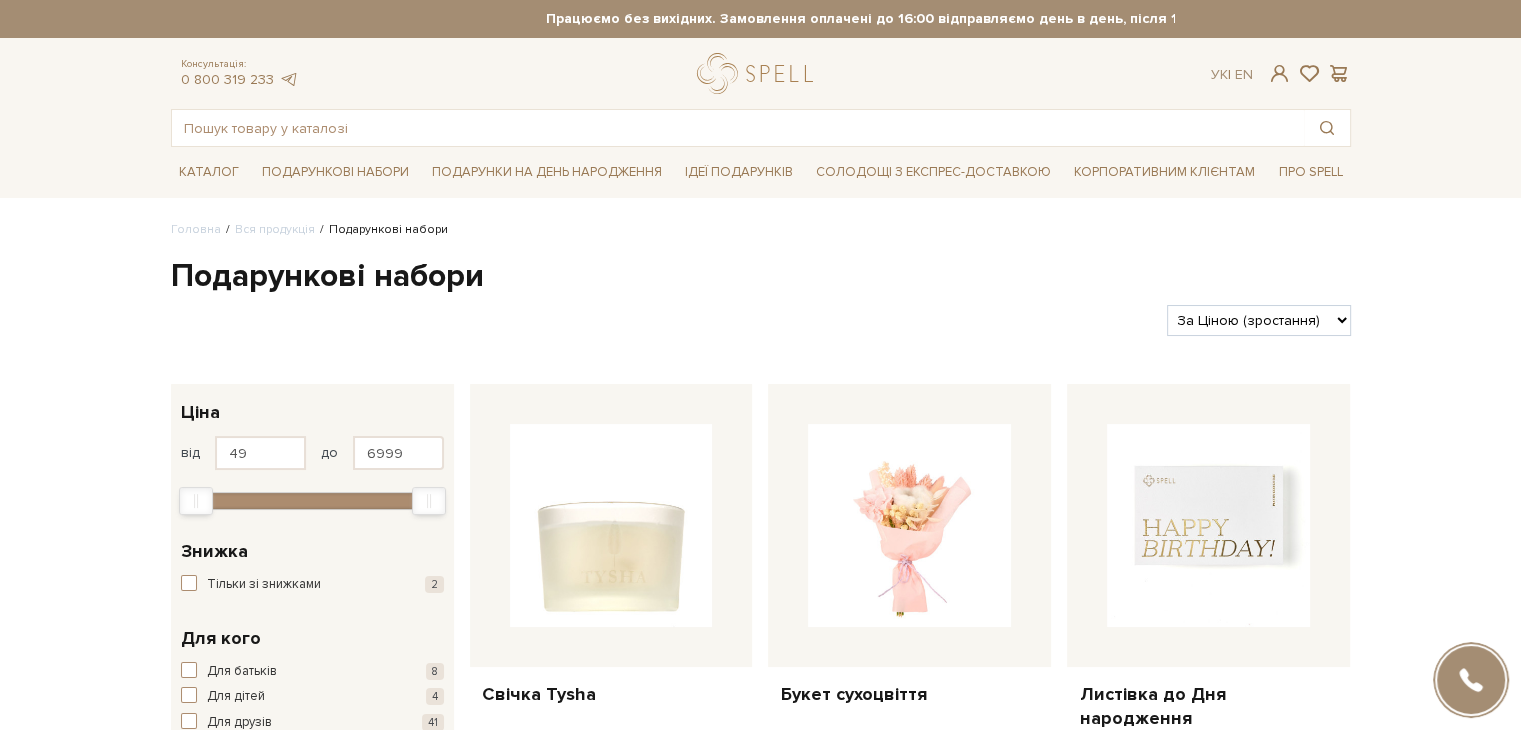 click on "За замовчуванням
За Ціною (зростання)
За Ціною (зменшення)
Новинки
За популярністю" at bounding box center [1258, 320] 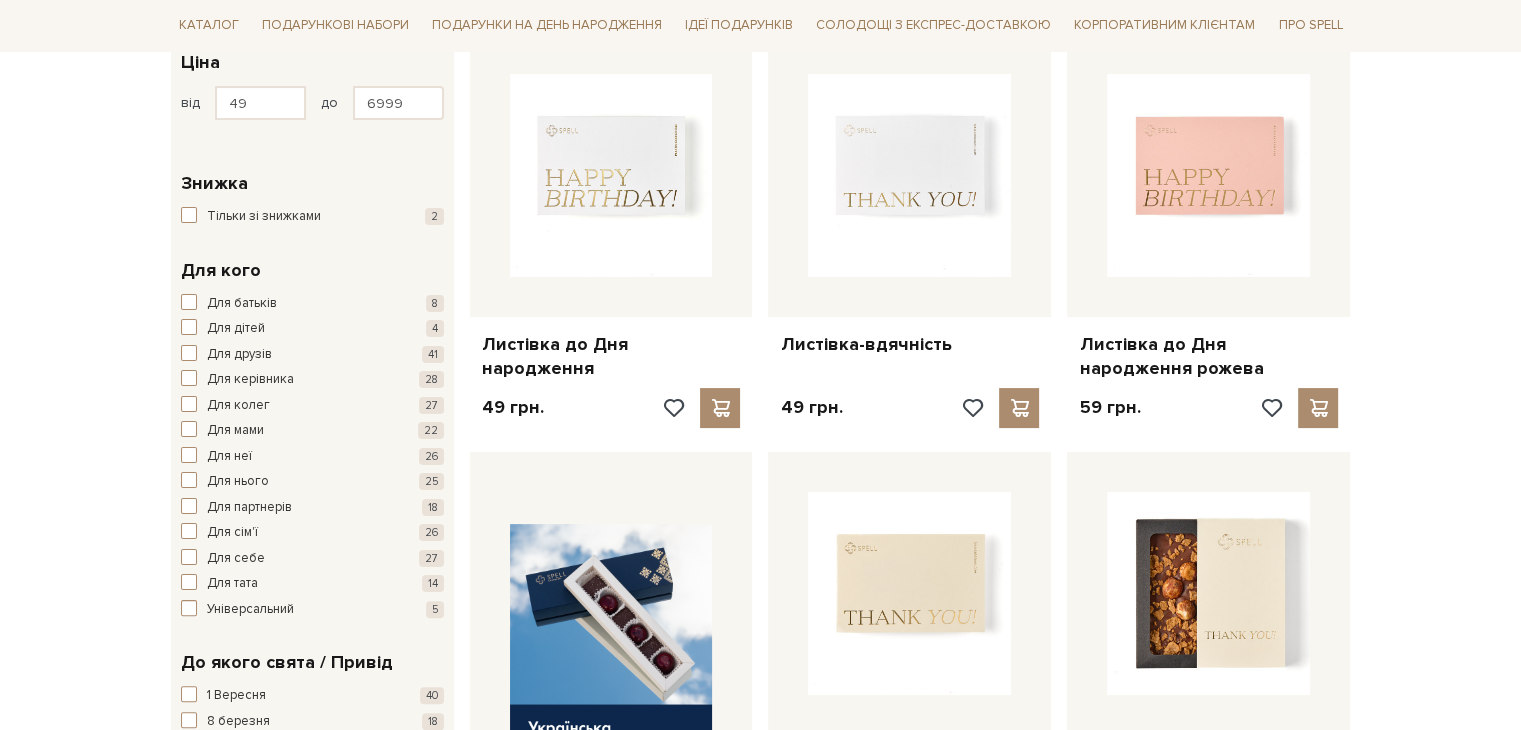 scroll, scrollTop: 0, scrollLeft: 0, axis: both 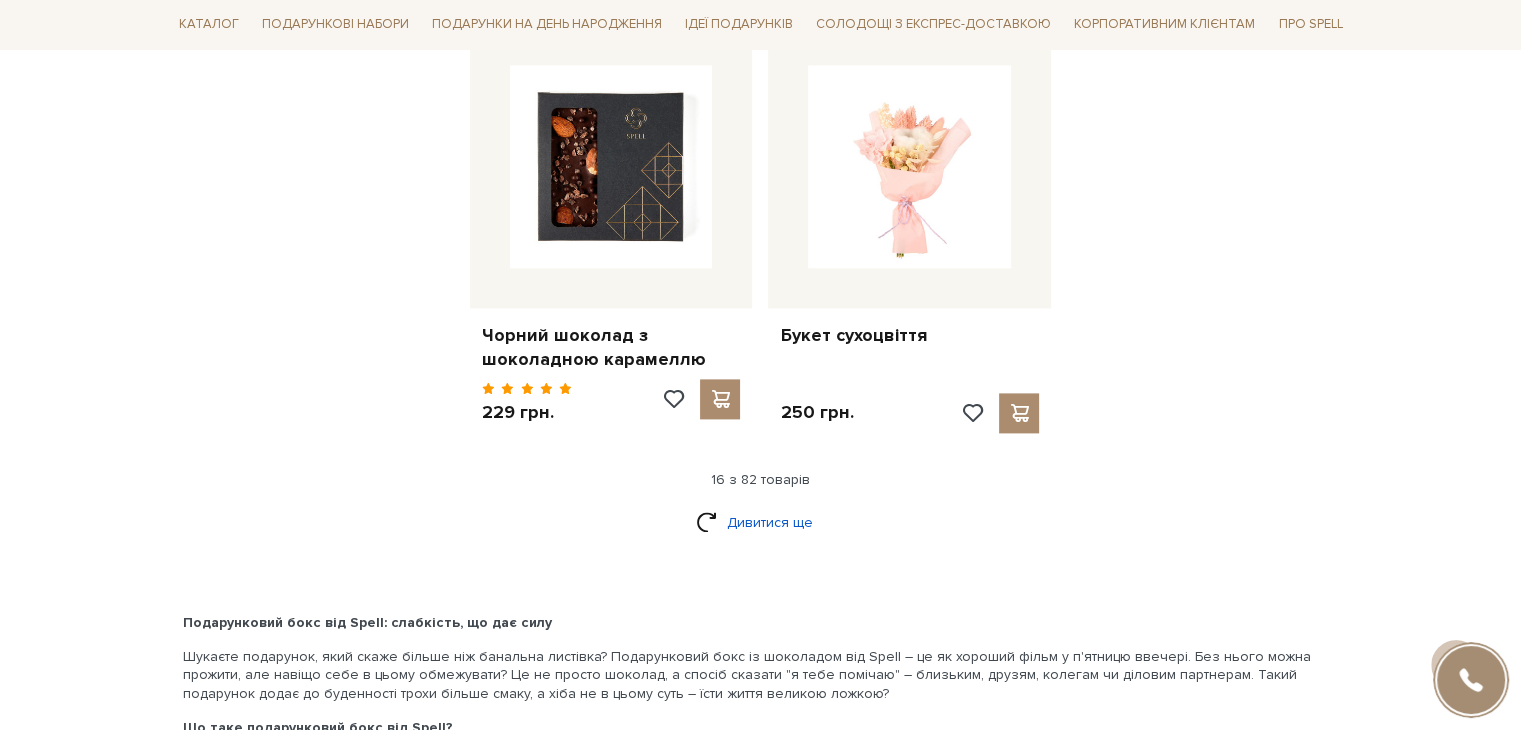 click on "Дивитися ще" at bounding box center [761, 522] 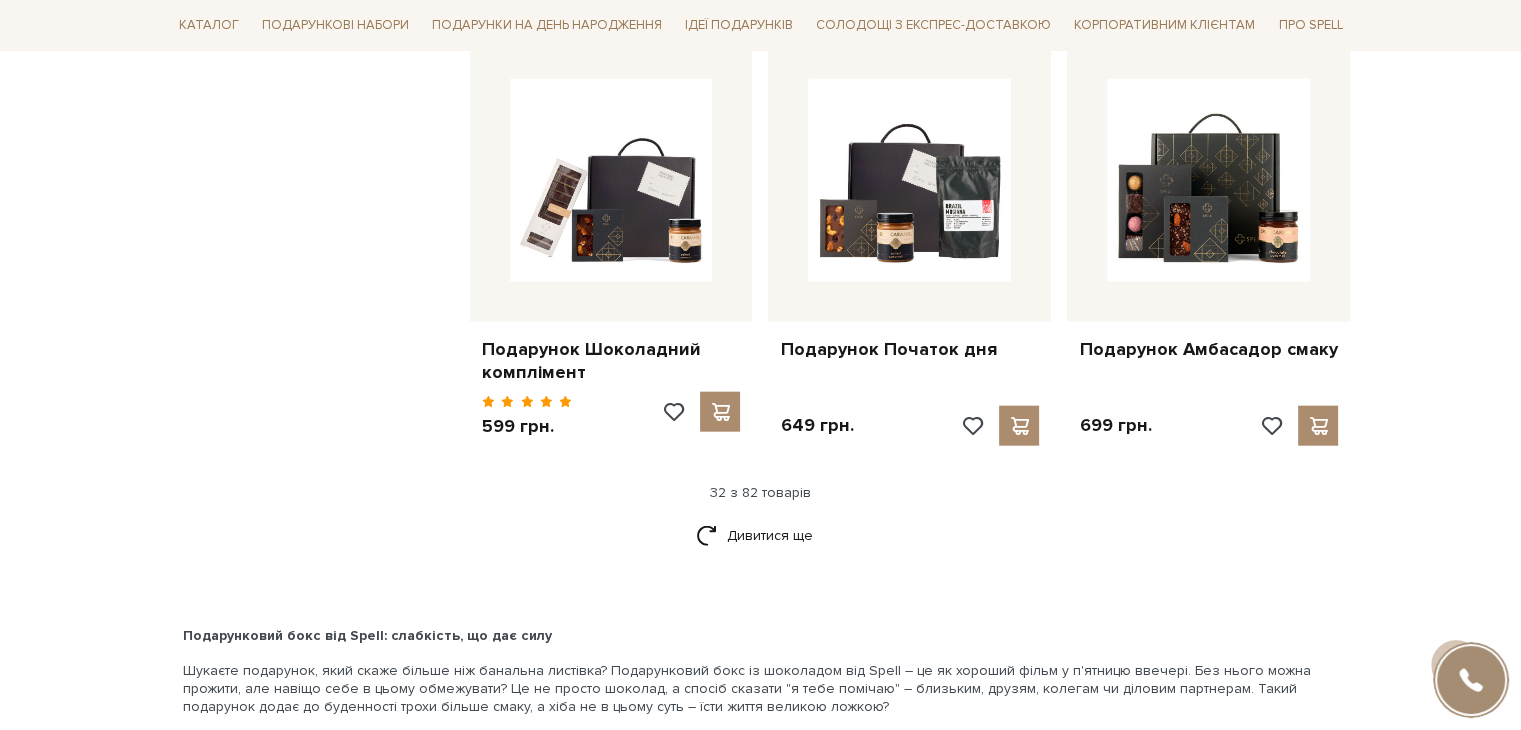 scroll, scrollTop: 4656, scrollLeft: 0, axis: vertical 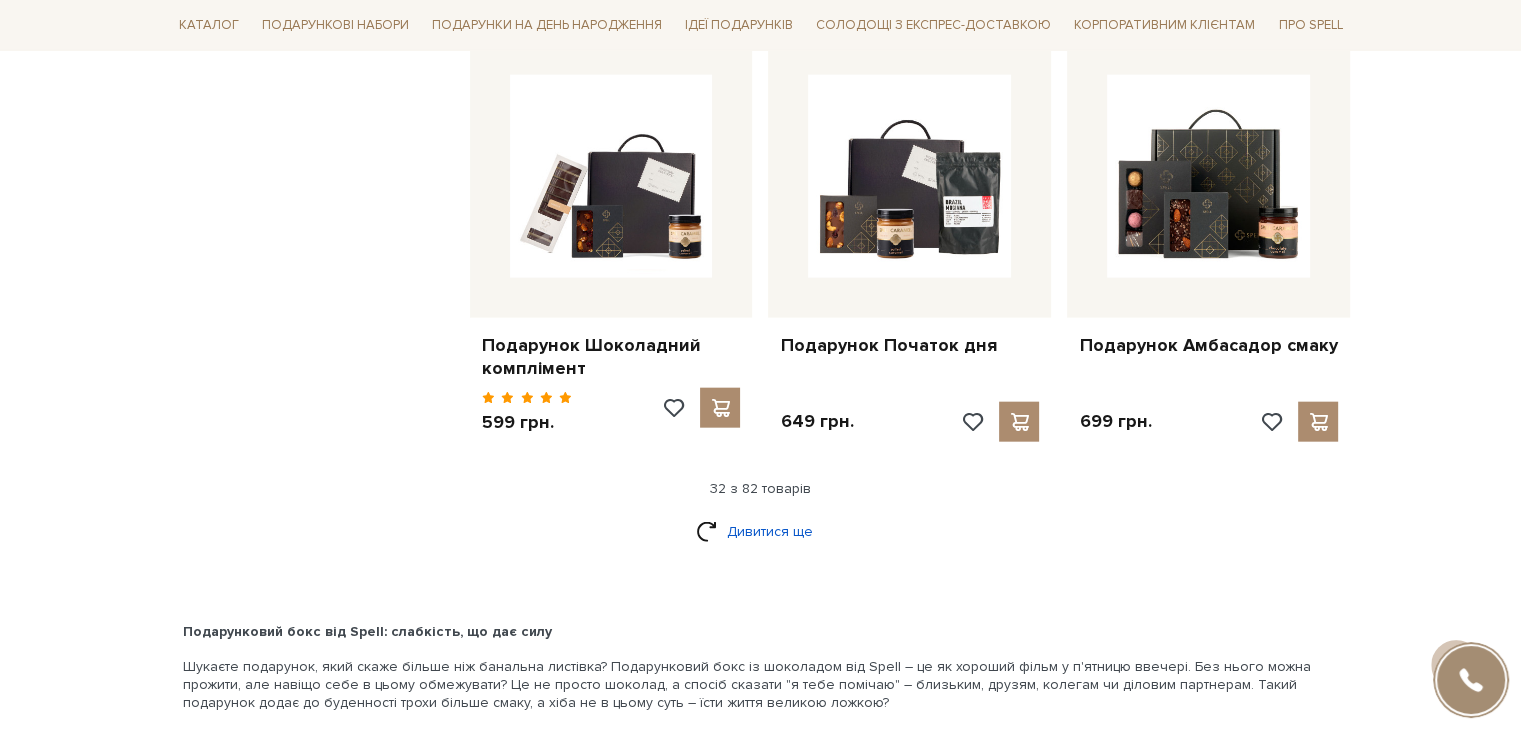 click on "Дивитися ще" at bounding box center [761, 531] 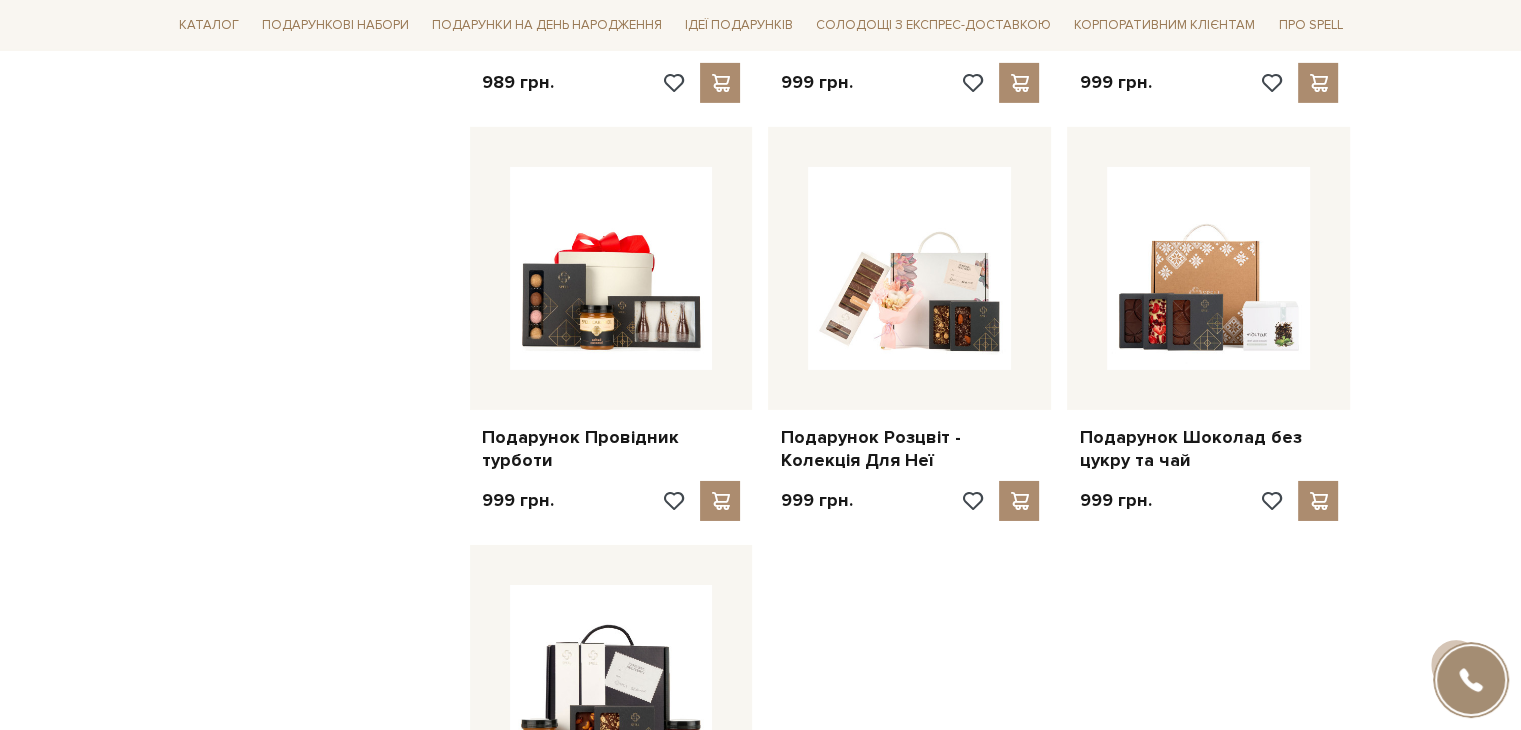 scroll, scrollTop: 6680, scrollLeft: 0, axis: vertical 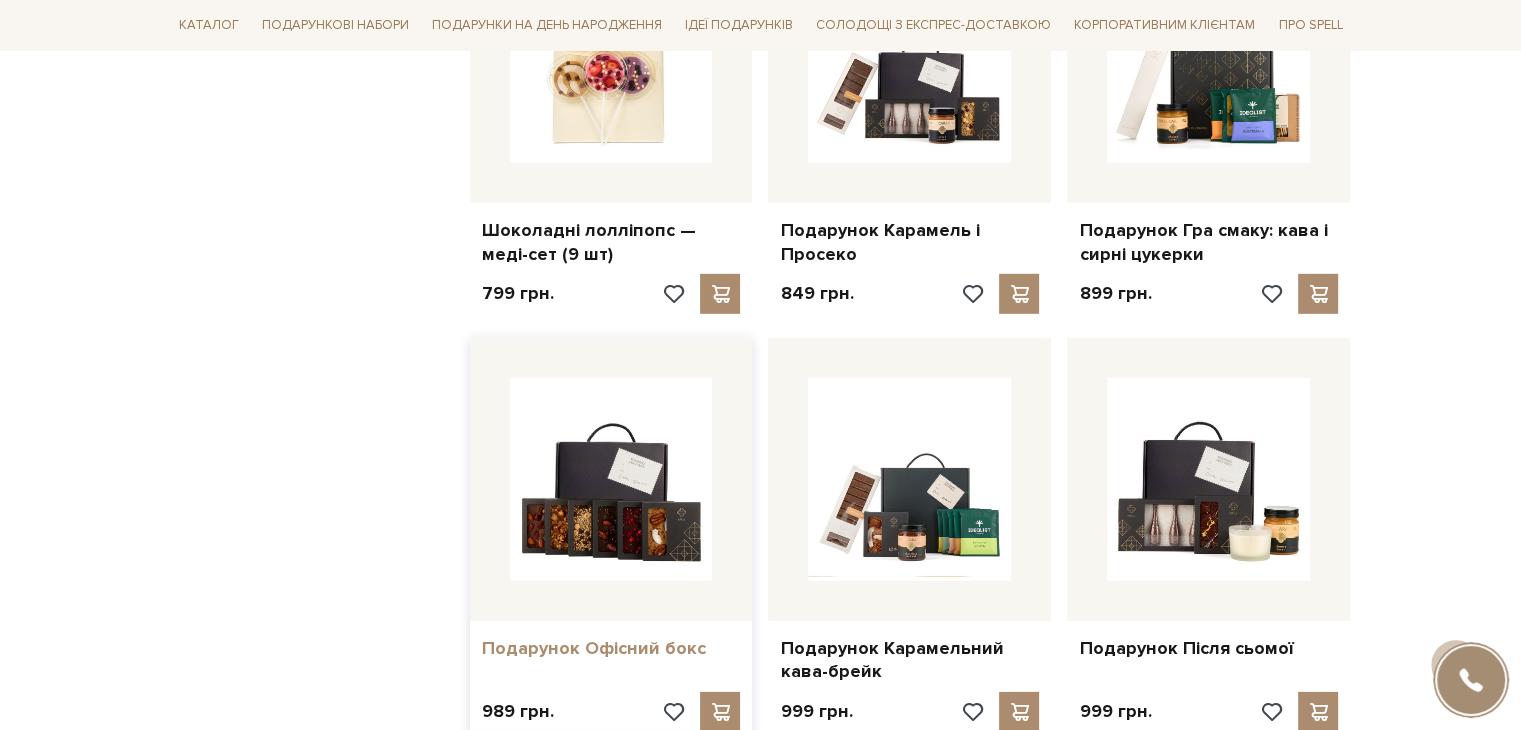 click on "Подарунок Офісний бокс" at bounding box center (611, 648) 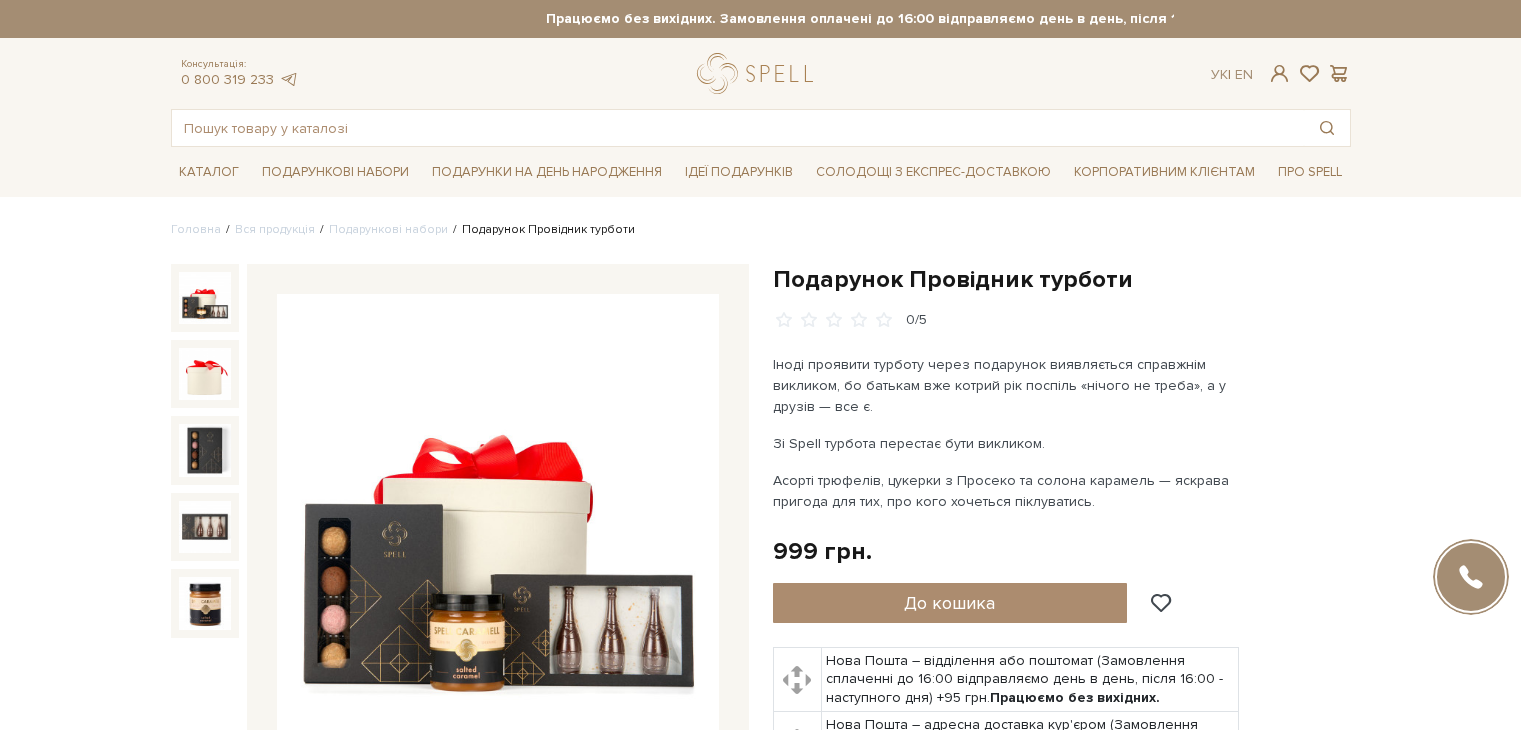 scroll, scrollTop: 210, scrollLeft: 0, axis: vertical 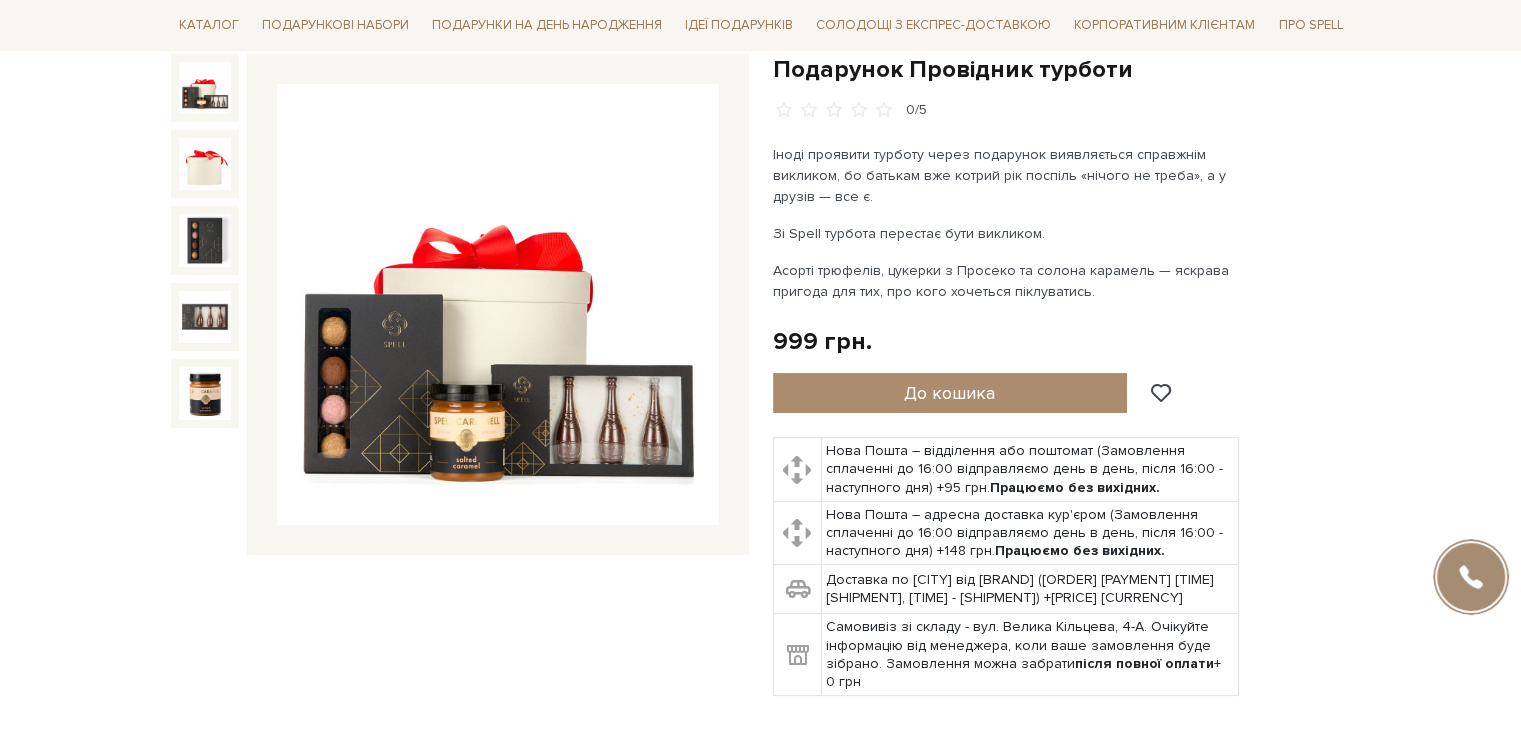click at bounding box center (498, 305) 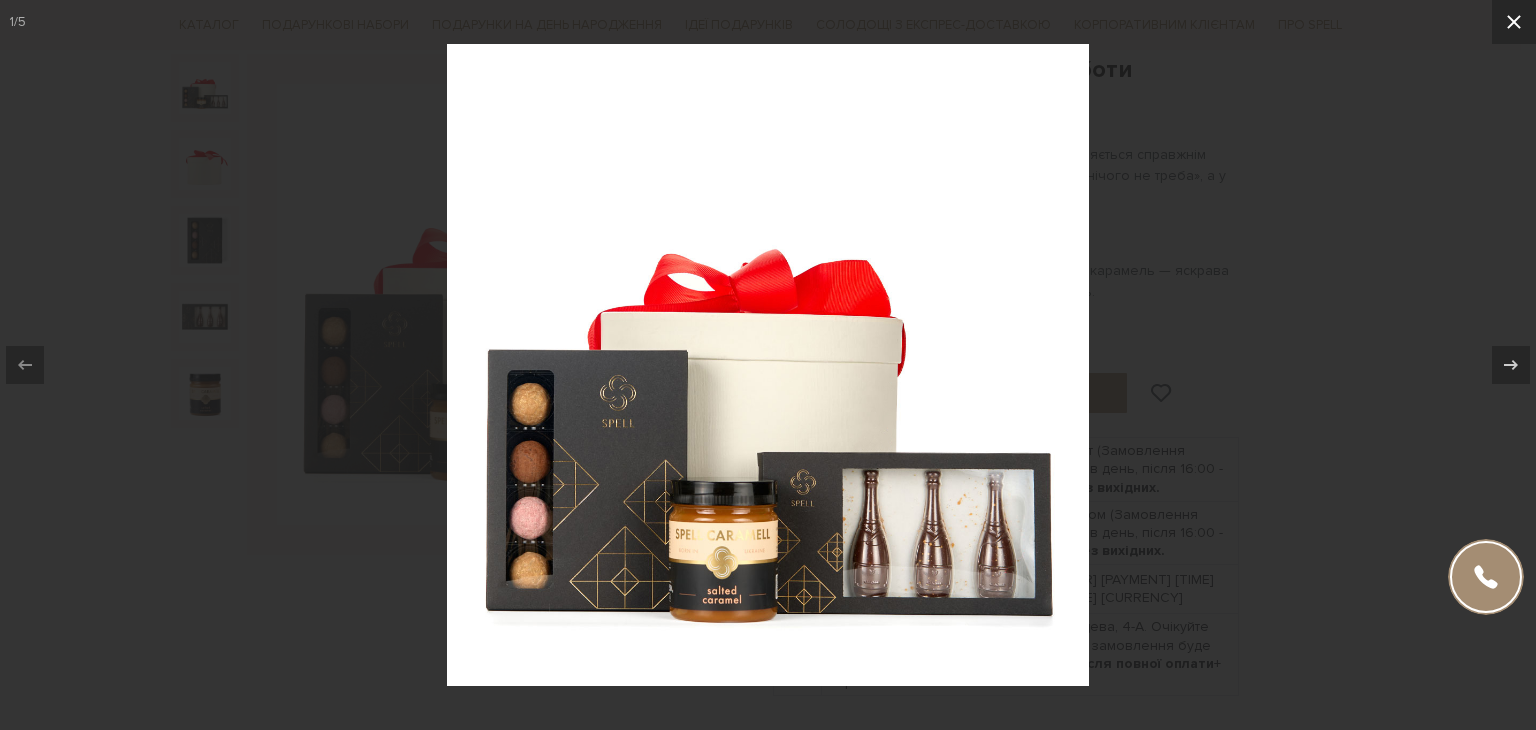 click at bounding box center [1514, 22] 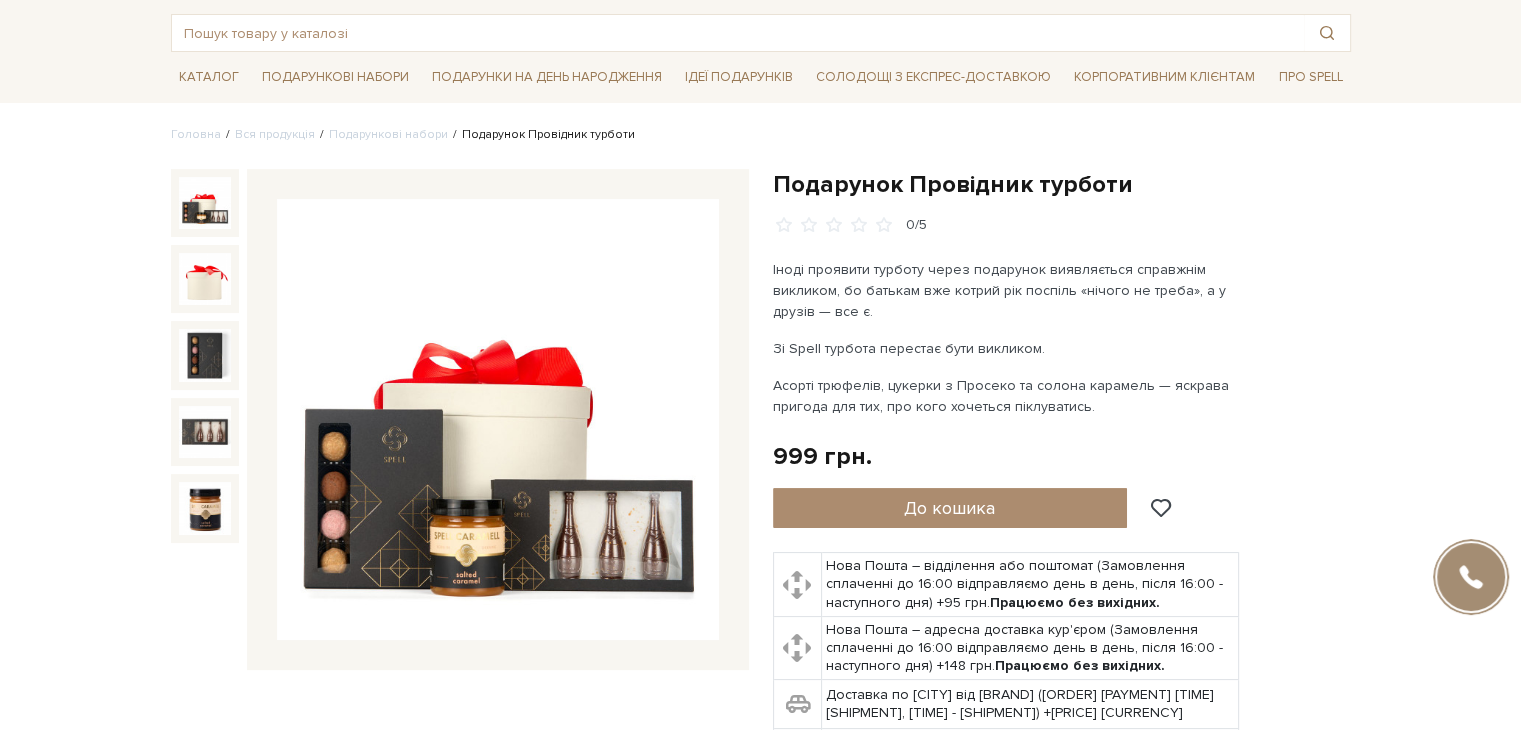 scroll, scrollTop: 92, scrollLeft: 0, axis: vertical 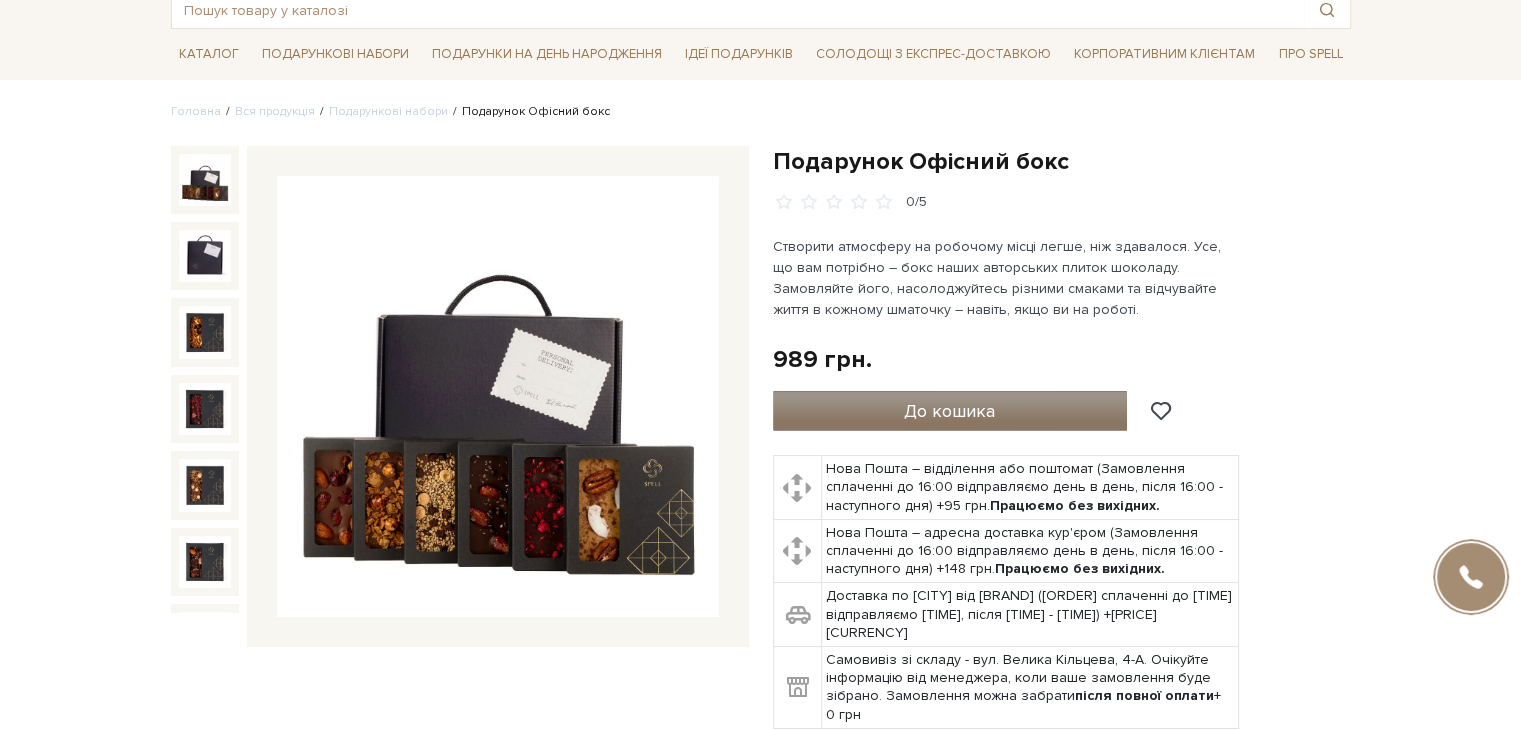 click on "До кошика" at bounding box center [950, 411] 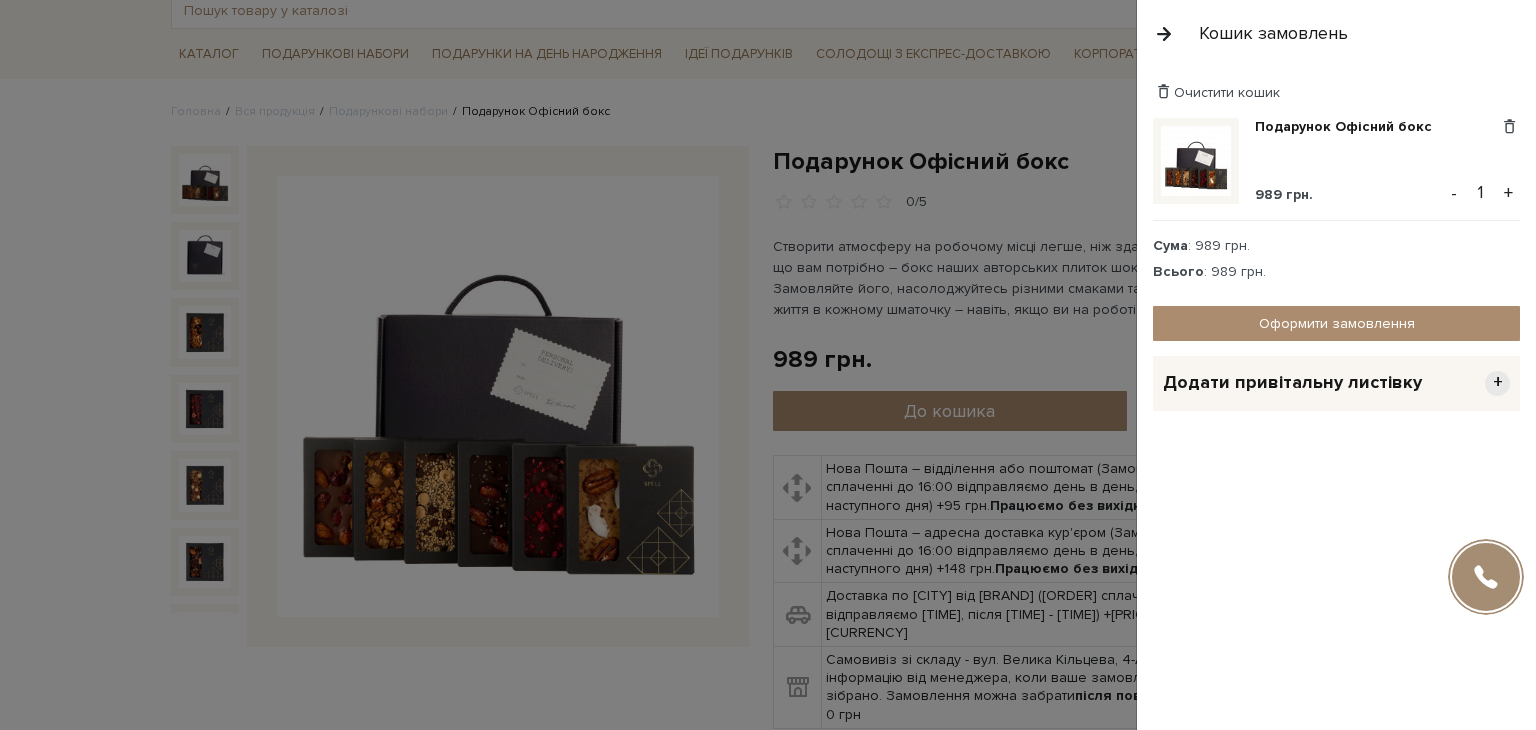 click on "Додати привітальну листівку" at bounding box center [1292, 382] 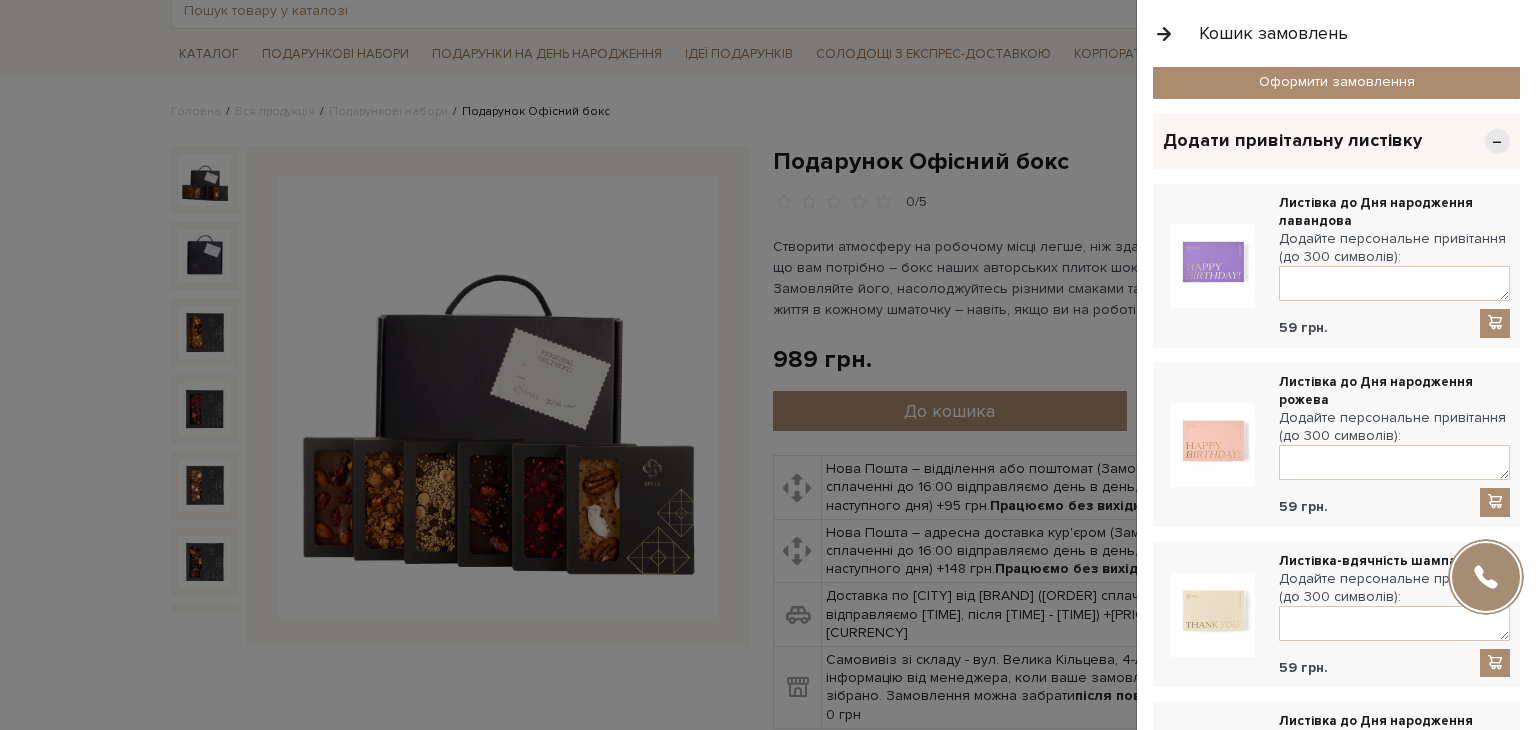 scroll, scrollTop: 0, scrollLeft: 0, axis: both 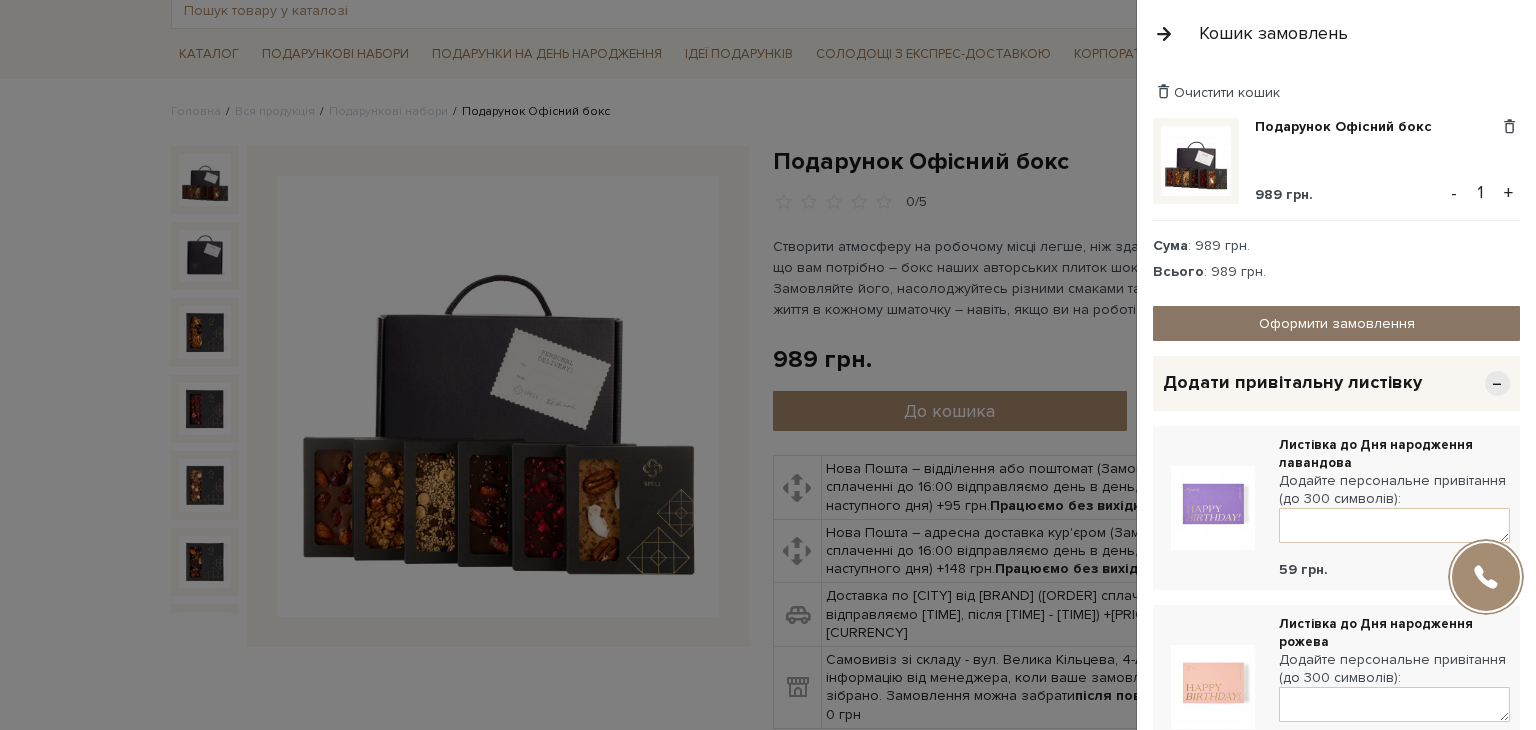 click on "Оформити замовлення" at bounding box center [1336, 323] 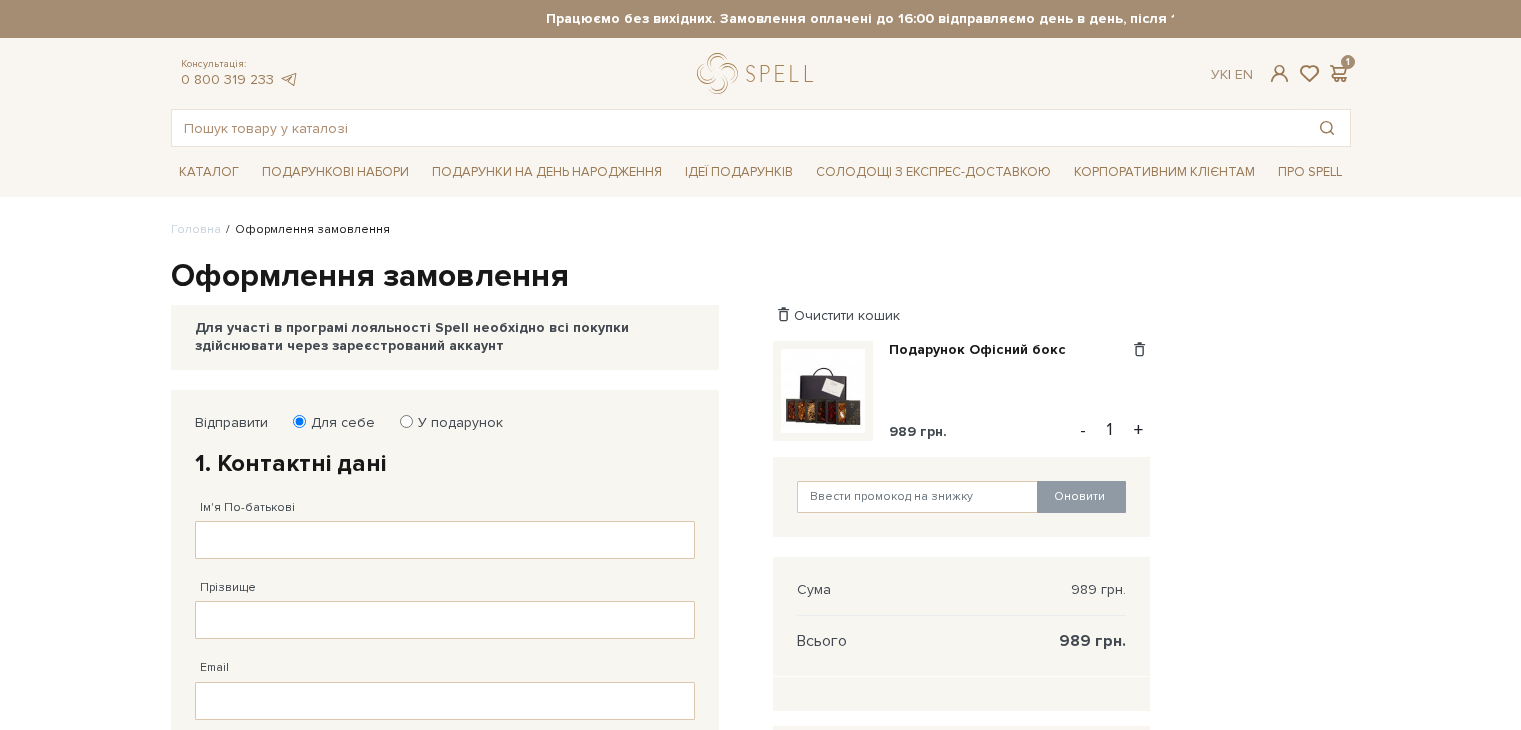 scroll, scrollTop: 0, scrollLeft: 0, axis: both 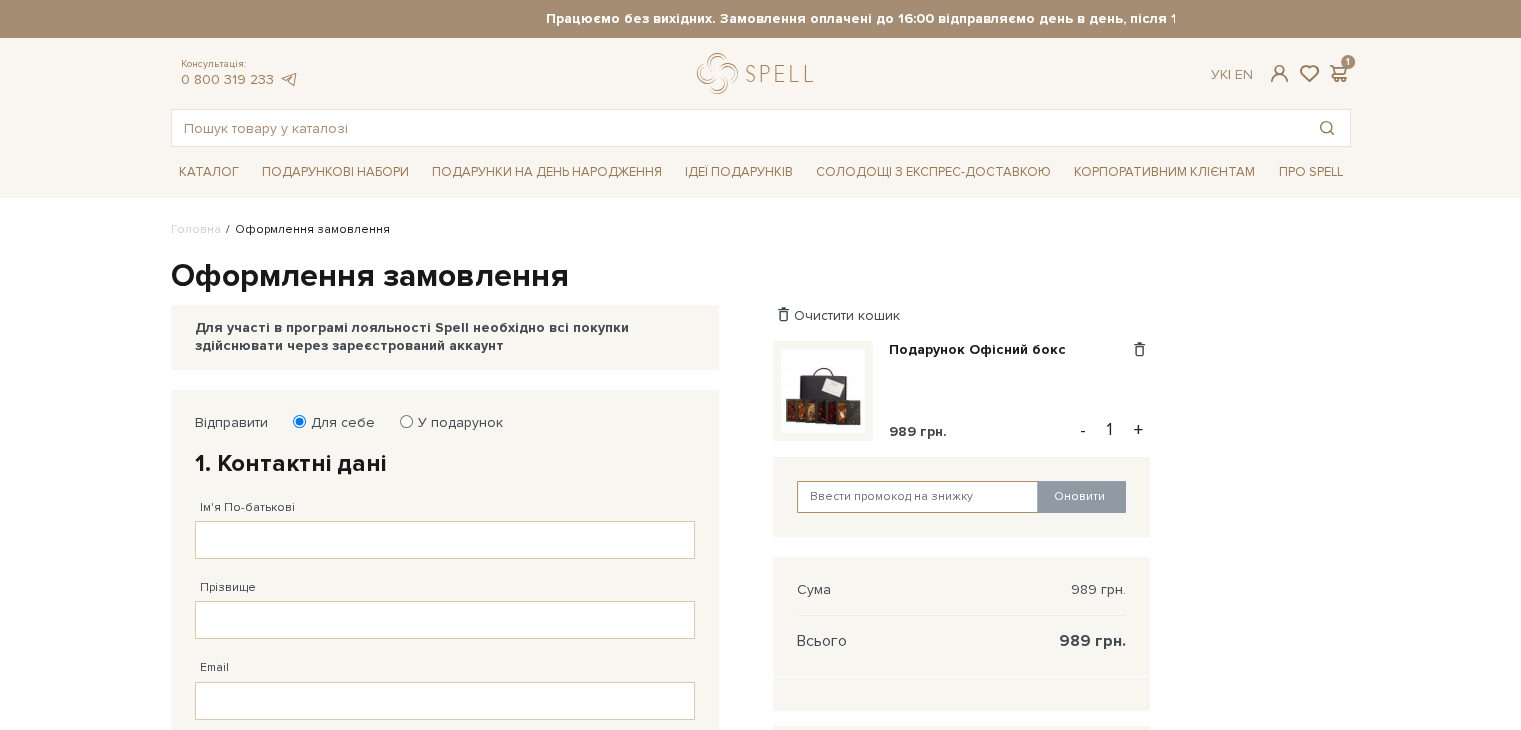 click at bounding box center (918, 497) 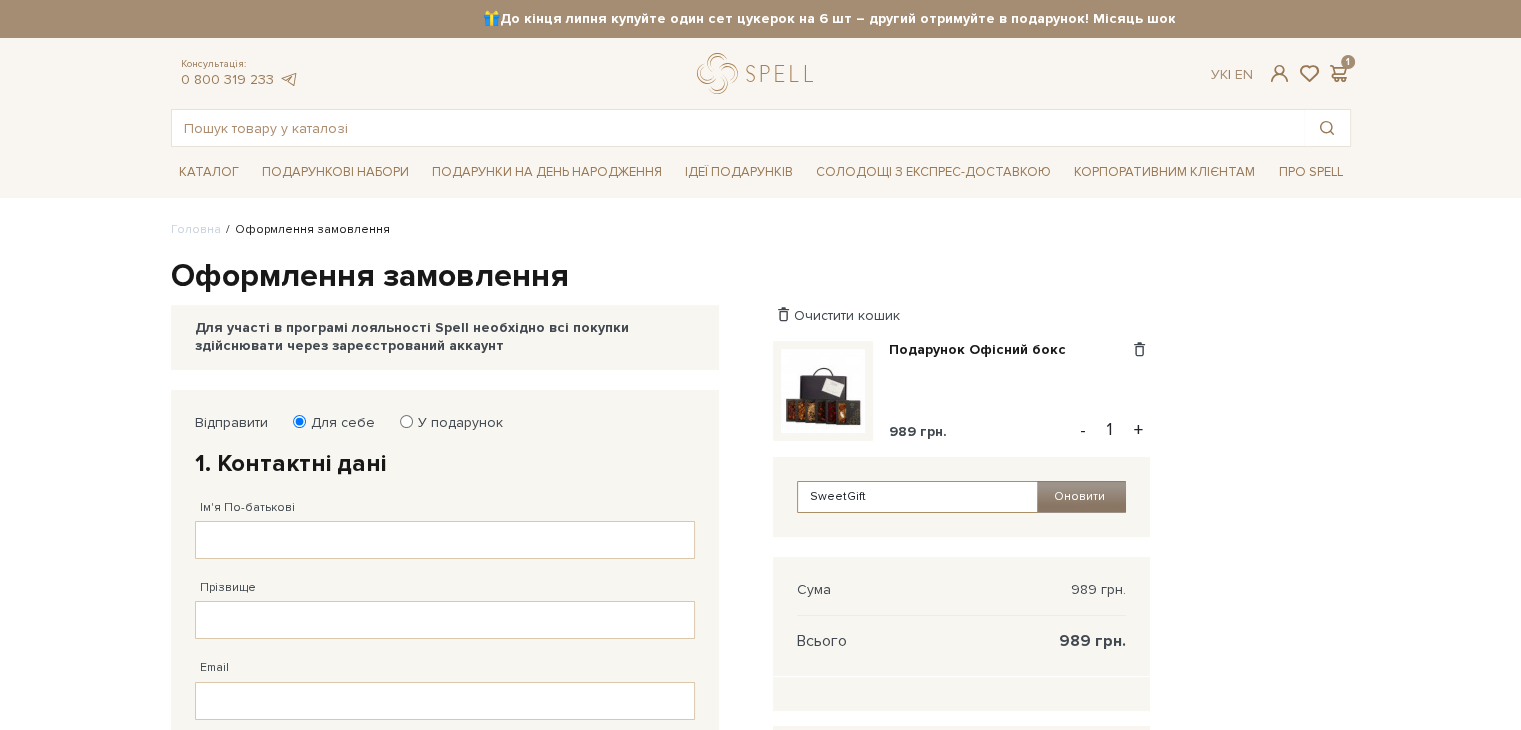 type on "SweetGift" 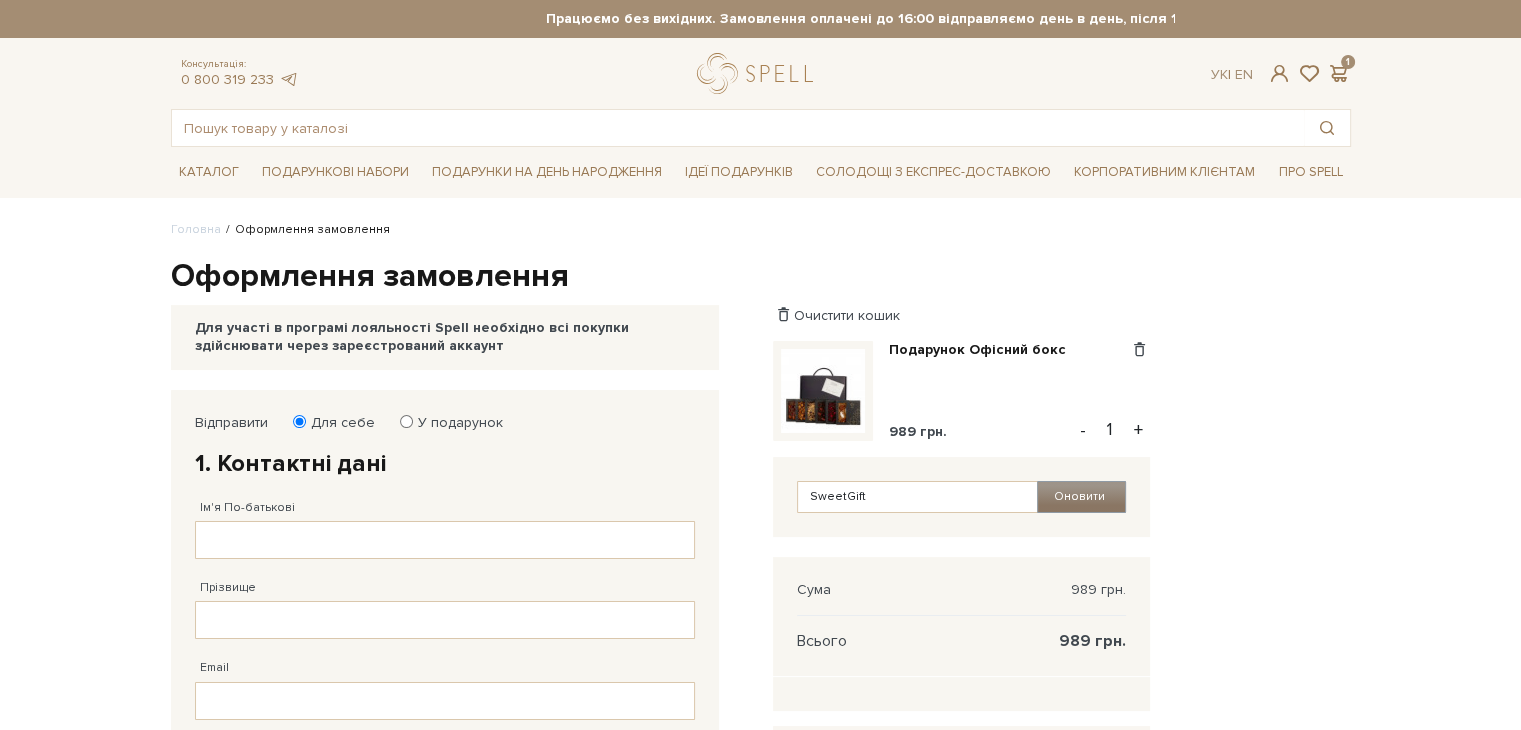 click on "Оновити" at bounding box center [1081, 497] 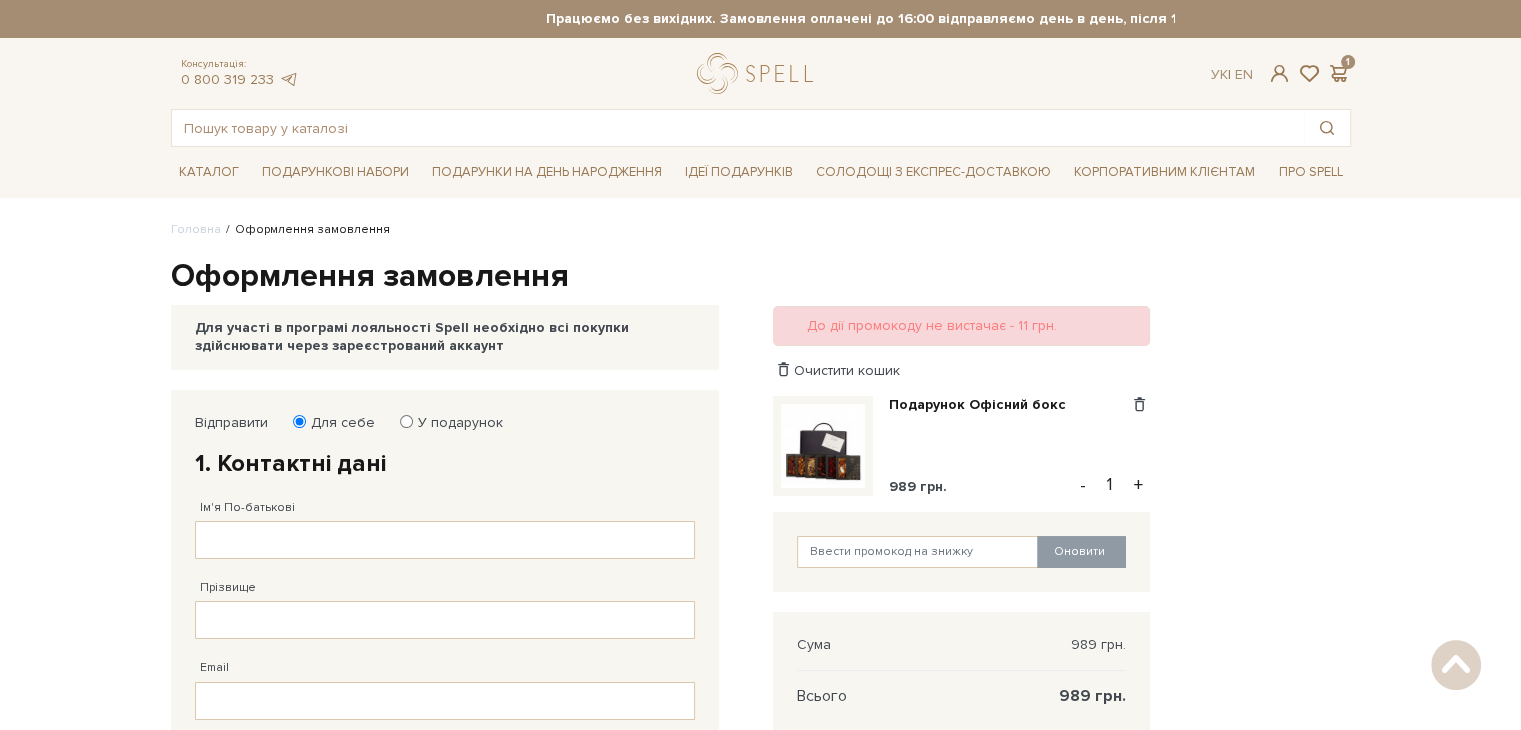 scroll, scrollTop: 0, scrollLeft: 0, axis: both 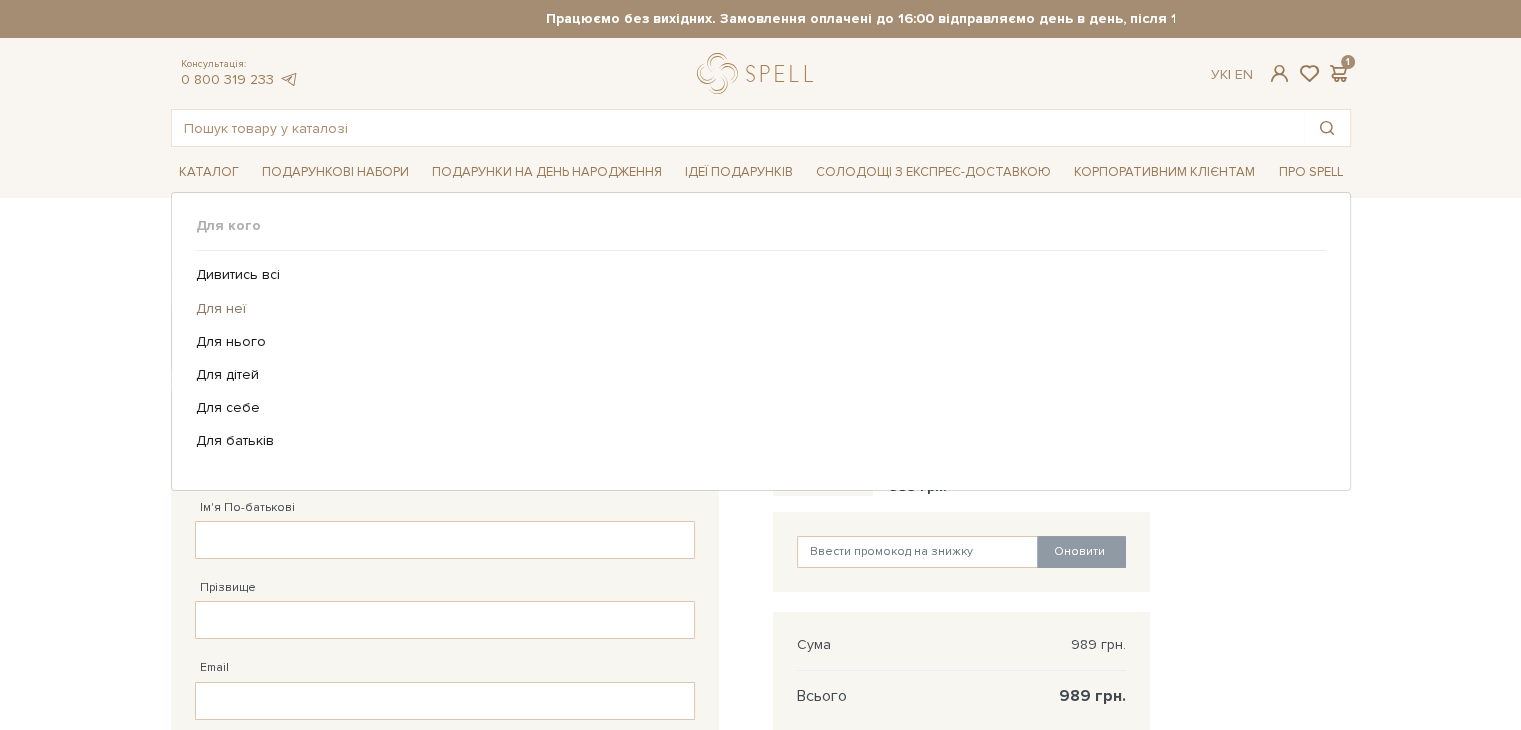 click on "Для неї" at bounding box center [753, 309] 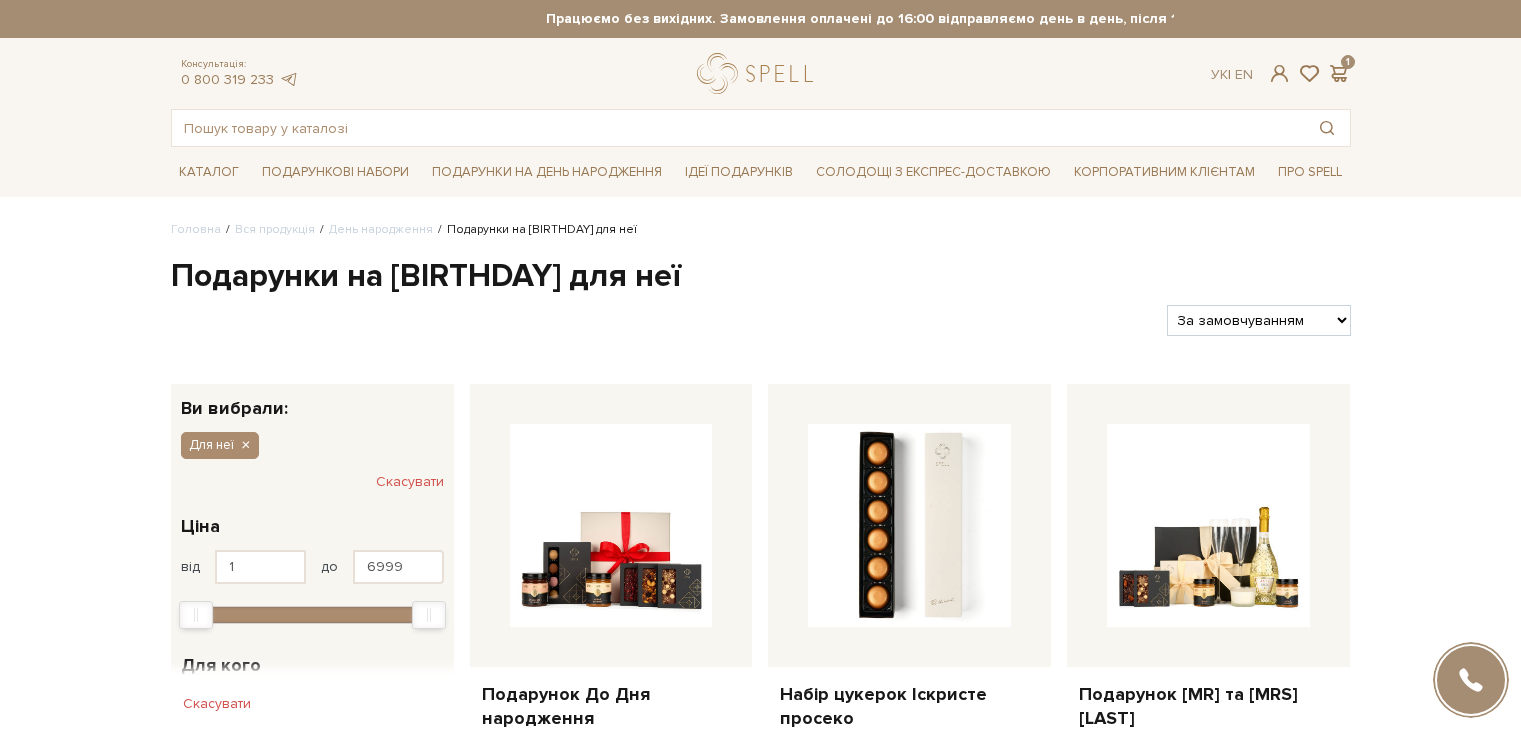 scroll, scrollTop: 0, scrollLeft: 0, axis: both 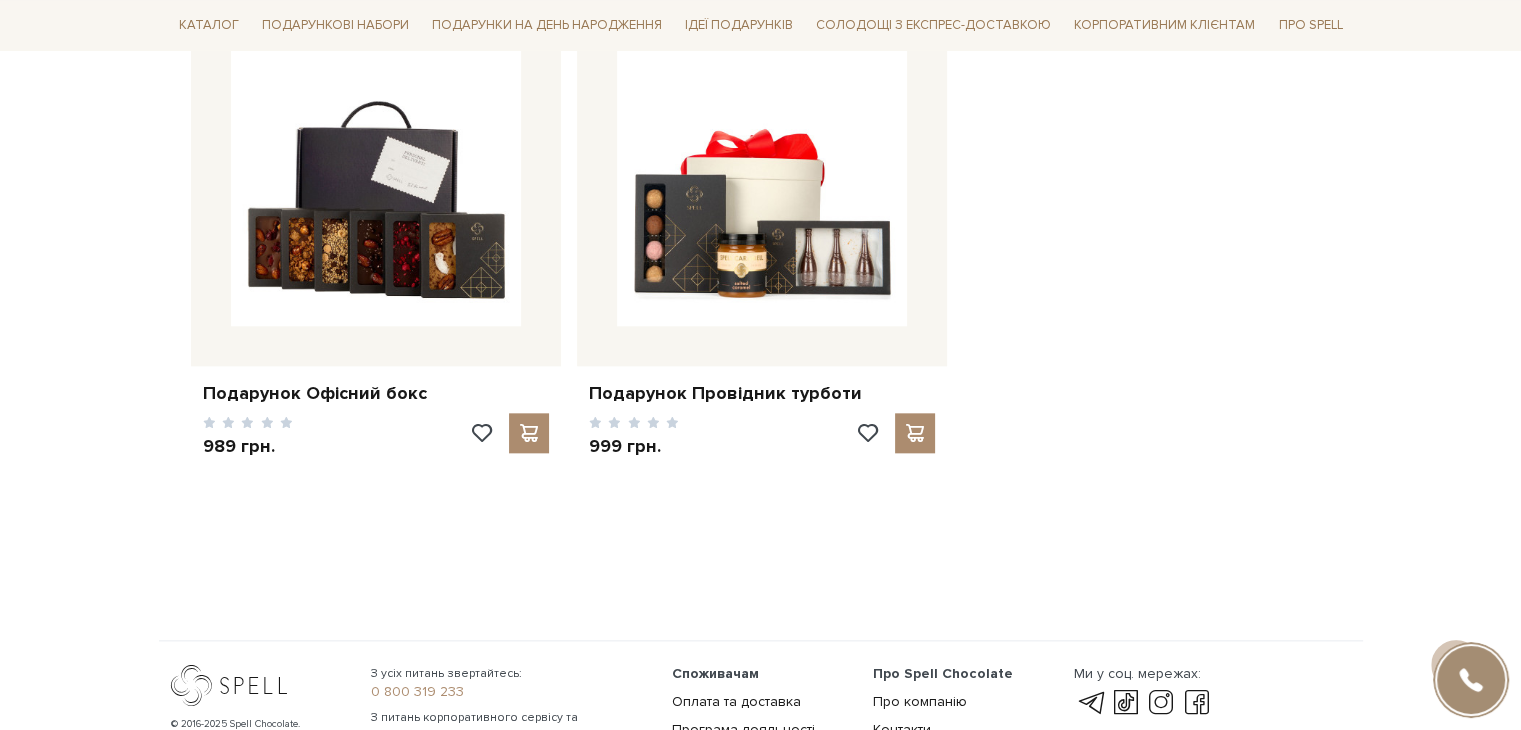 click on "Подарунок Офісний бокс" at bounding box center [761, 278] 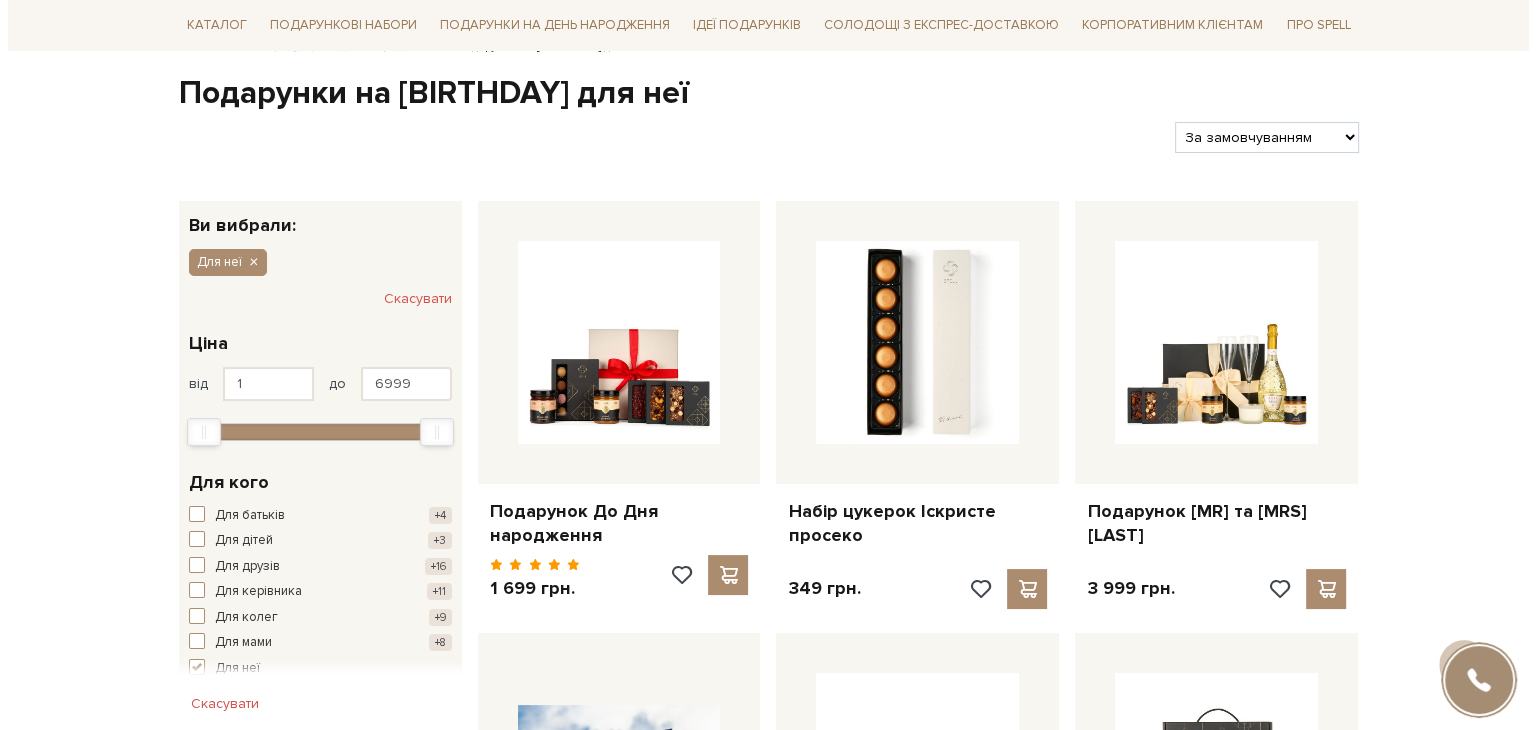 scroll, scrollTop: 0, scrollLeft: 0, axis: both 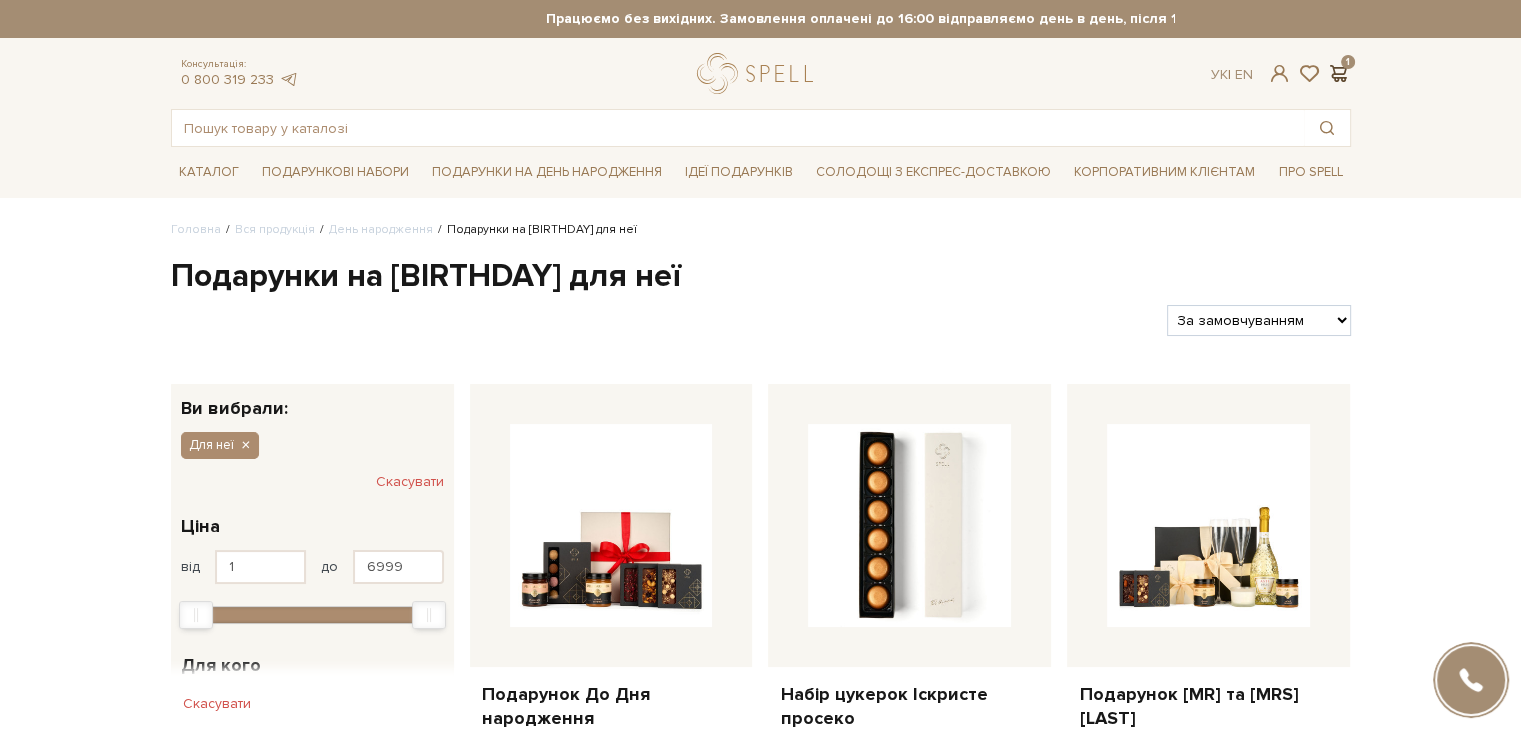 click at bounding box center (1339, 73) 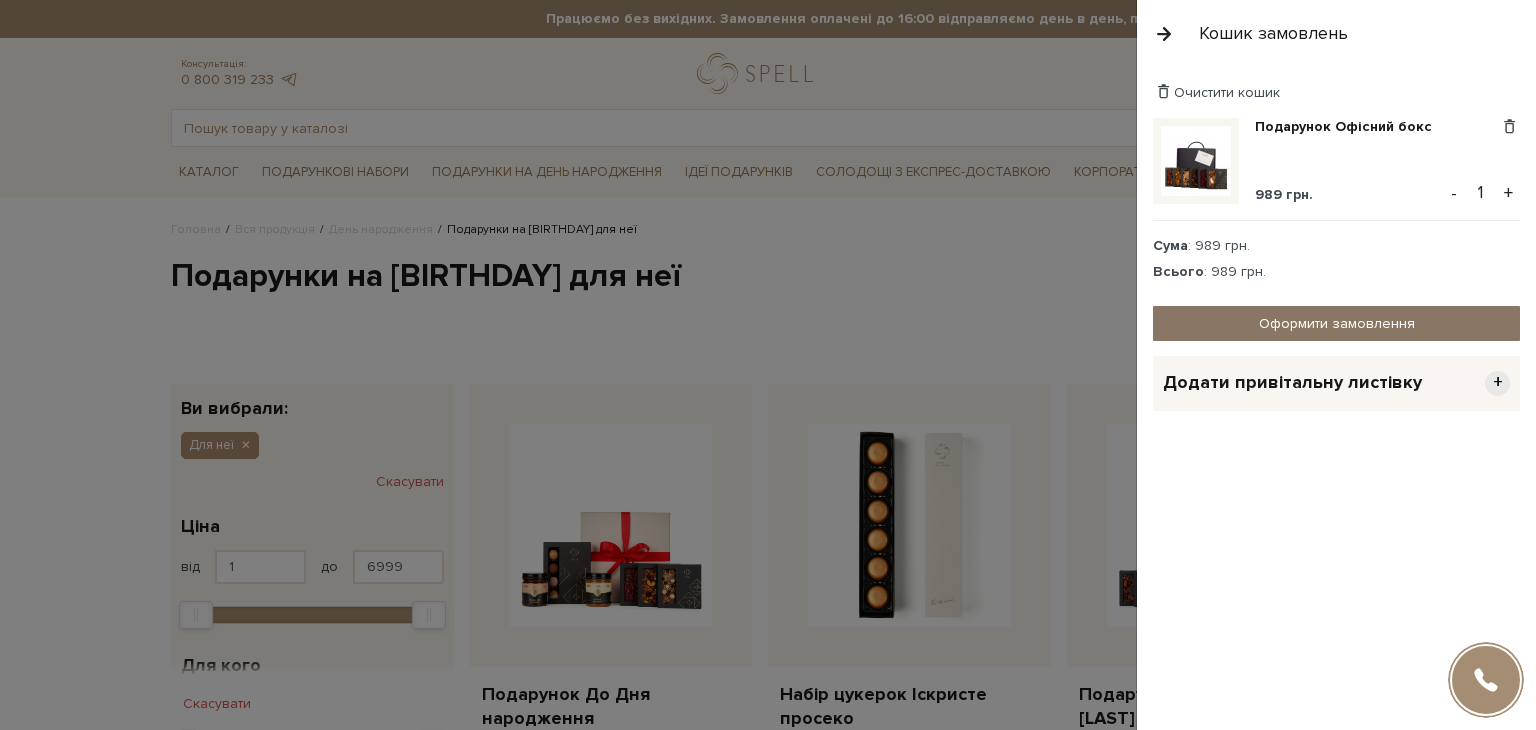 click on "Оформити замовлення" at bounding box center [1336, 323] 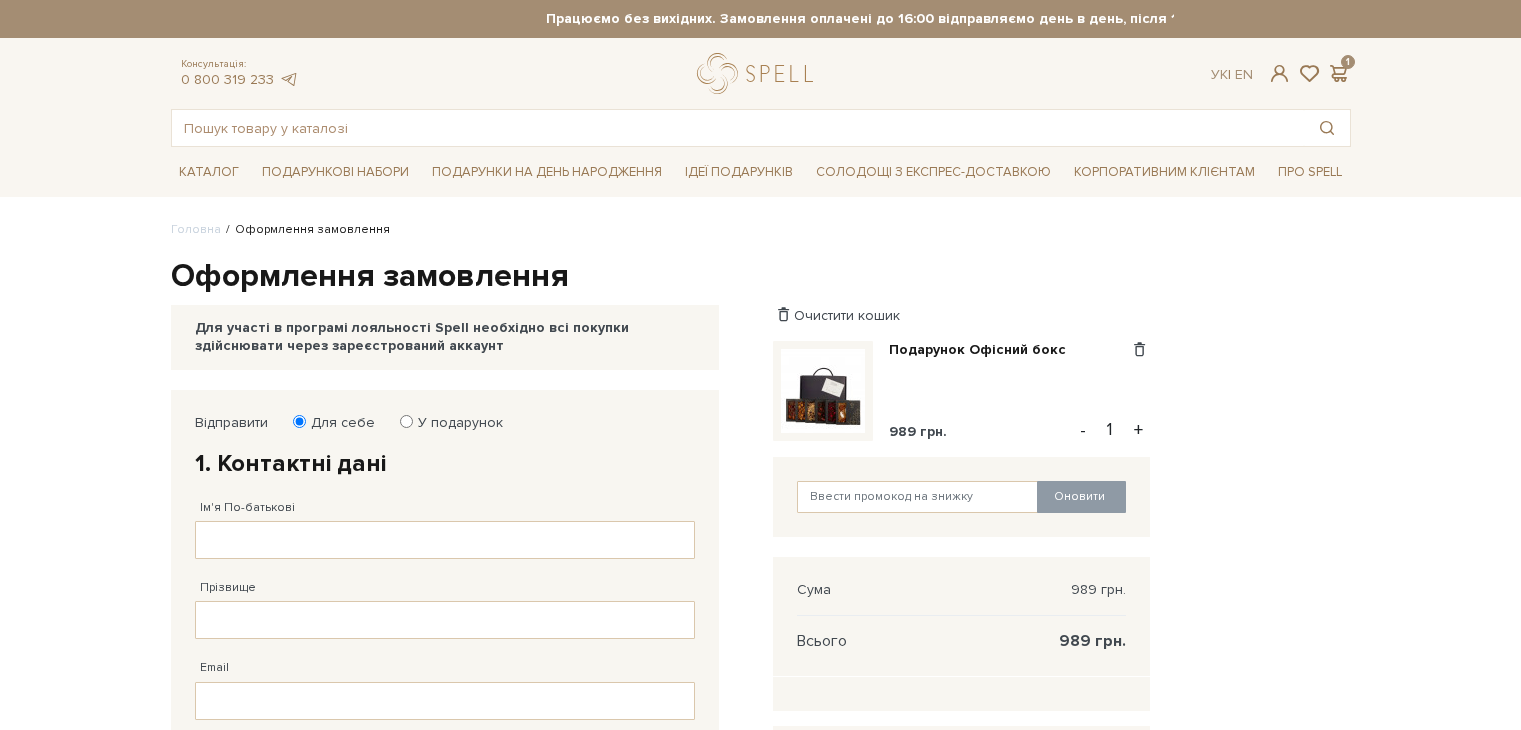 scroll, scrollTop: 0, scrollLeft: 0, axis: both 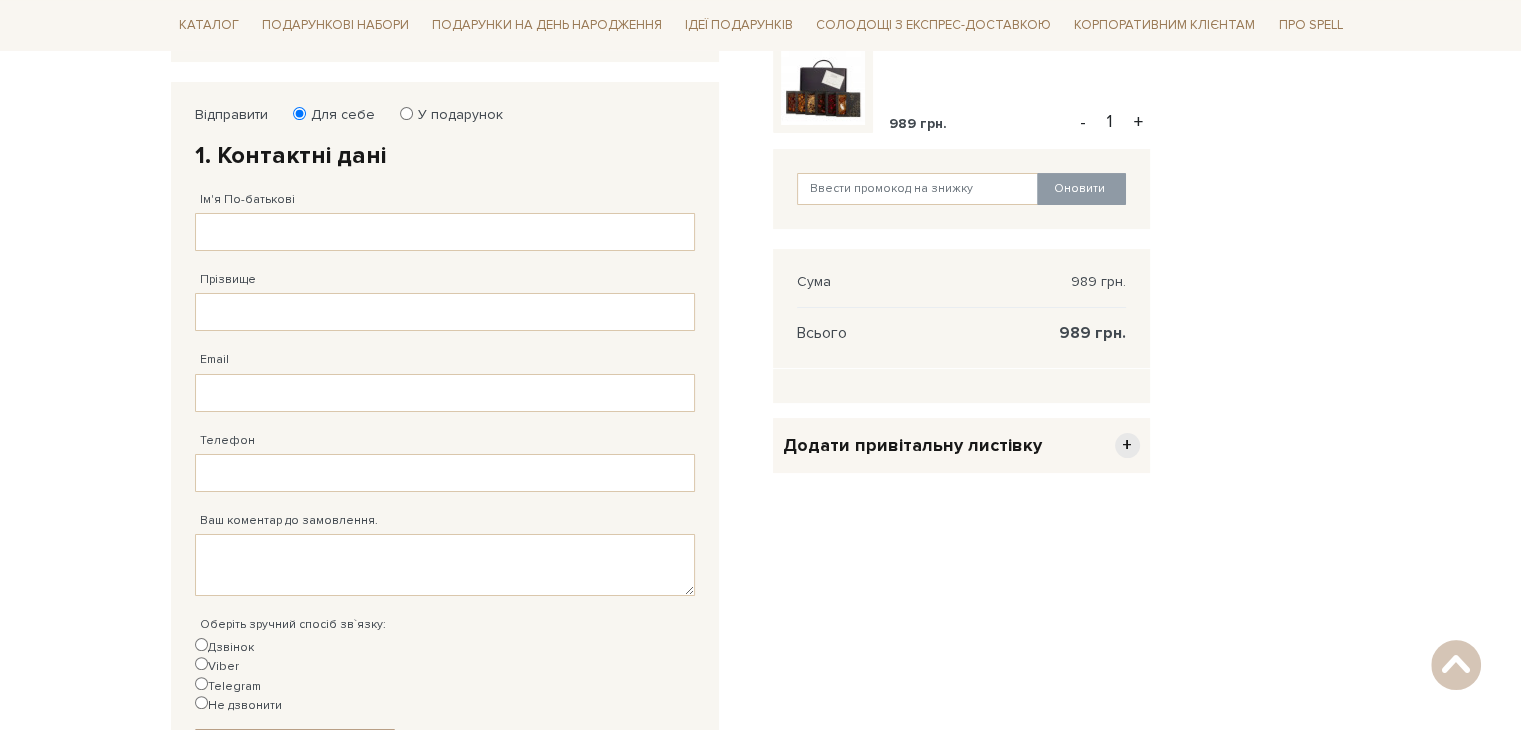 click on "Додати привітальну листівку
+" at bounding box center [961, 445] 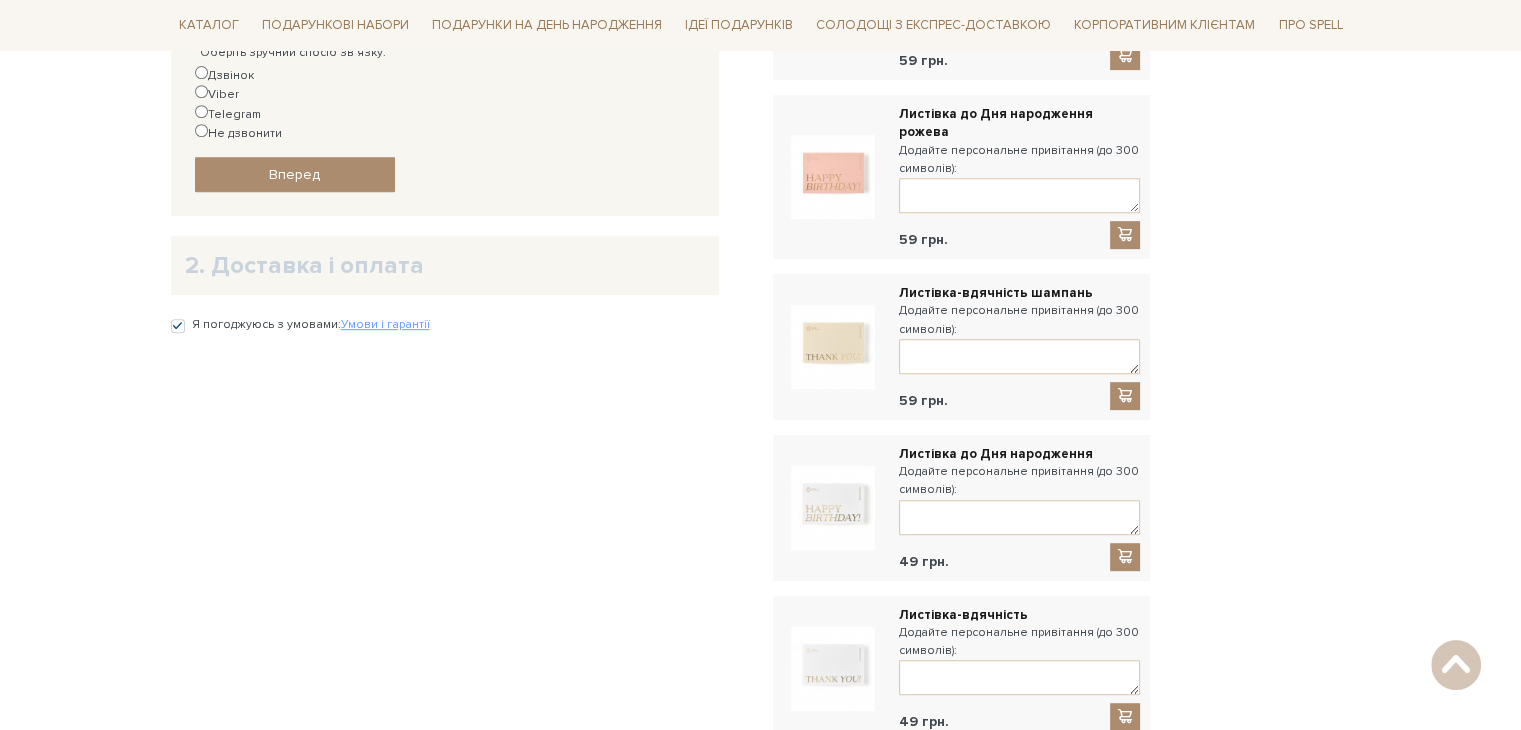 scroll, scrollTop: 908, scrollLeft: 0, axis: vertical 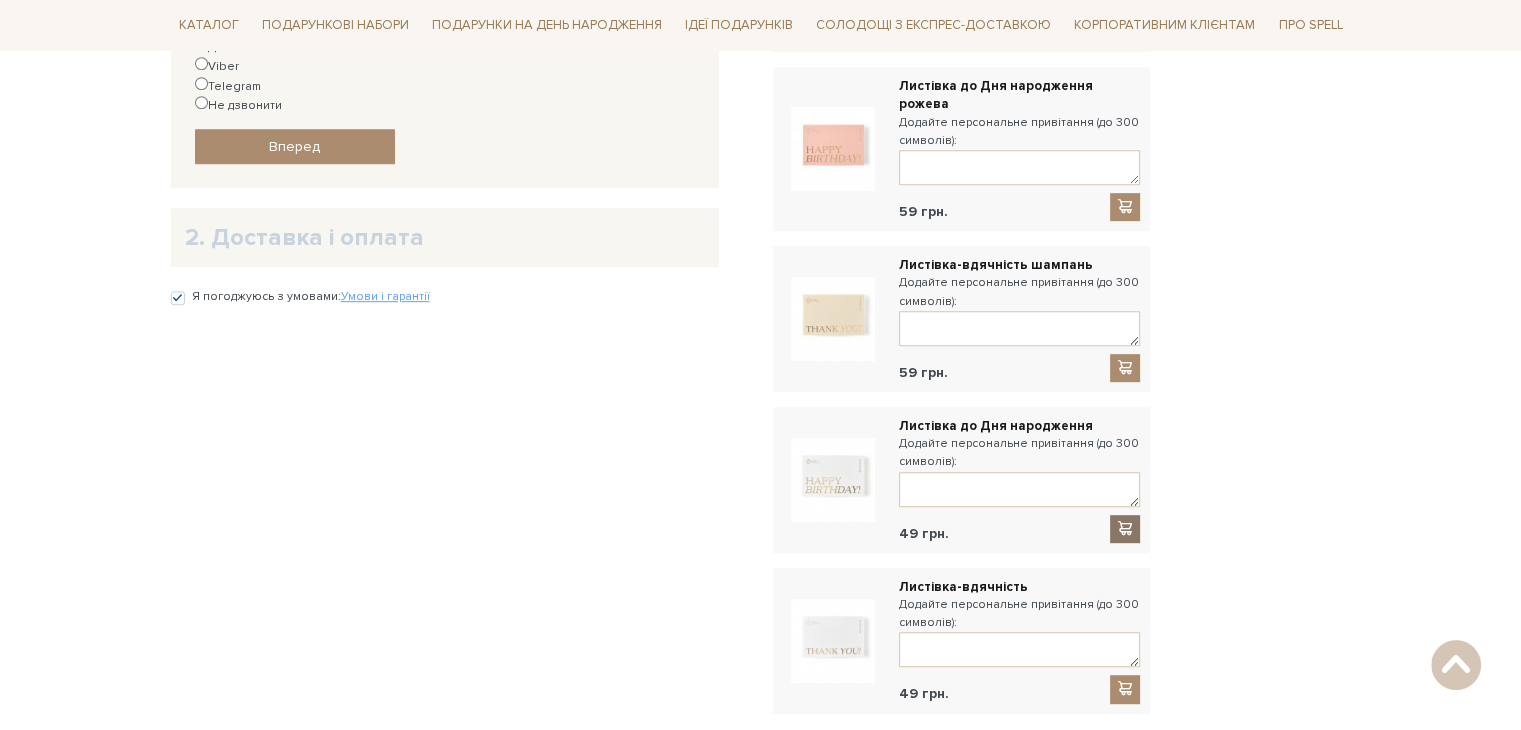 click at bounding box center (1125, 528) 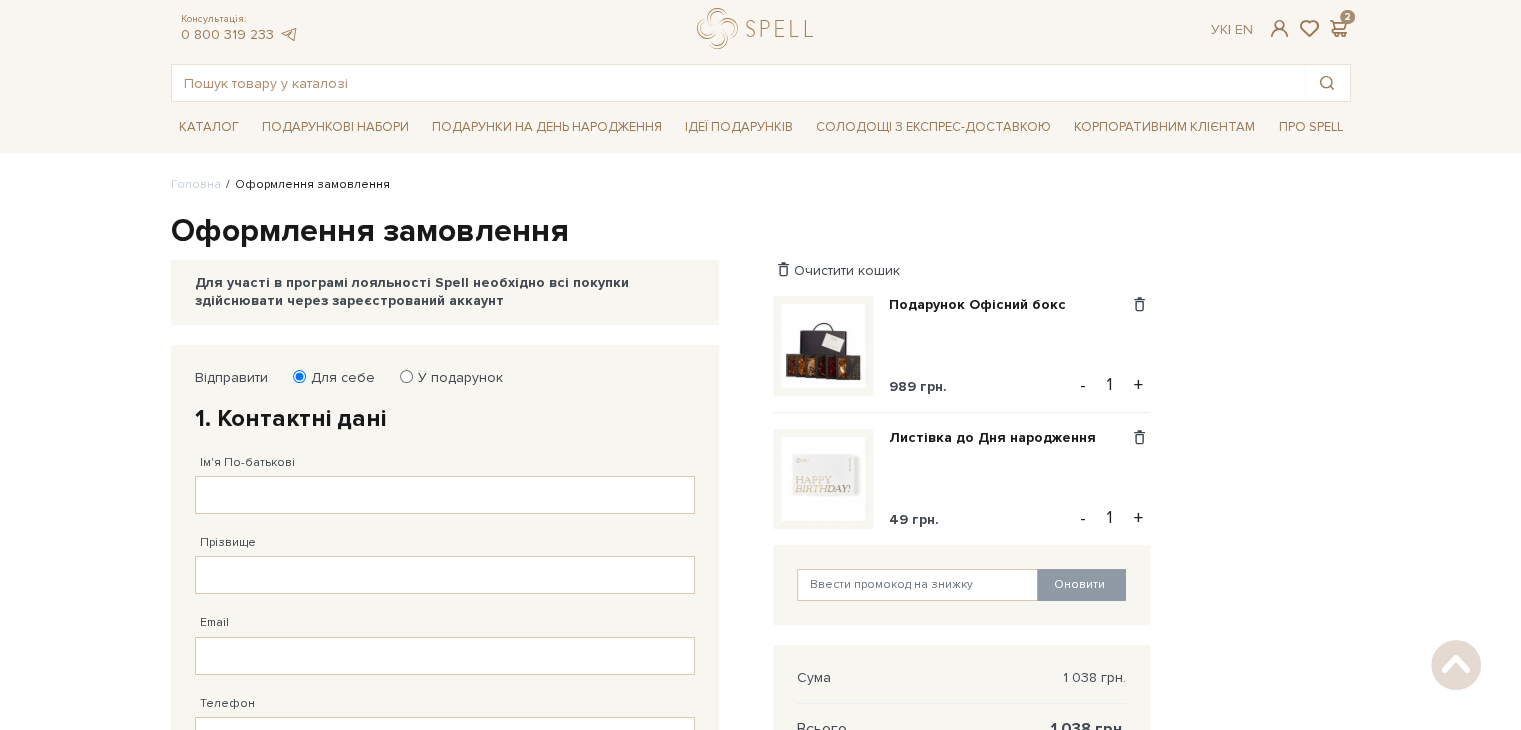 scroll, scrollTop: 44, scrollLeft: 0, axis: vertical 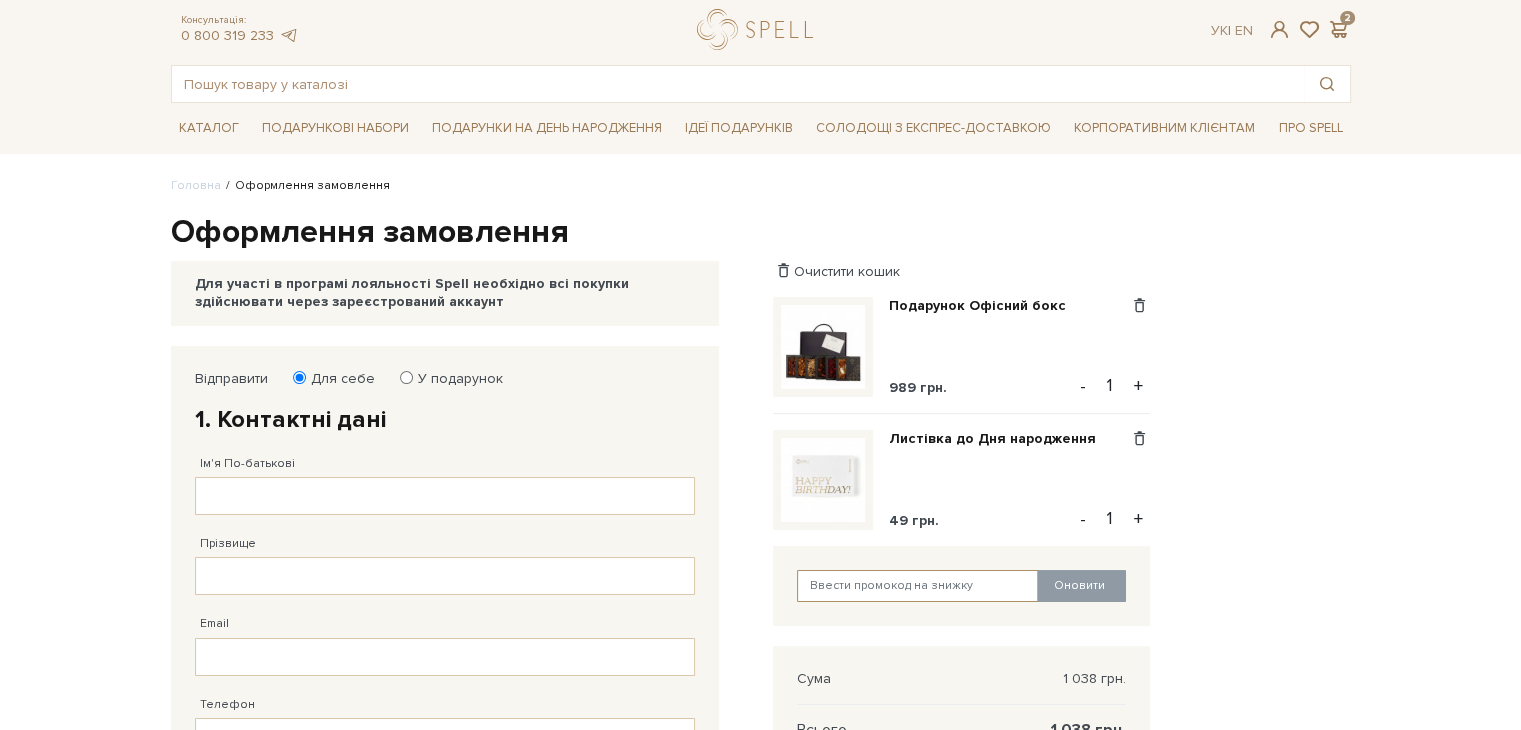 click at bounding box center [918, 586] 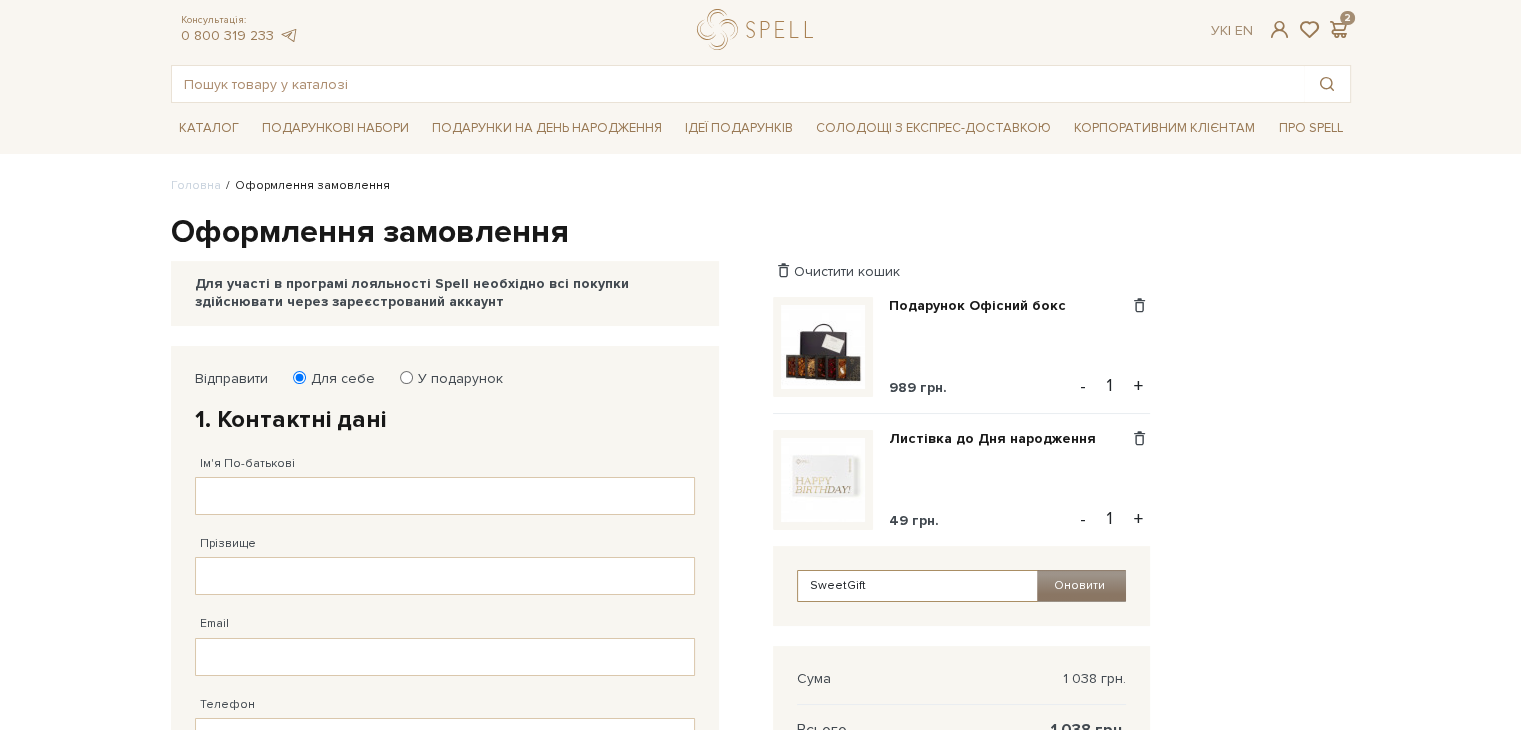 type on "SweetGift" 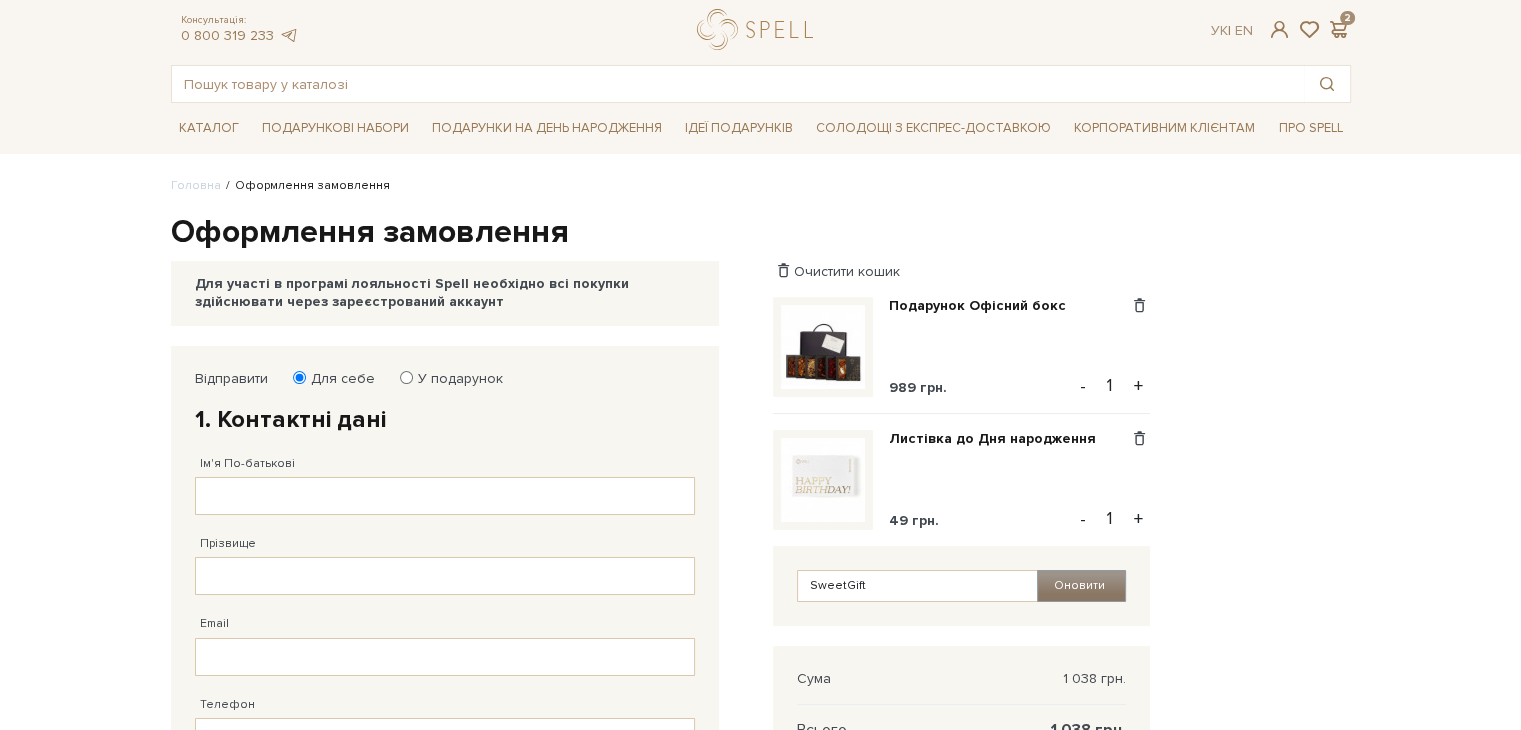 click on "Оновити" at bounding box center (1081, 586) 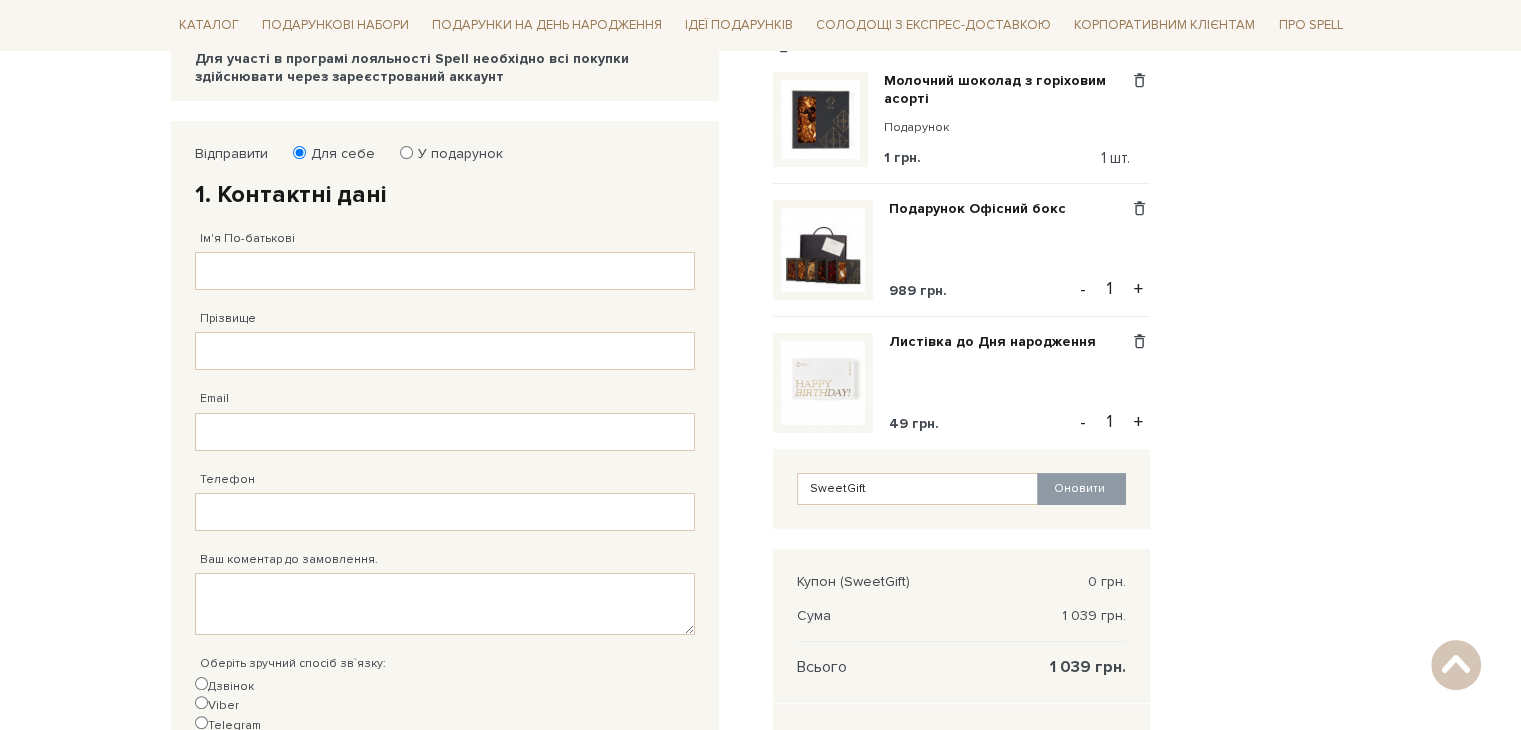 scroll, scrollTop: 268, scrollLeft: 0, axis: vertical 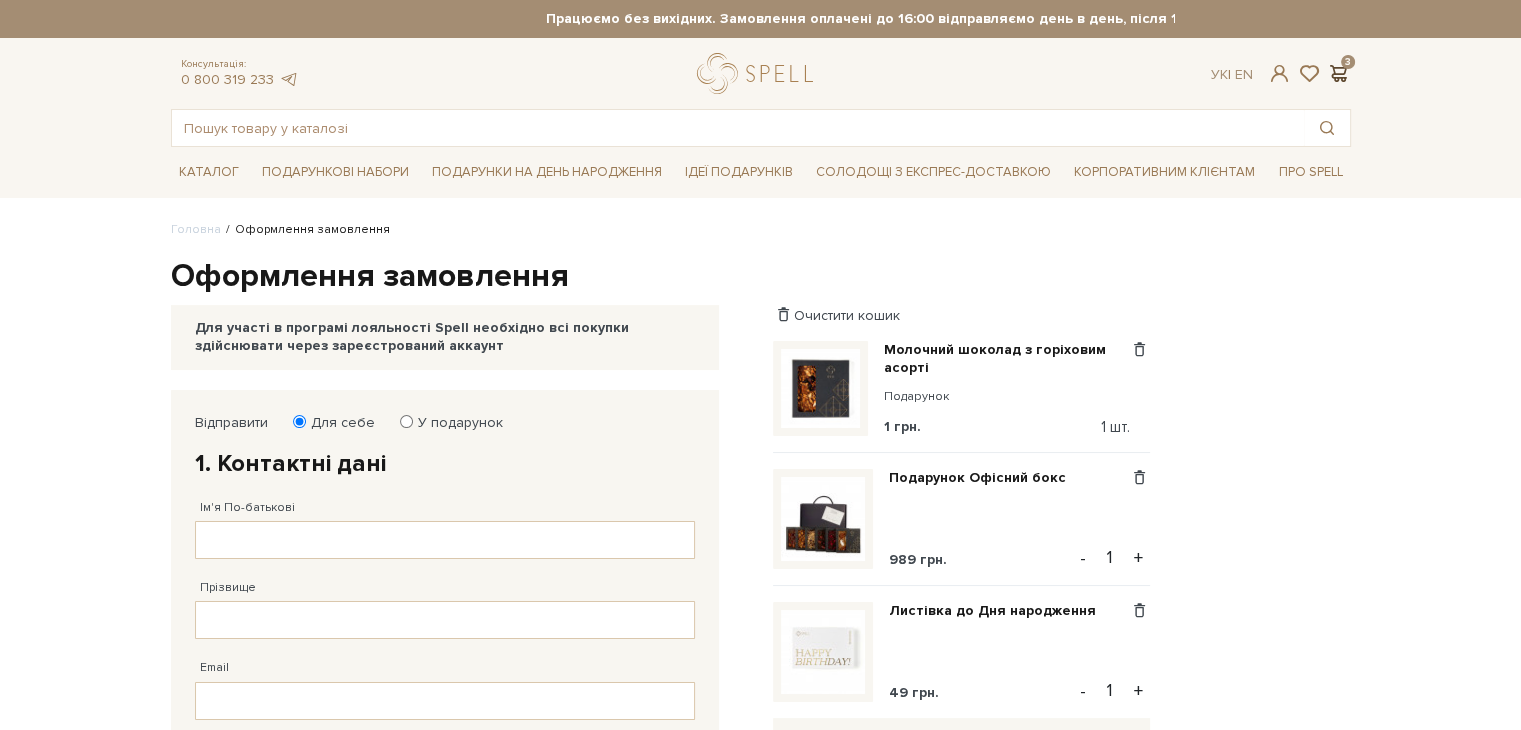 drag, startPoint x: 1329, startPoint y: 61, endPoint x: 1344, endPoint y: 79, distance: 23.43075 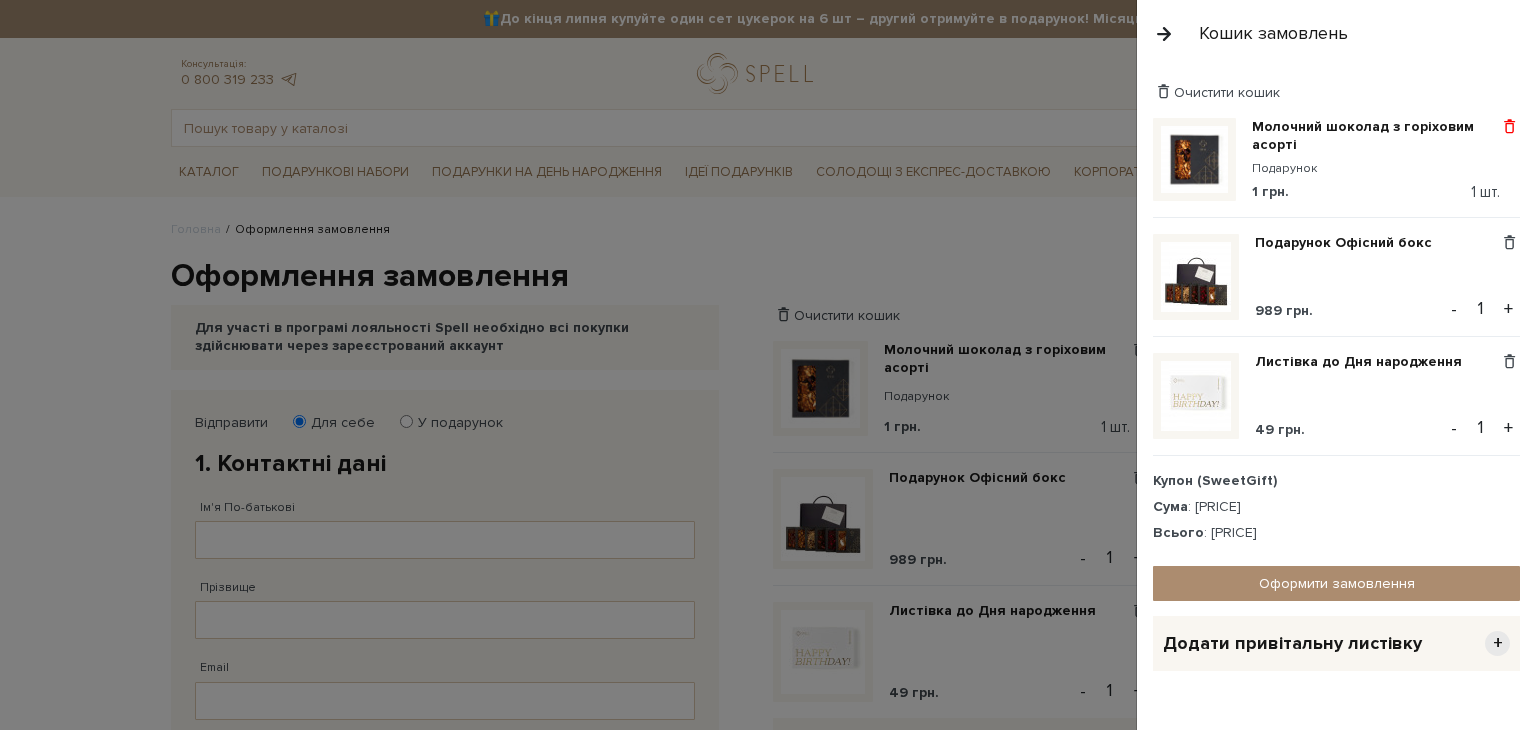 click at bounding box center (1509, 127) 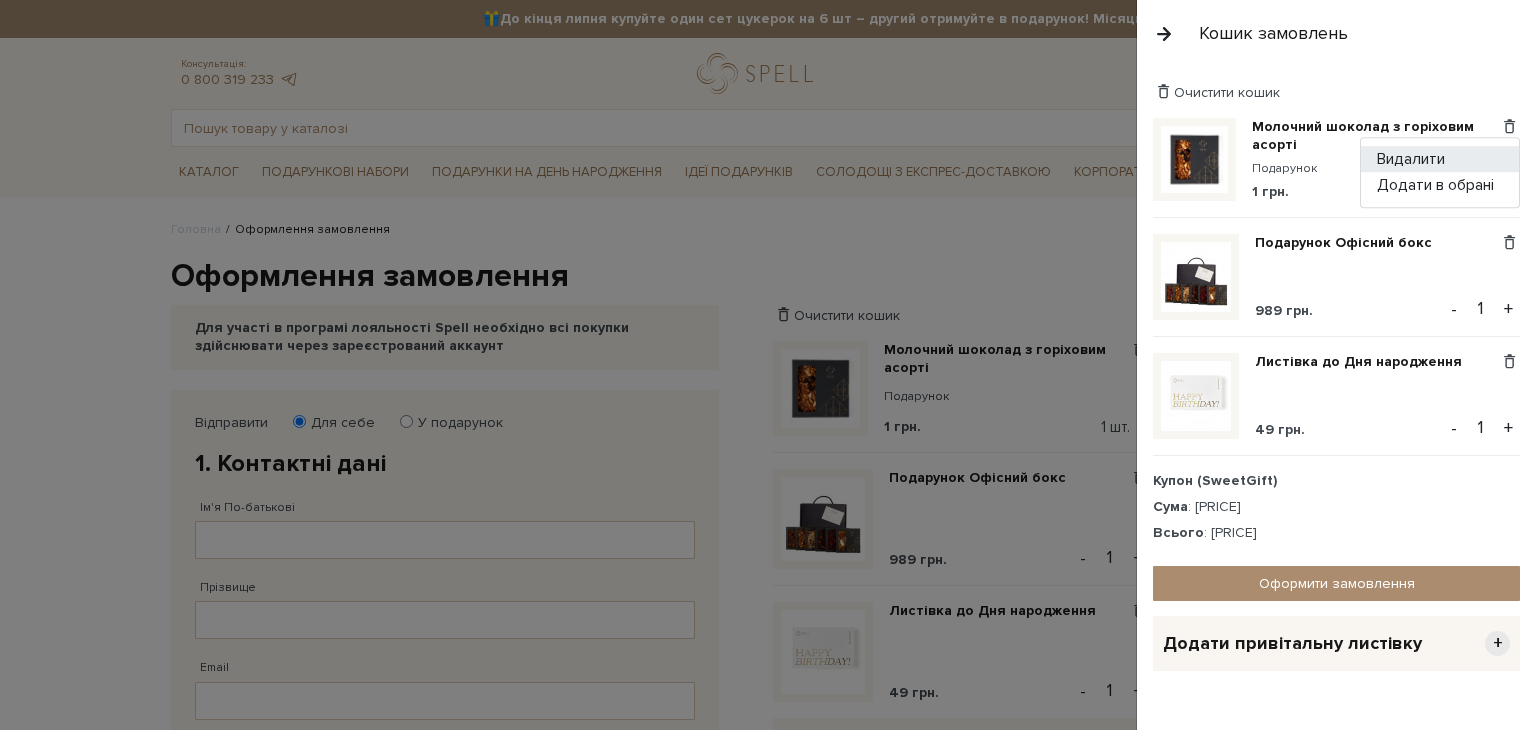 click on "Видалити" at bounding box center (1440, 159) 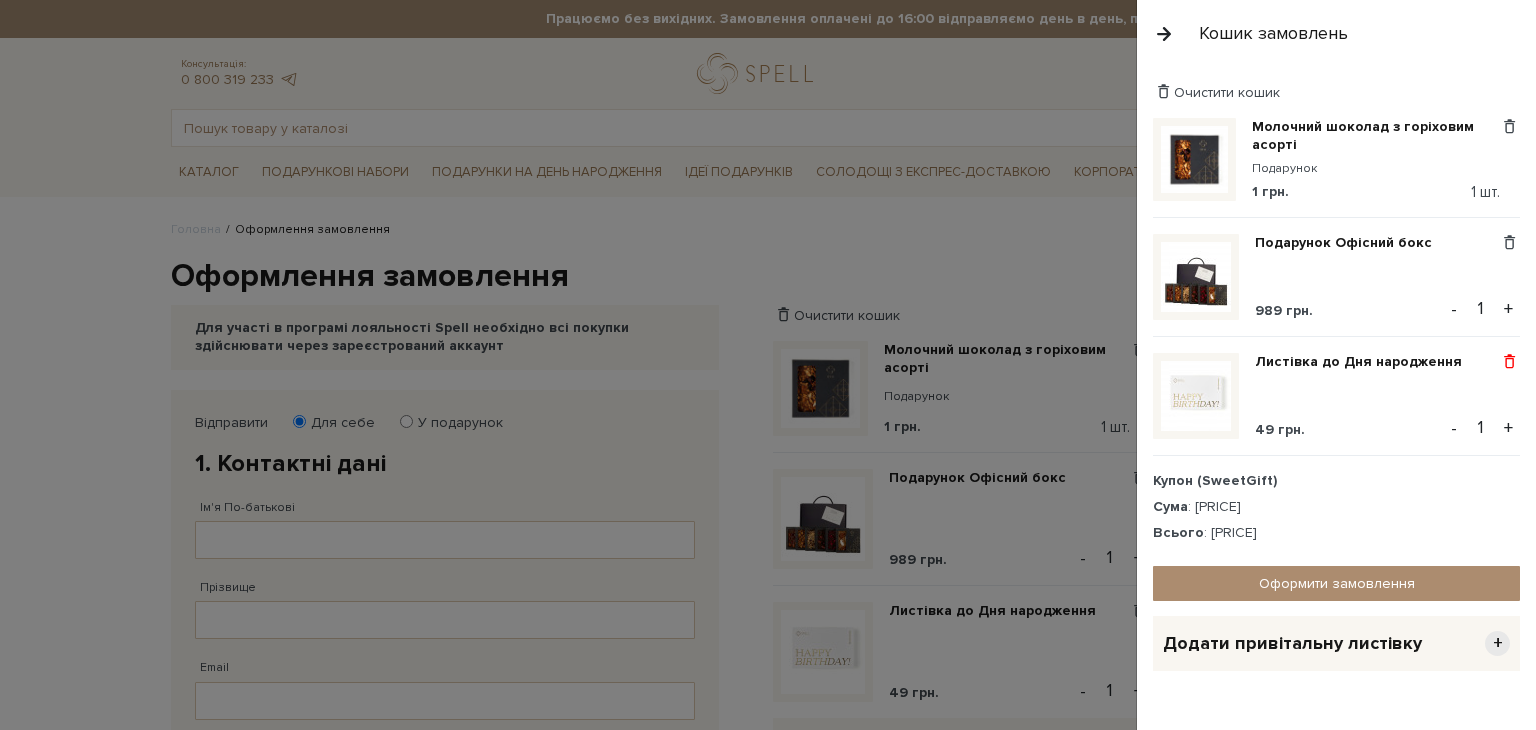 click at bounding box center [1509, 362] 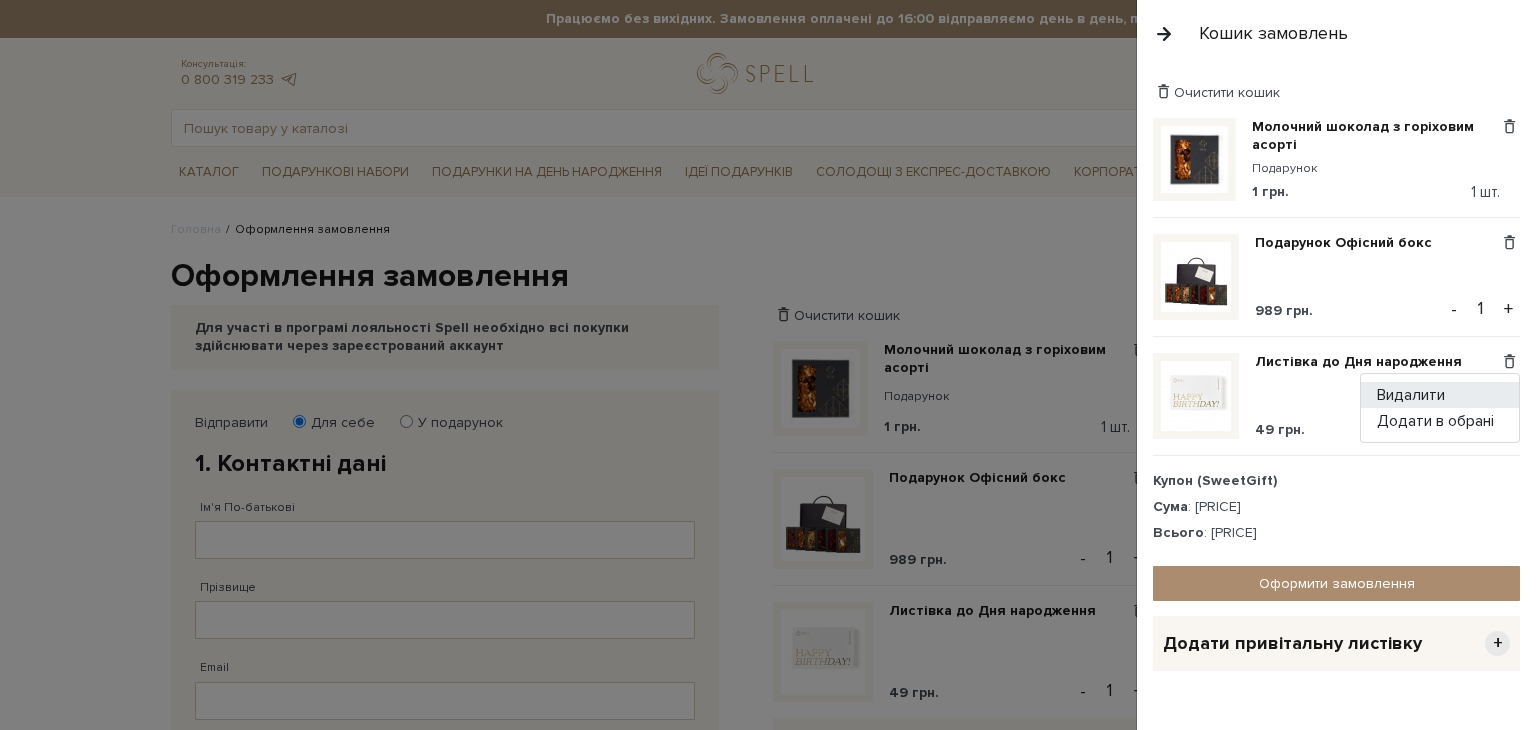 click on "Видалити" at bounding box center [1440, 395] 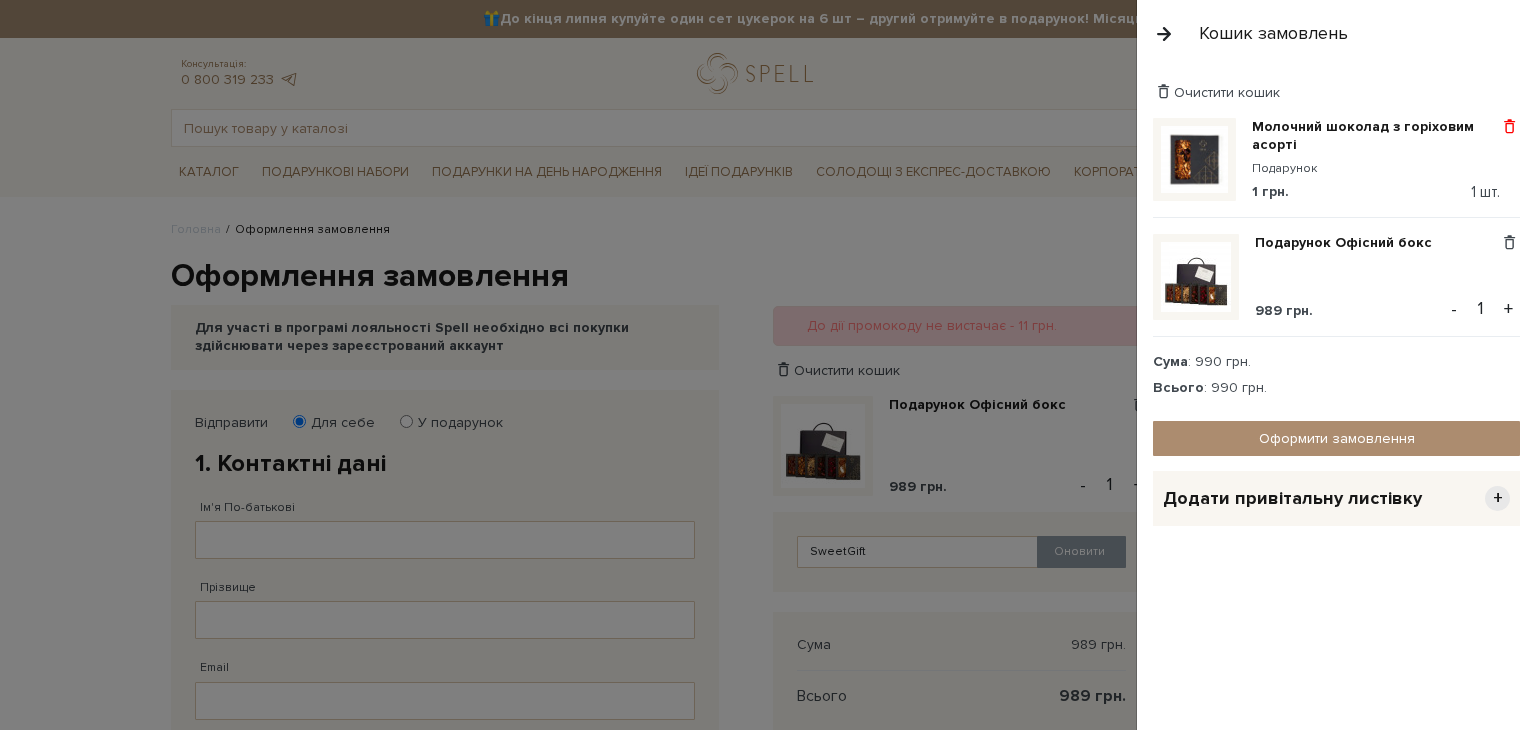 click at bounding box center (1509, 127) 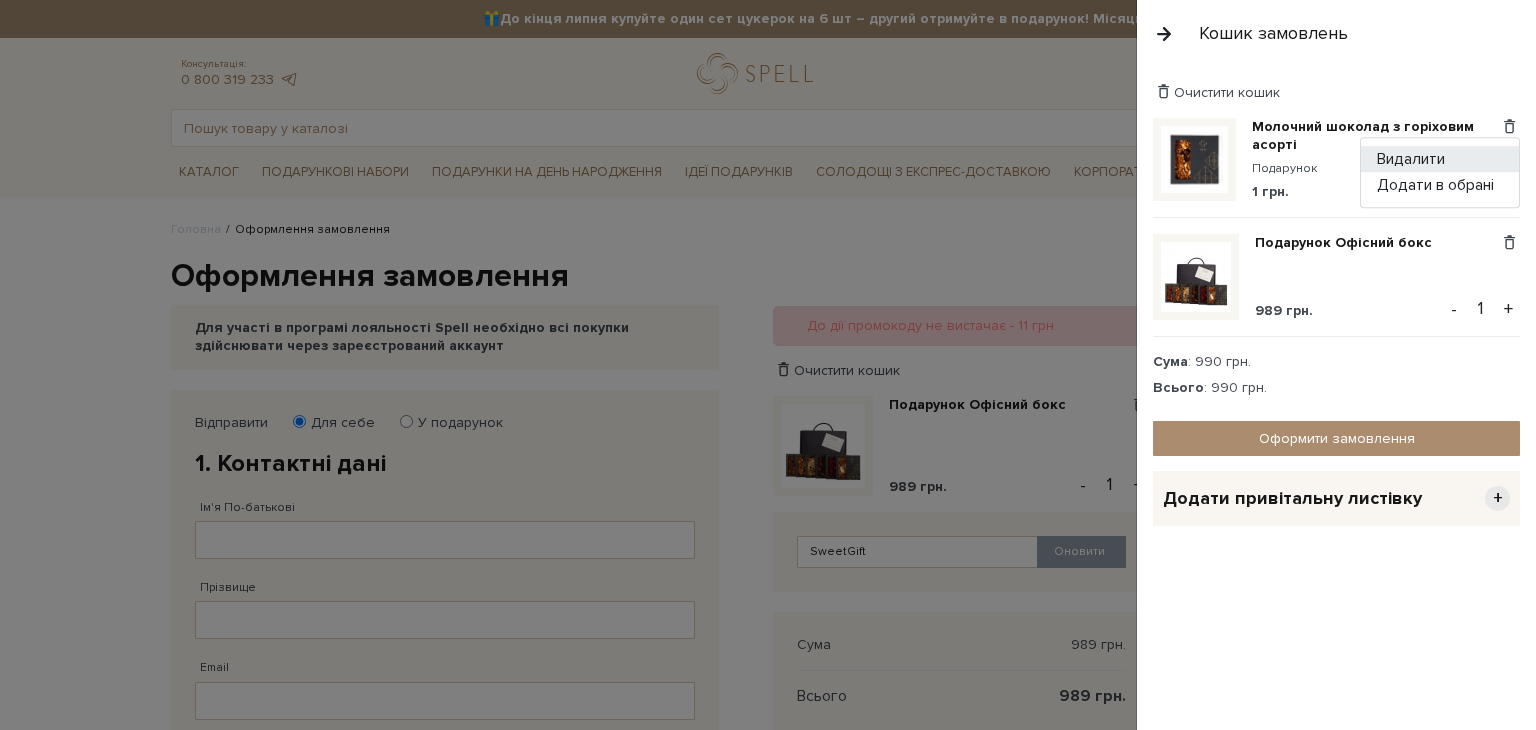 click on "Видалити" at bounding box center (1440, 159) 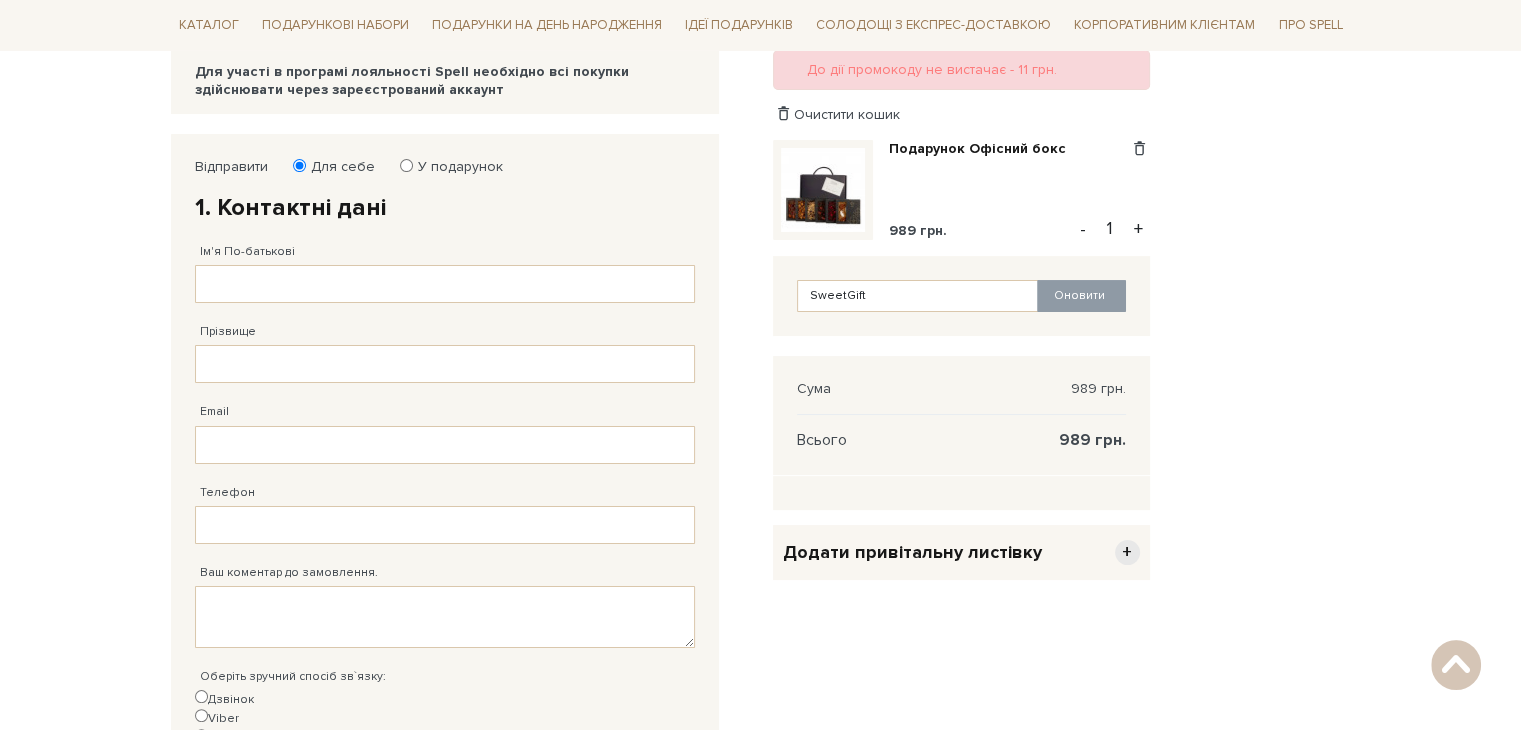scroll, scrollTop: 258, scrollLeft: 0, axis: vertical 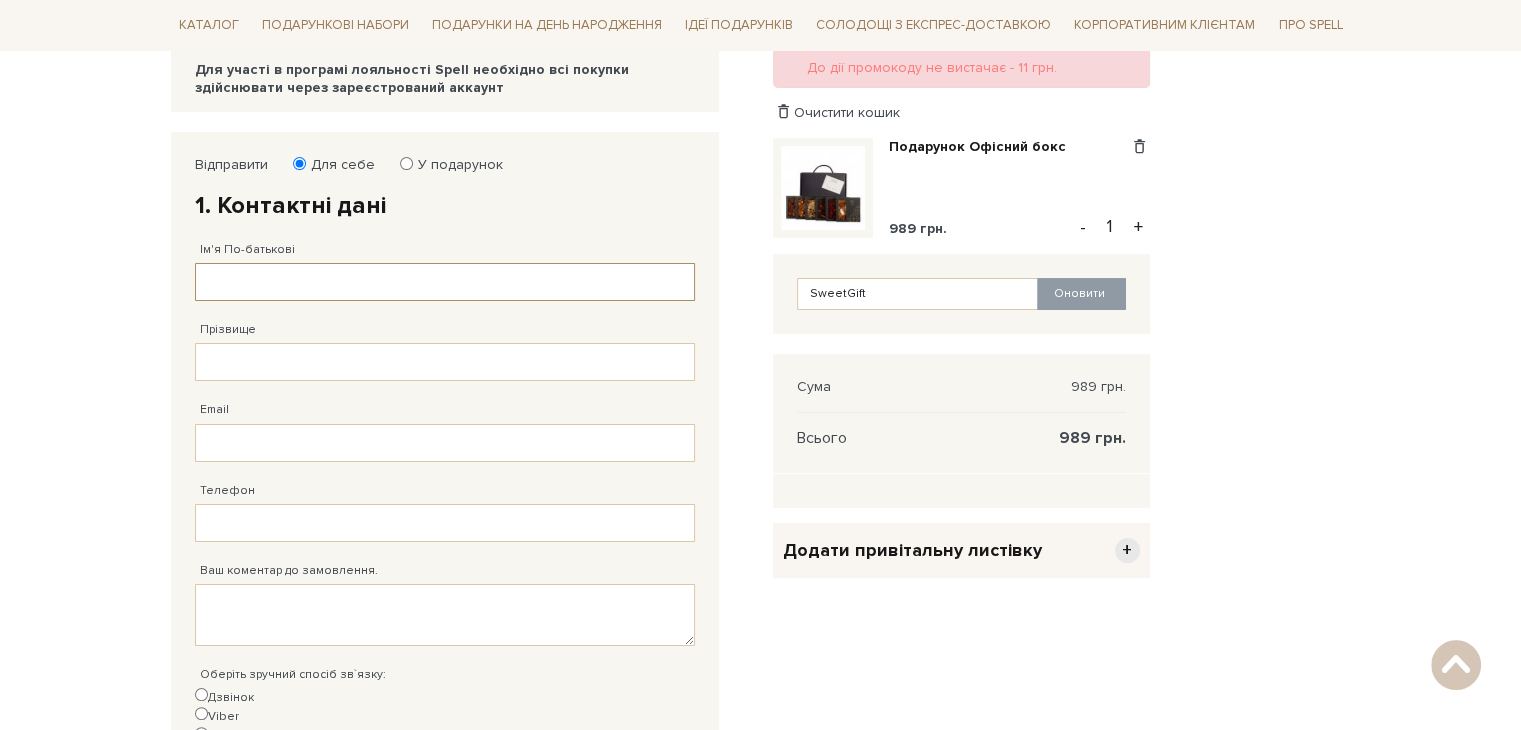 click on "Ім'я По-батькові" at bounding box center (445, 282) 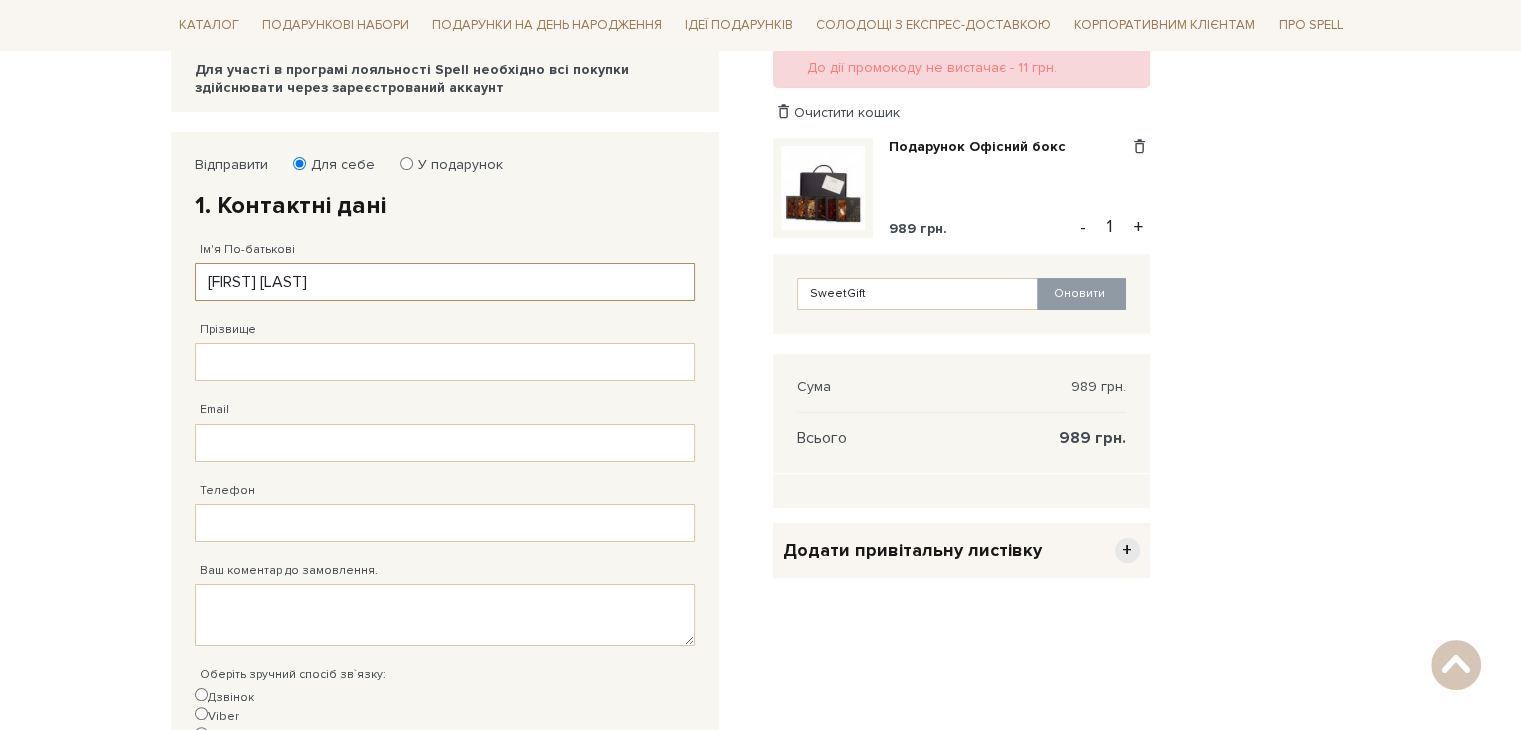 type on "[FIRST] [LAST]" 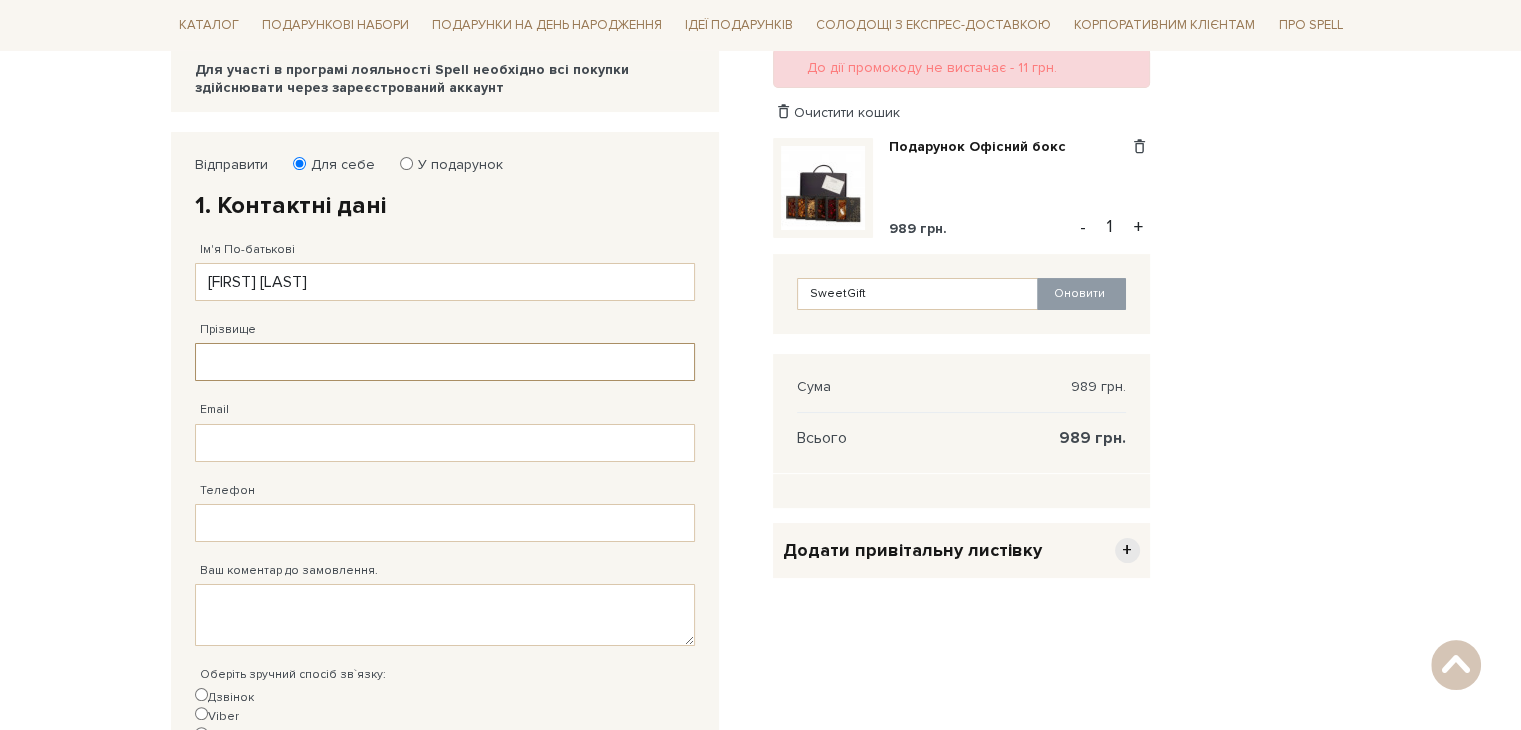 click on "Прізвище" at bounding box center (445, 362) 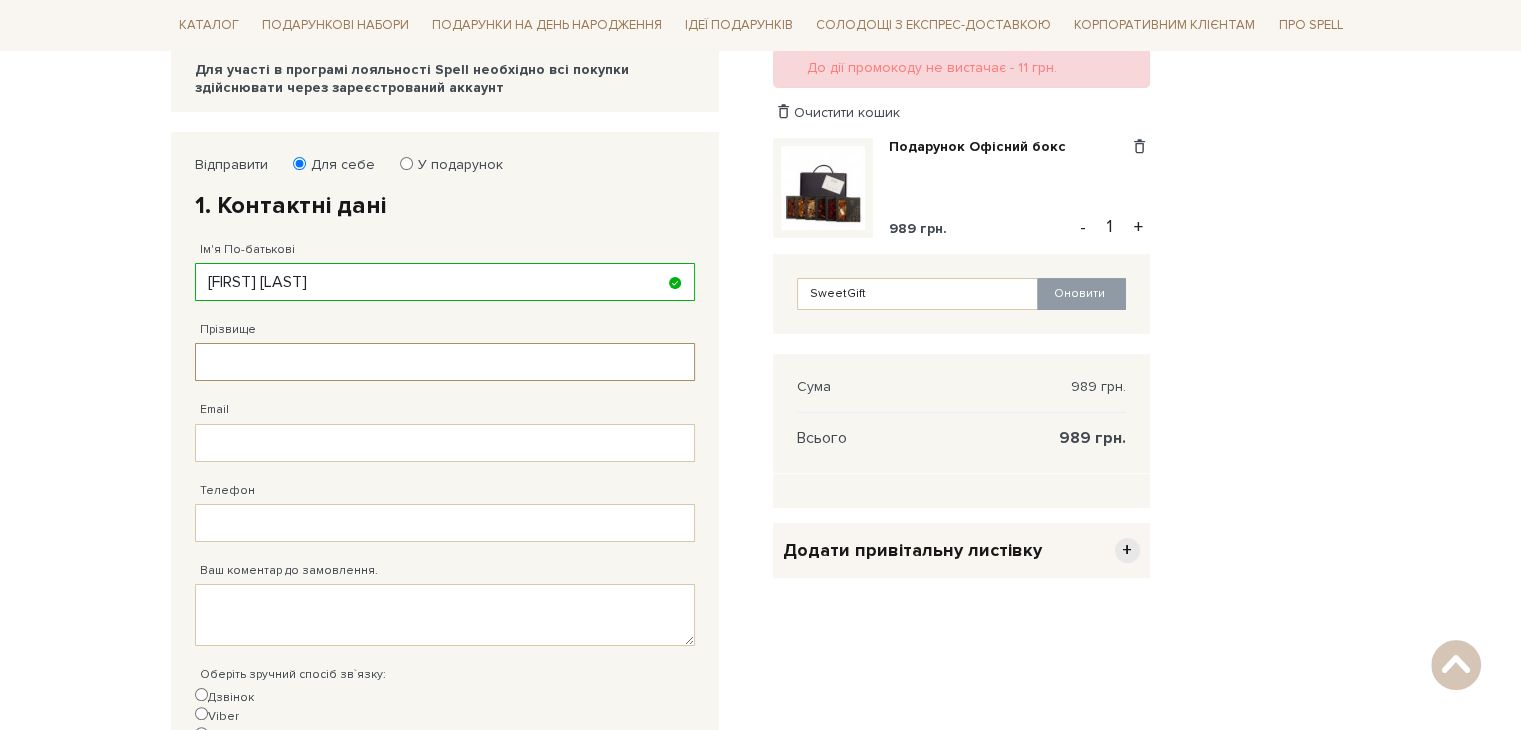 click on "Прізвище" at bounding box center [445, 362] 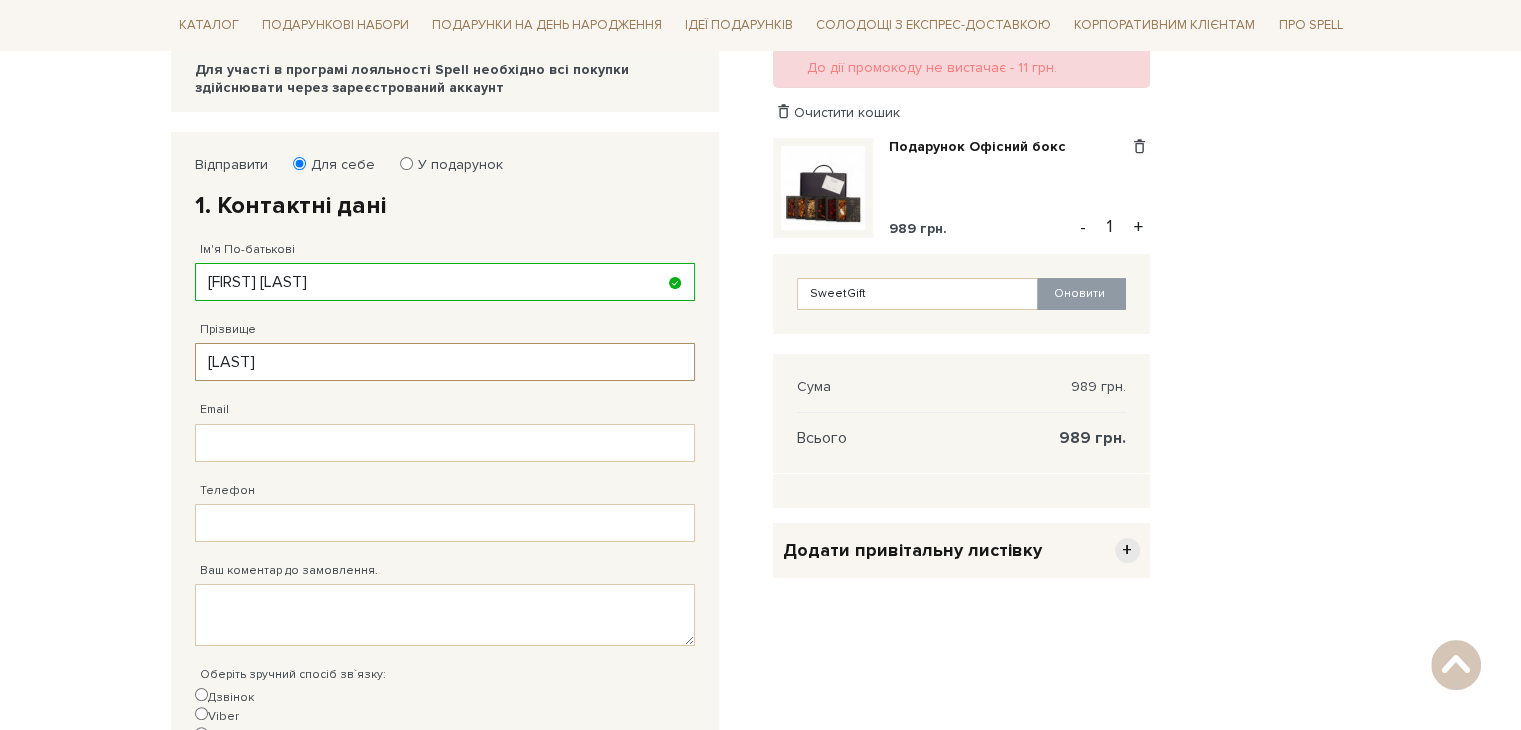 type on "[LAST]" 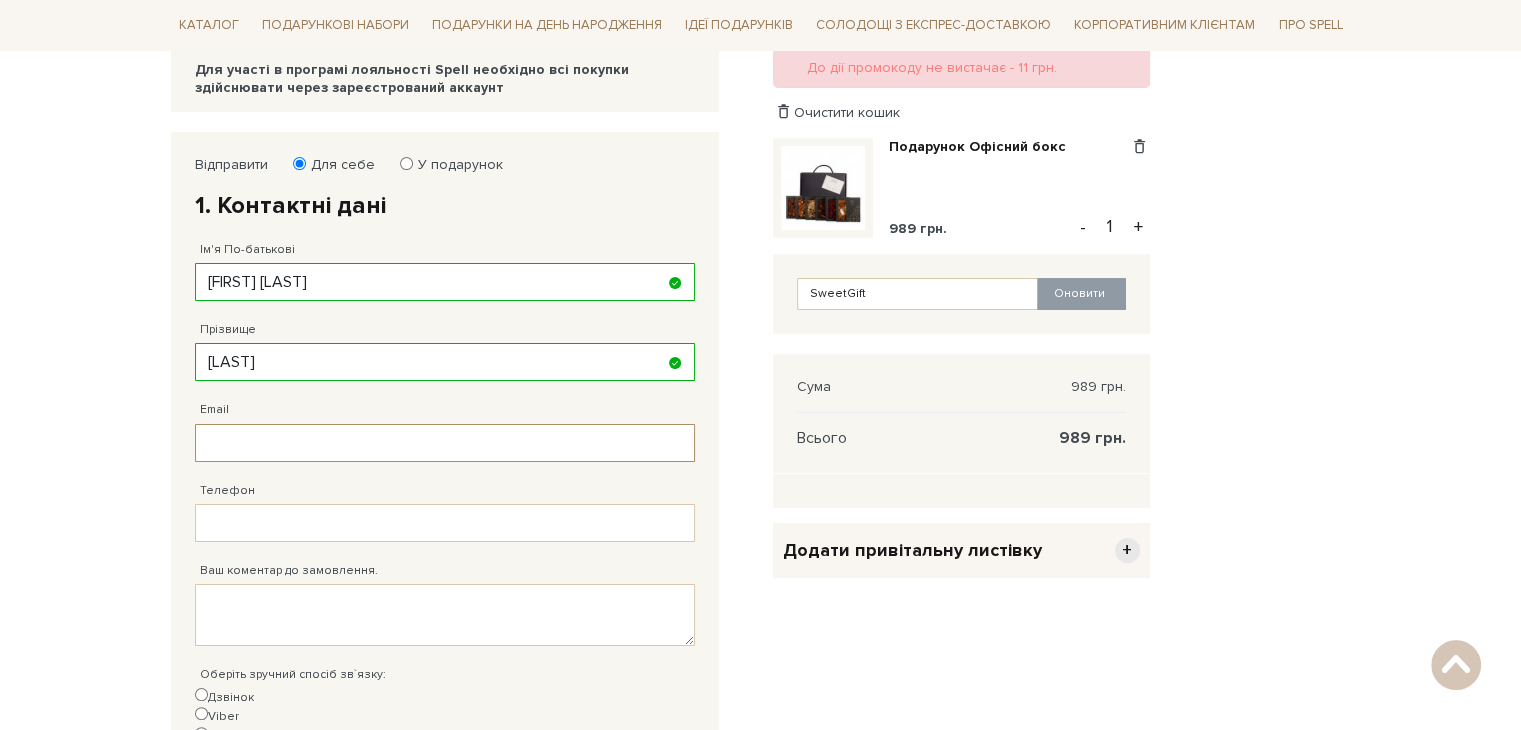click on "Email" at bounding box center (445, 443) 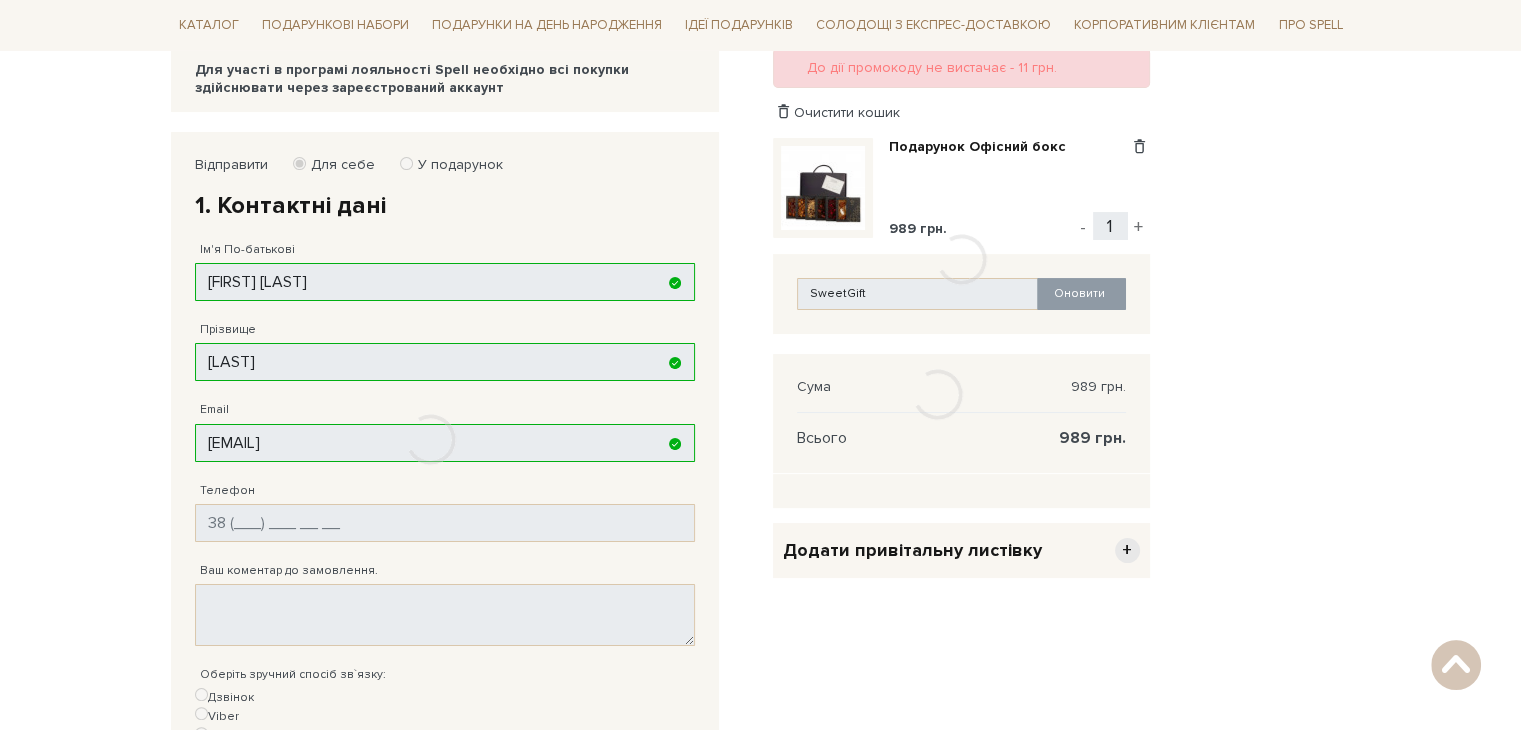 click at bounding box center [430, 440] 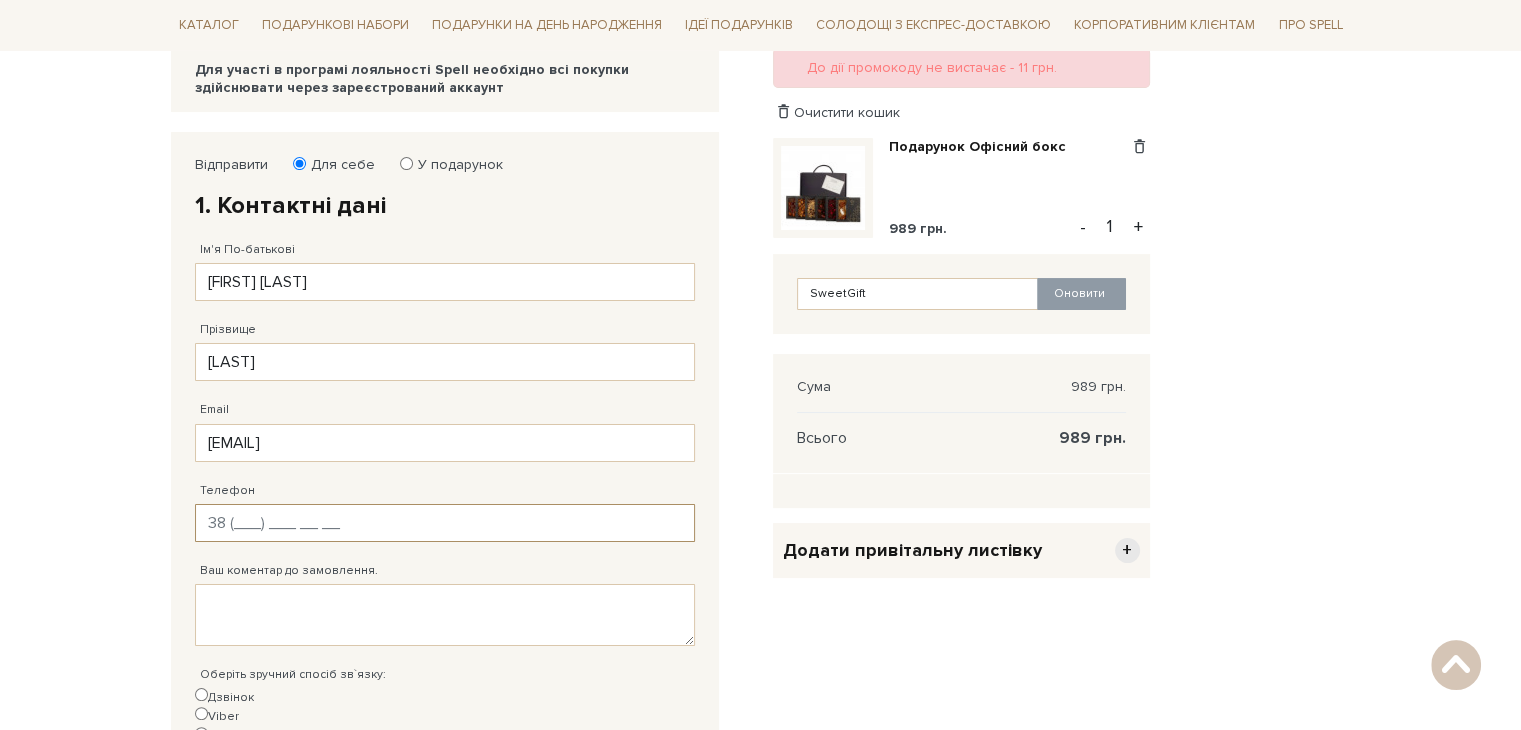 click on "Телефон" at bounding box center (445, 523) 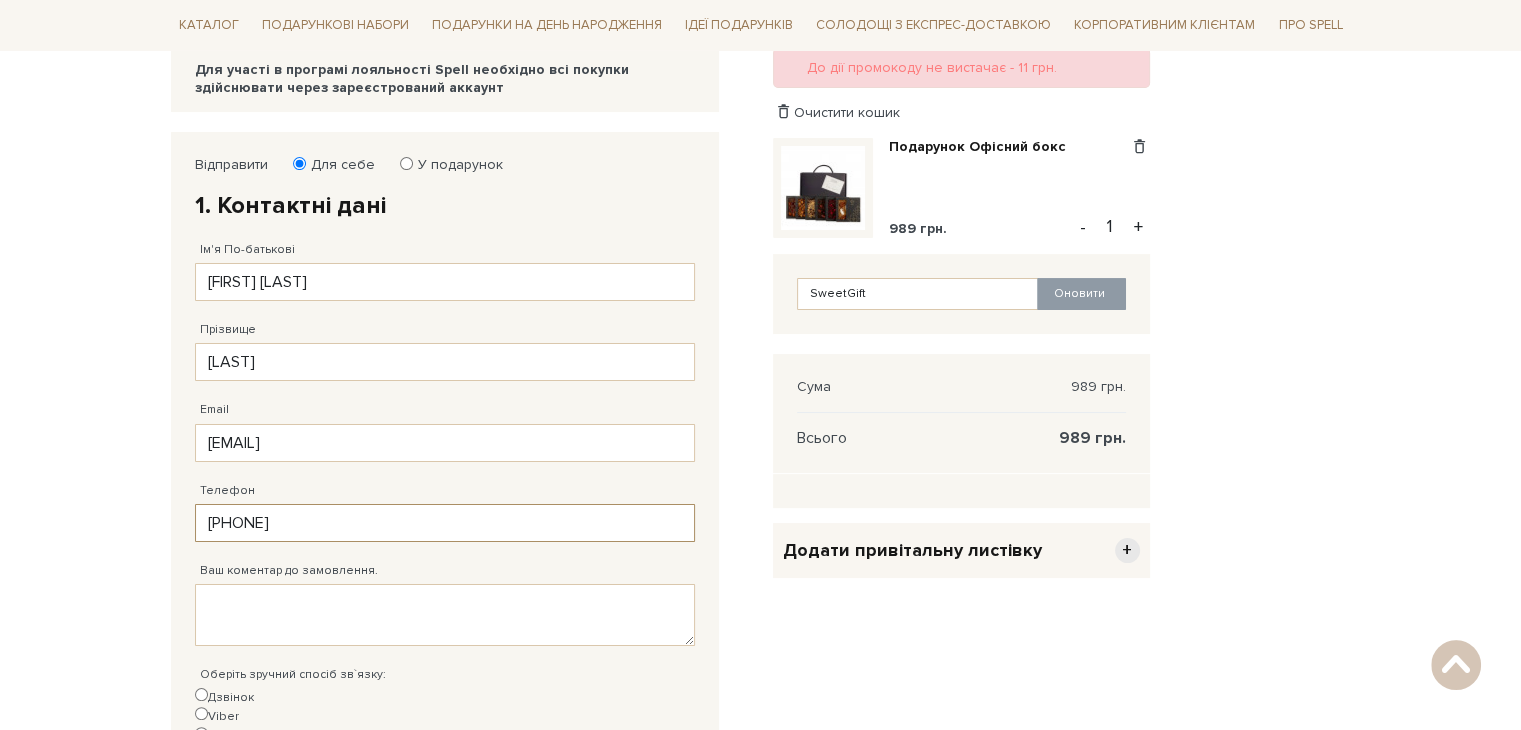 type on "[PHONE]" 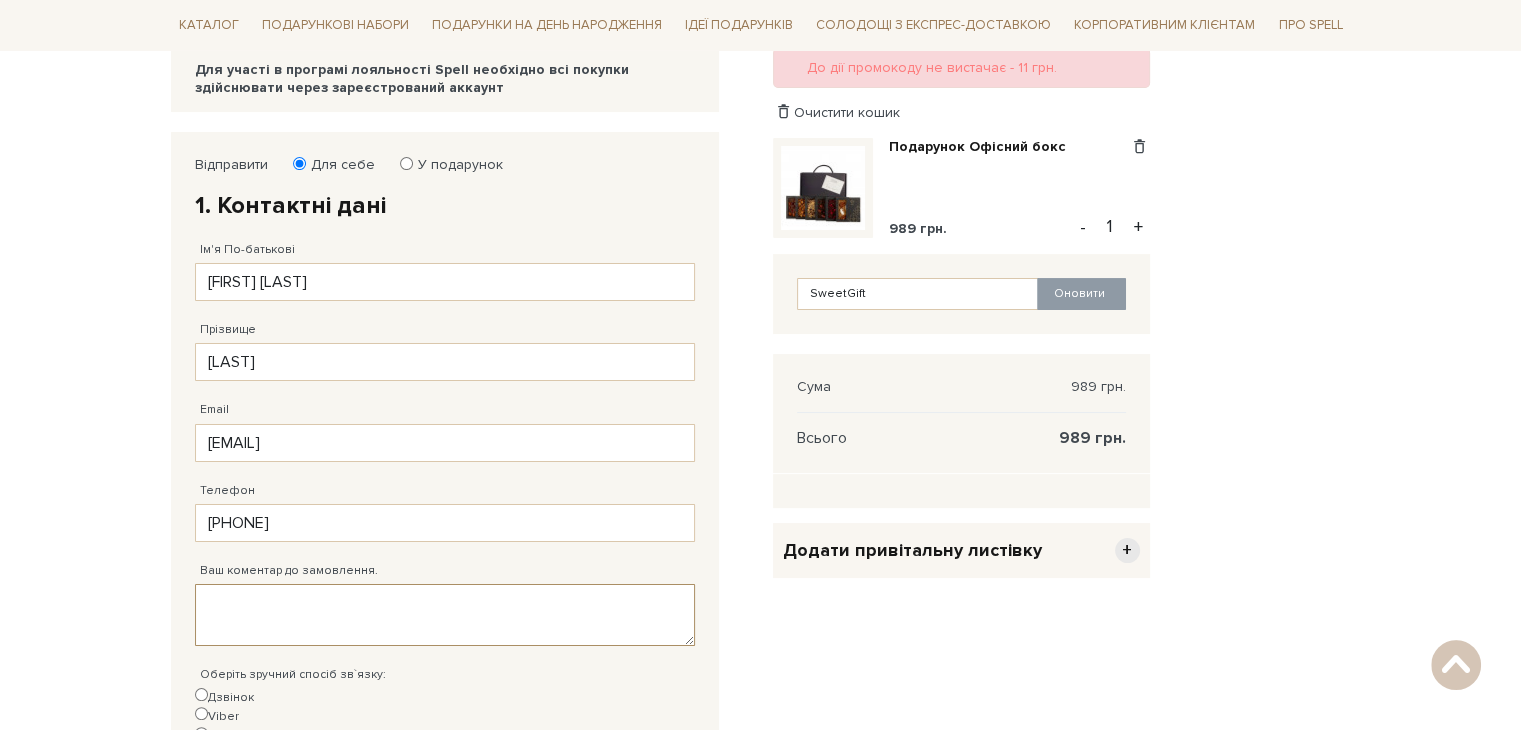 click on "Ваш коментар до замовлення." at bounding box center [445, 615] 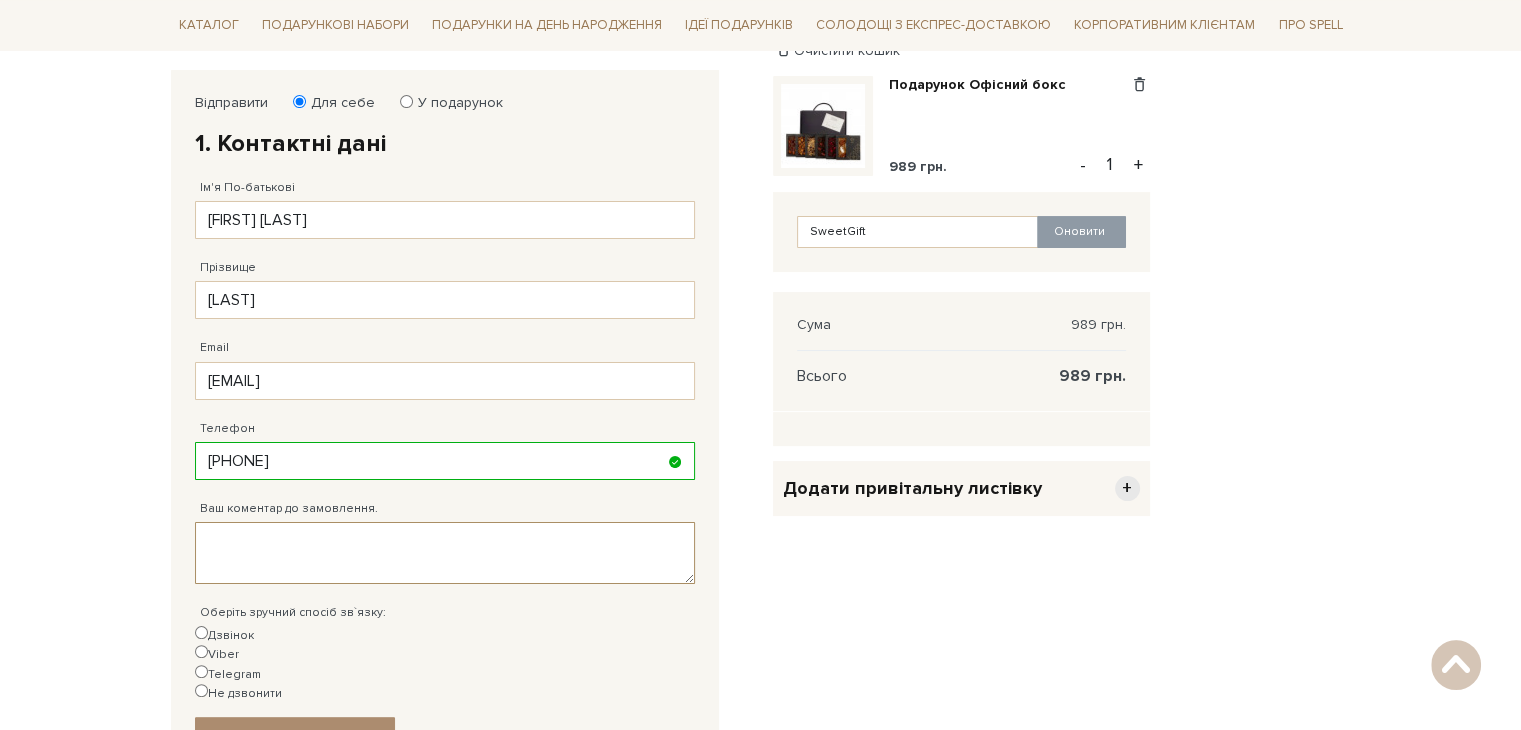 scroll, scrollTop: 335, scrollLeft: 0, axis: vertical 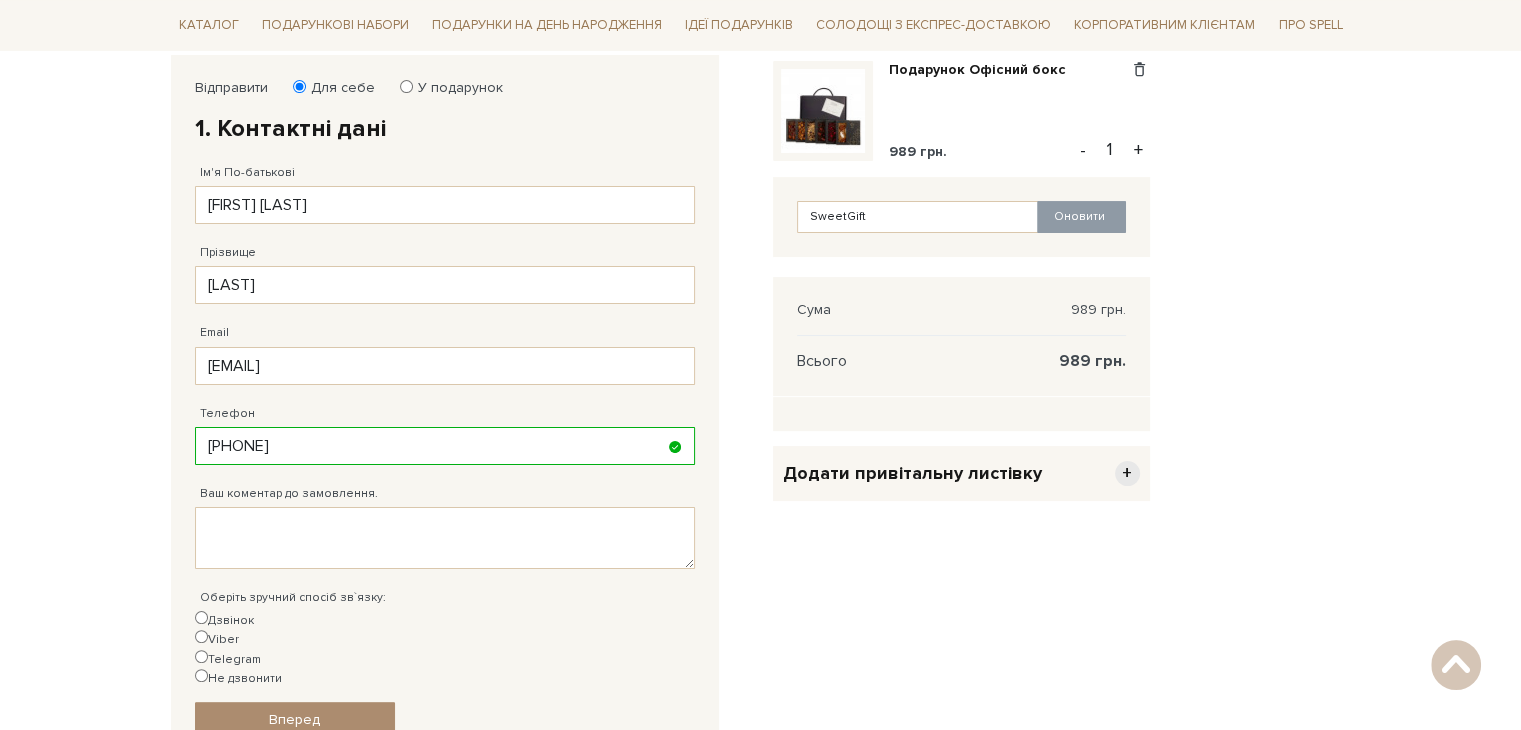 click on "Дзвінок" at bounding box center (201, 617) 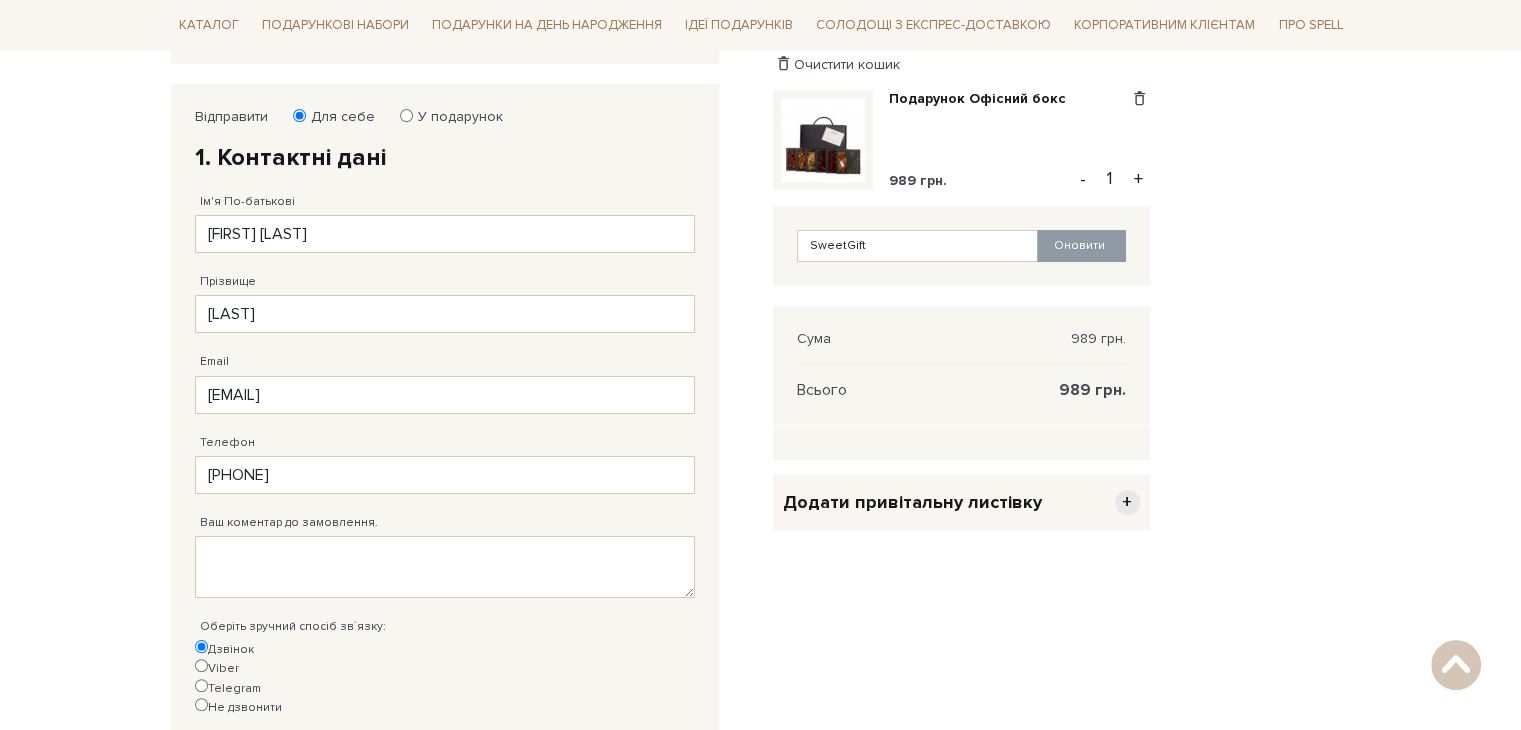 scroll, scrollTop: 305, scrollLeft: 0, axis: vertical 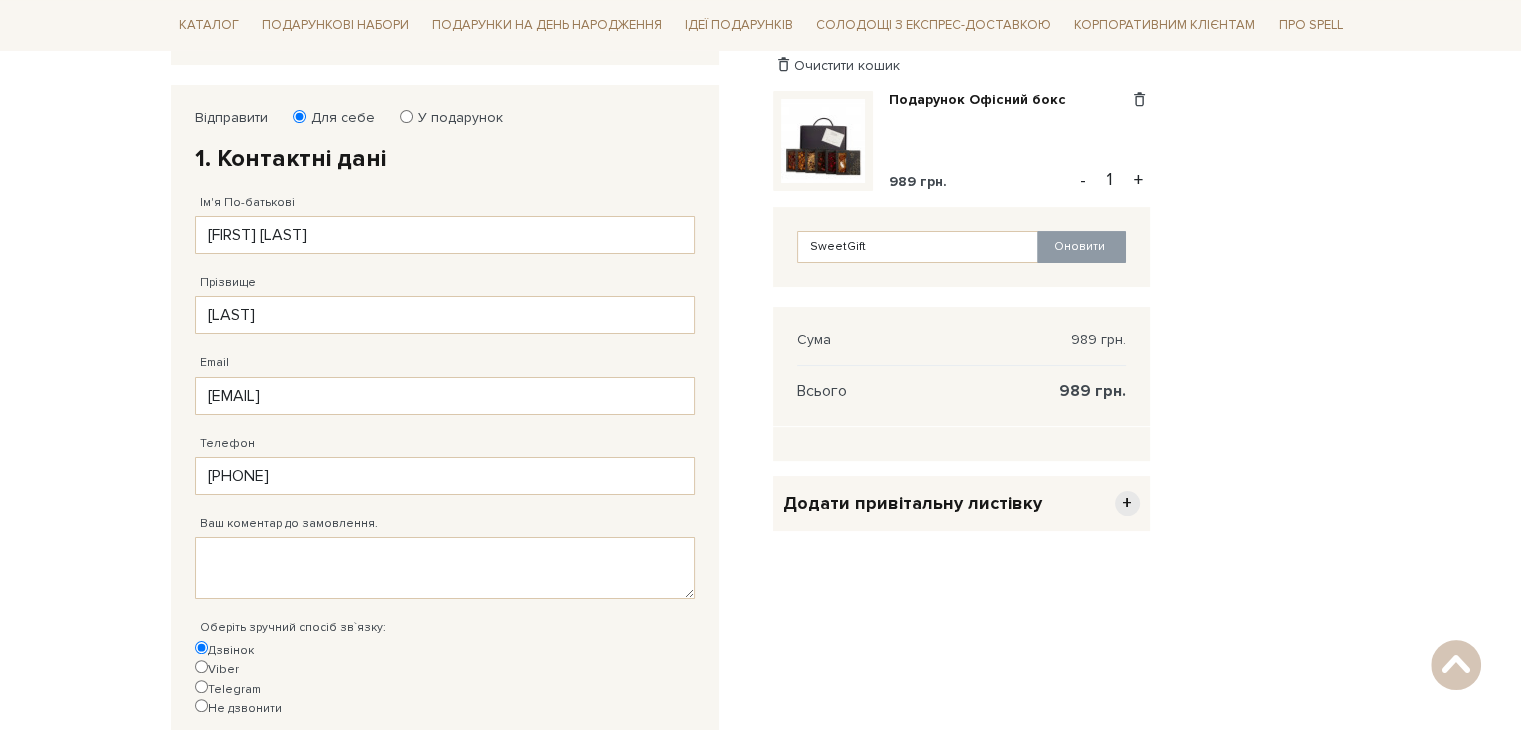 click on "Telegram" at bounding box center [201, 686] 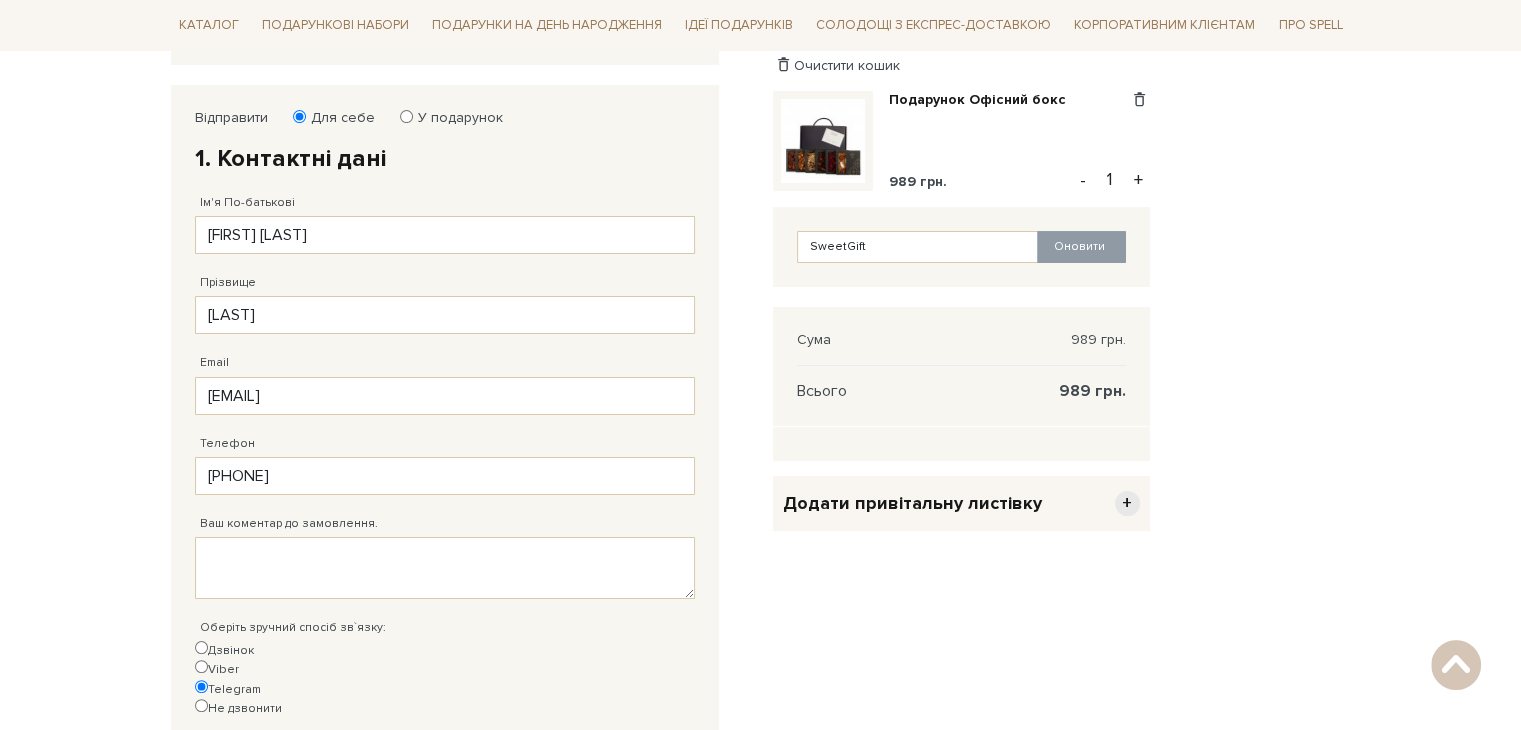 click on "Дзвінок" at bounding box center (201, 647) 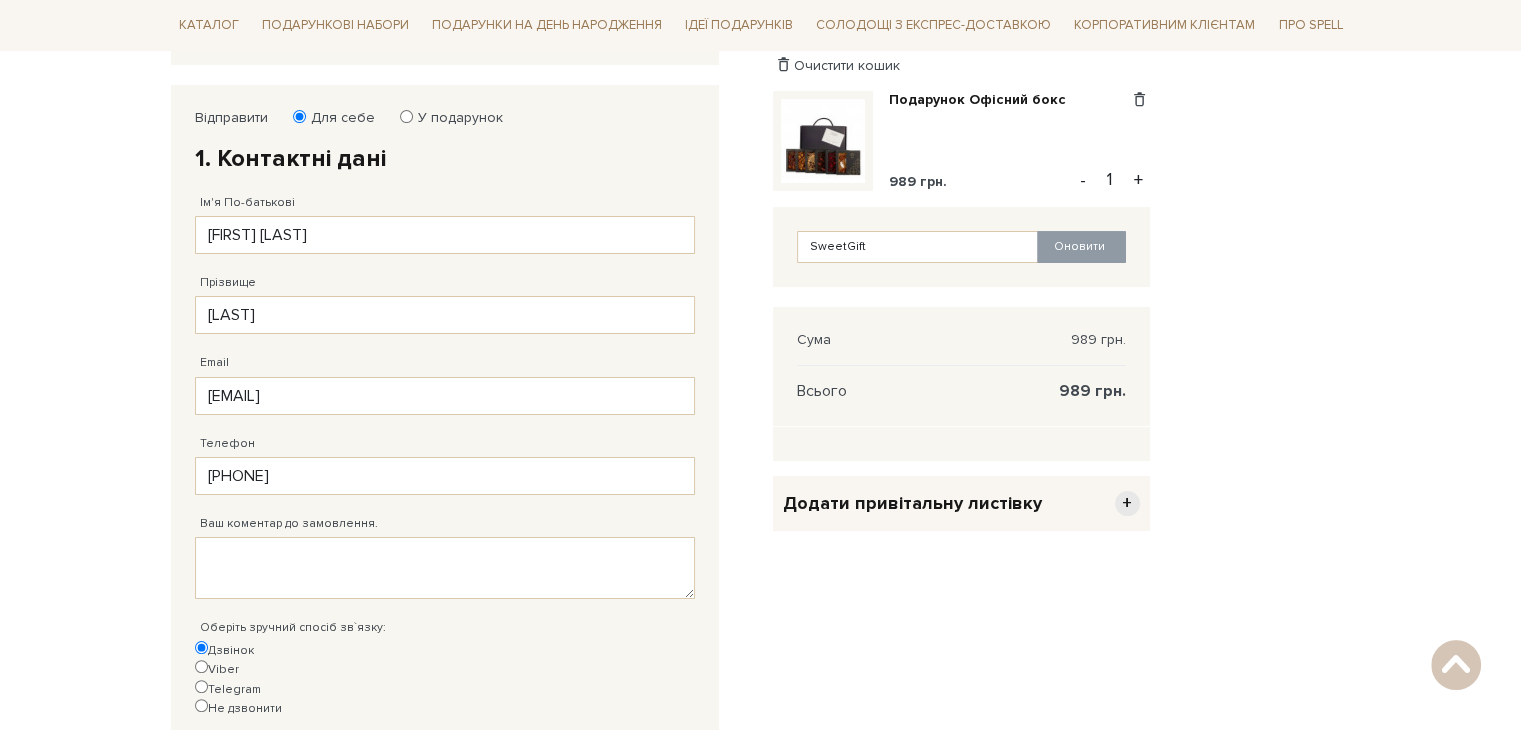 click on "Вперед" at bounding box center (294, 749) 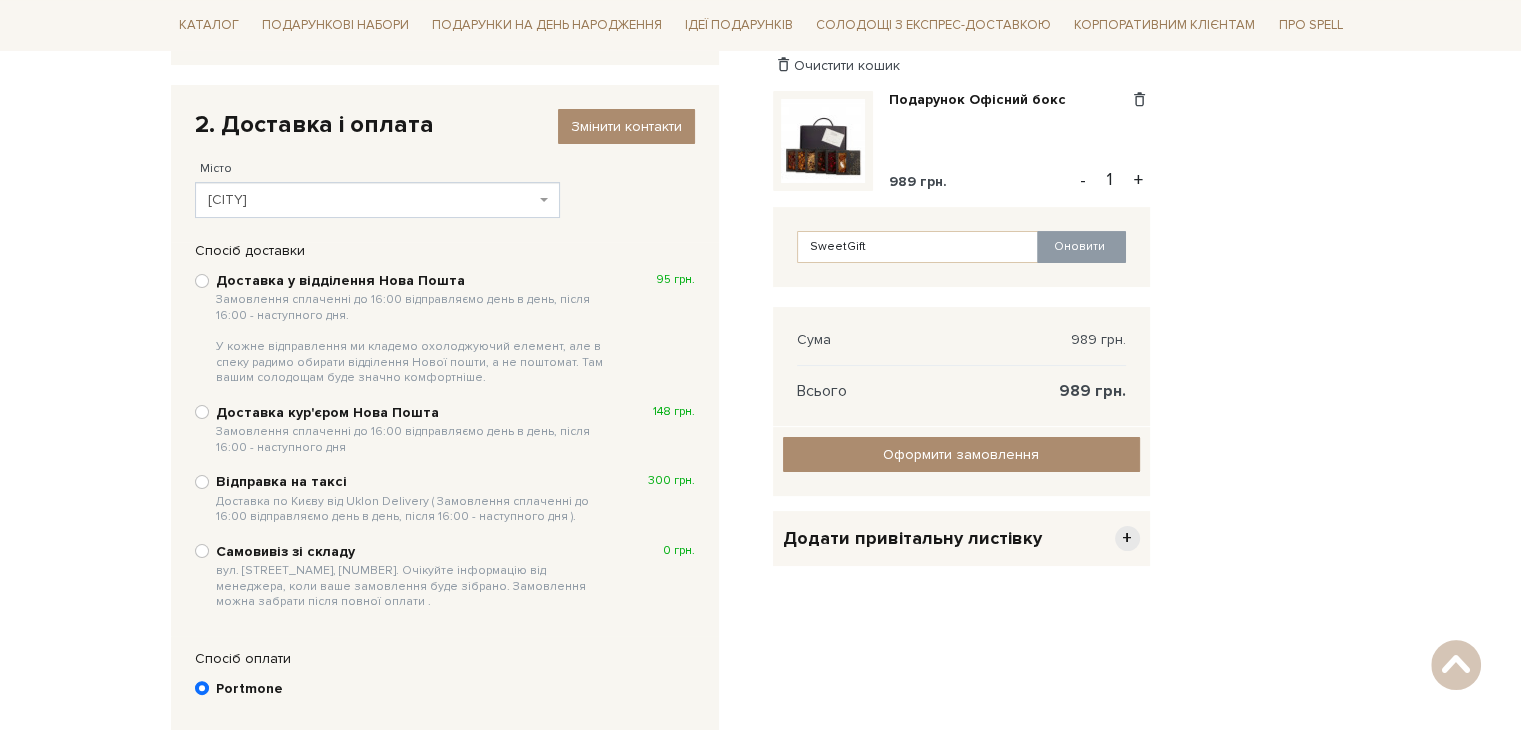 click on "[CITY]" at bounding box center [371, 200] 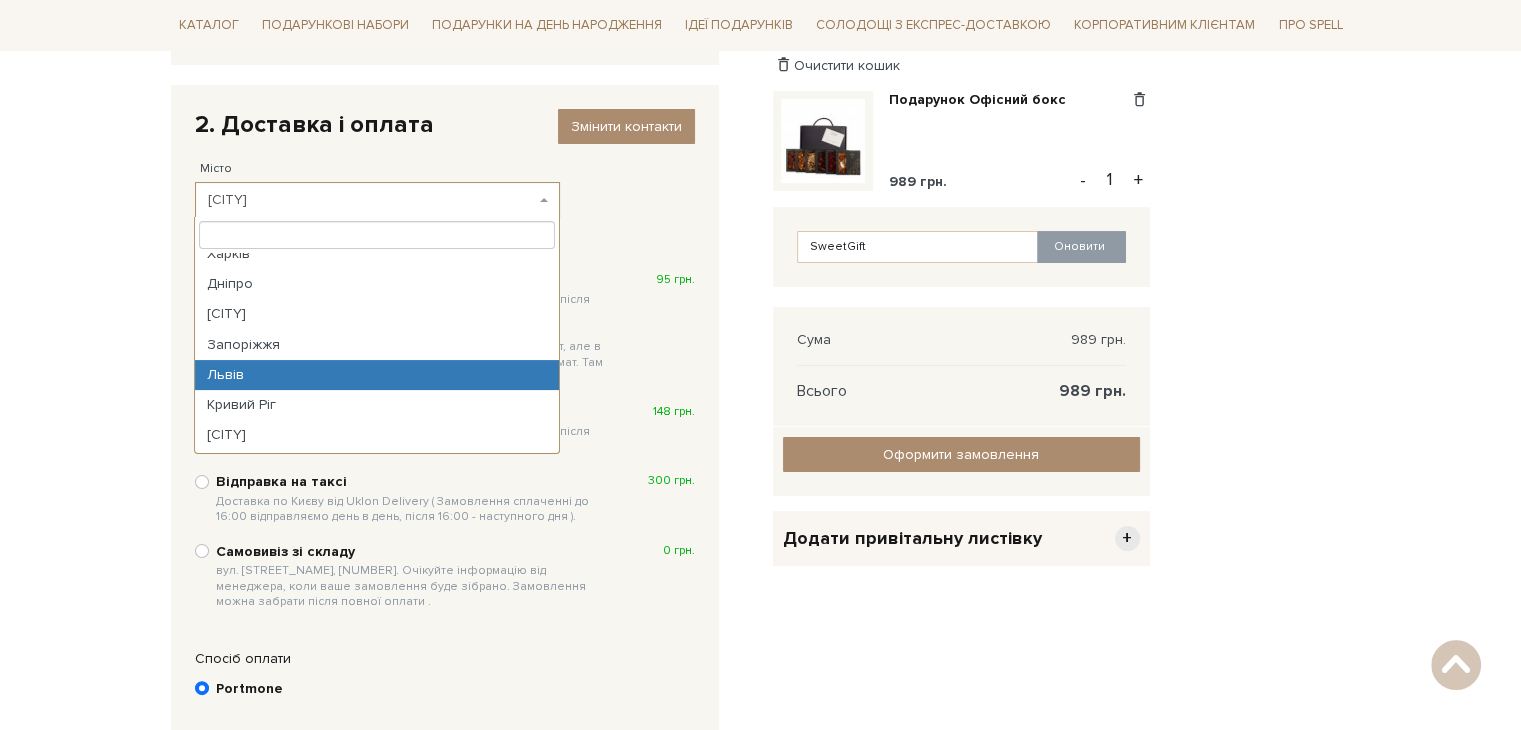scroll, scrollTop: 0, scrollLeft: 0, axis: both 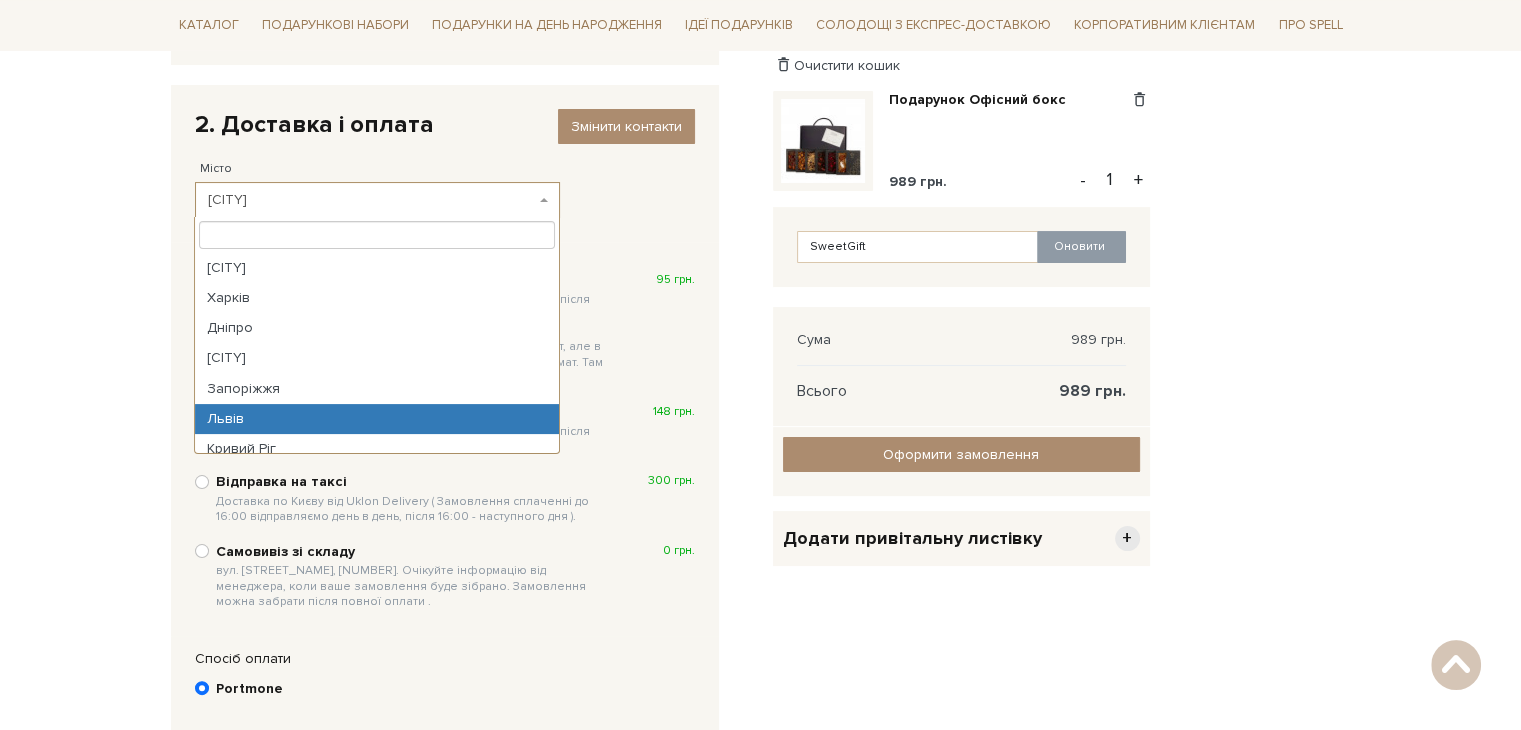 select on "Львів" 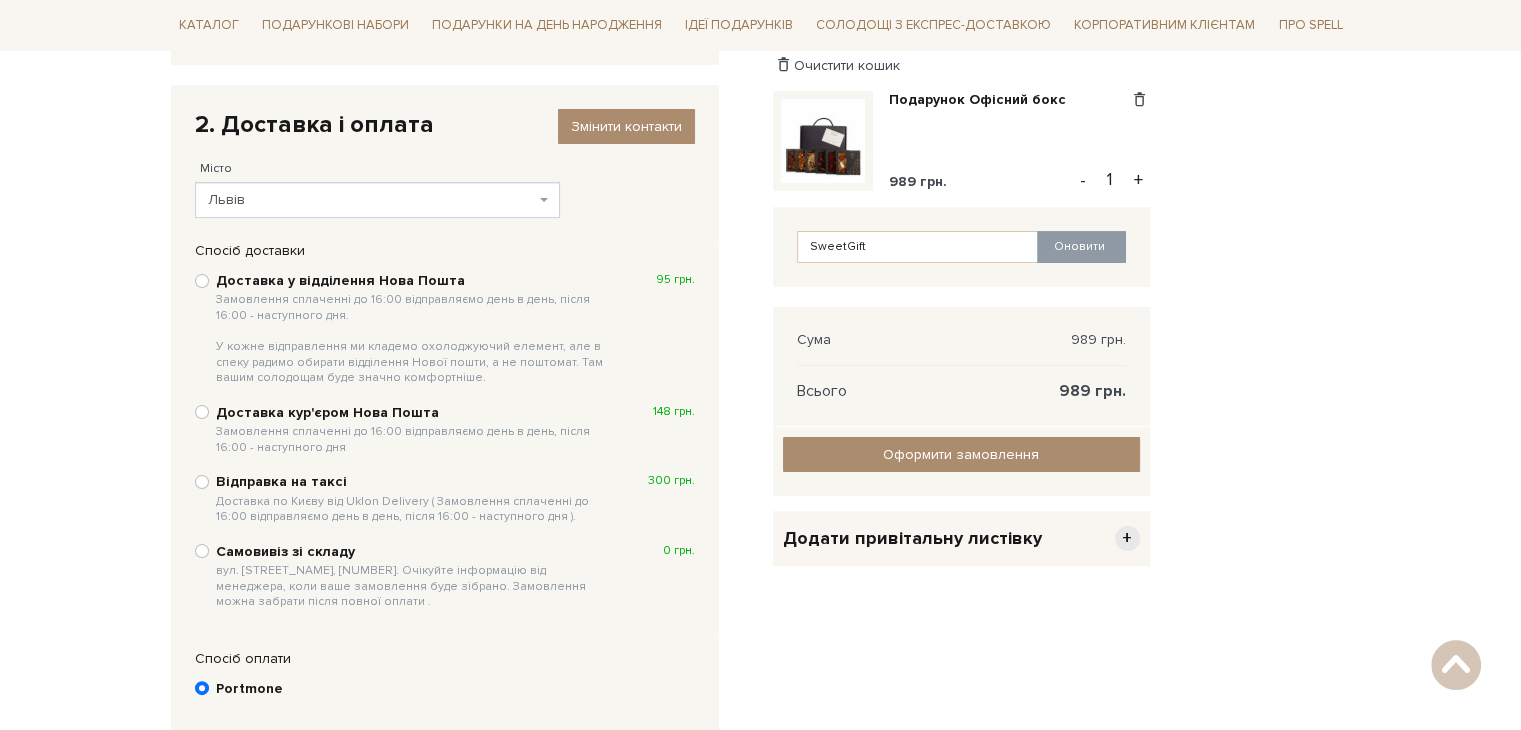click on "Доставка у відділення Нова Пошта                                                                             Замовлення сплаченні до 16:00 відправляємо день в день, після 16:00 - наступного дня.
У кожне відправлення ми кладемо охолоджуючий елемент, але в спеку радимо обирати відділення Нової пошти, а не поштомат. Там вашим солодощам буде значно комфортніше." at bounding box center (415, 329) 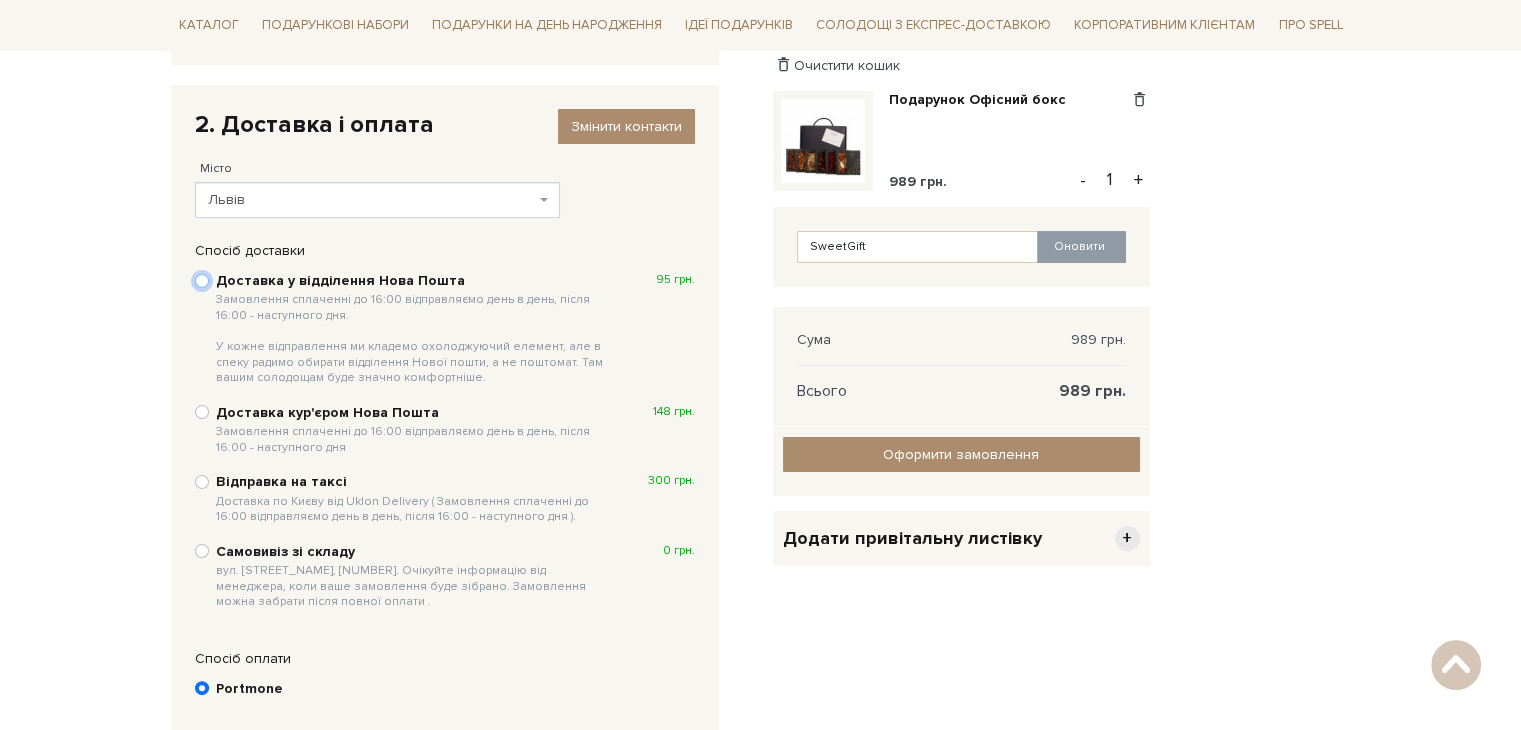 click on "Доставка у відділення Нова Пошта                                                                             Замовлення сплаченні до [NUMBER]:00 відправляємо день в день, після [NUMBER]:00 - наступного дня.
У кожне відправлення ми кладемо охолоджуючий елемент, але в спеку радимо обирати відділення Нової пошти, а не поштомат. Там вашим солодощам буде значно комфортніше.
[PRICE] грн." at bounding box center [202, 281] 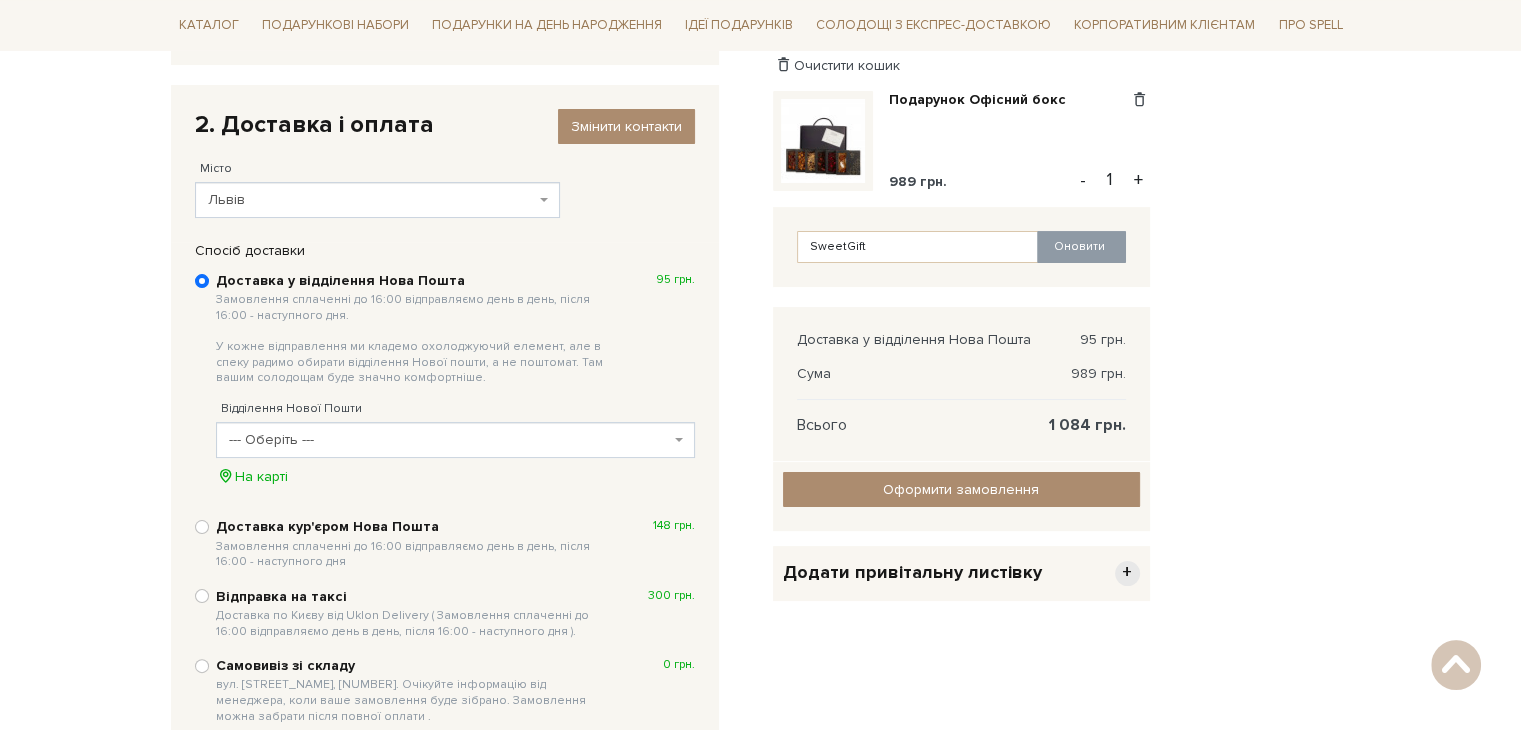 click on "--- Оберіть ---" at bounding box center (449, 440) 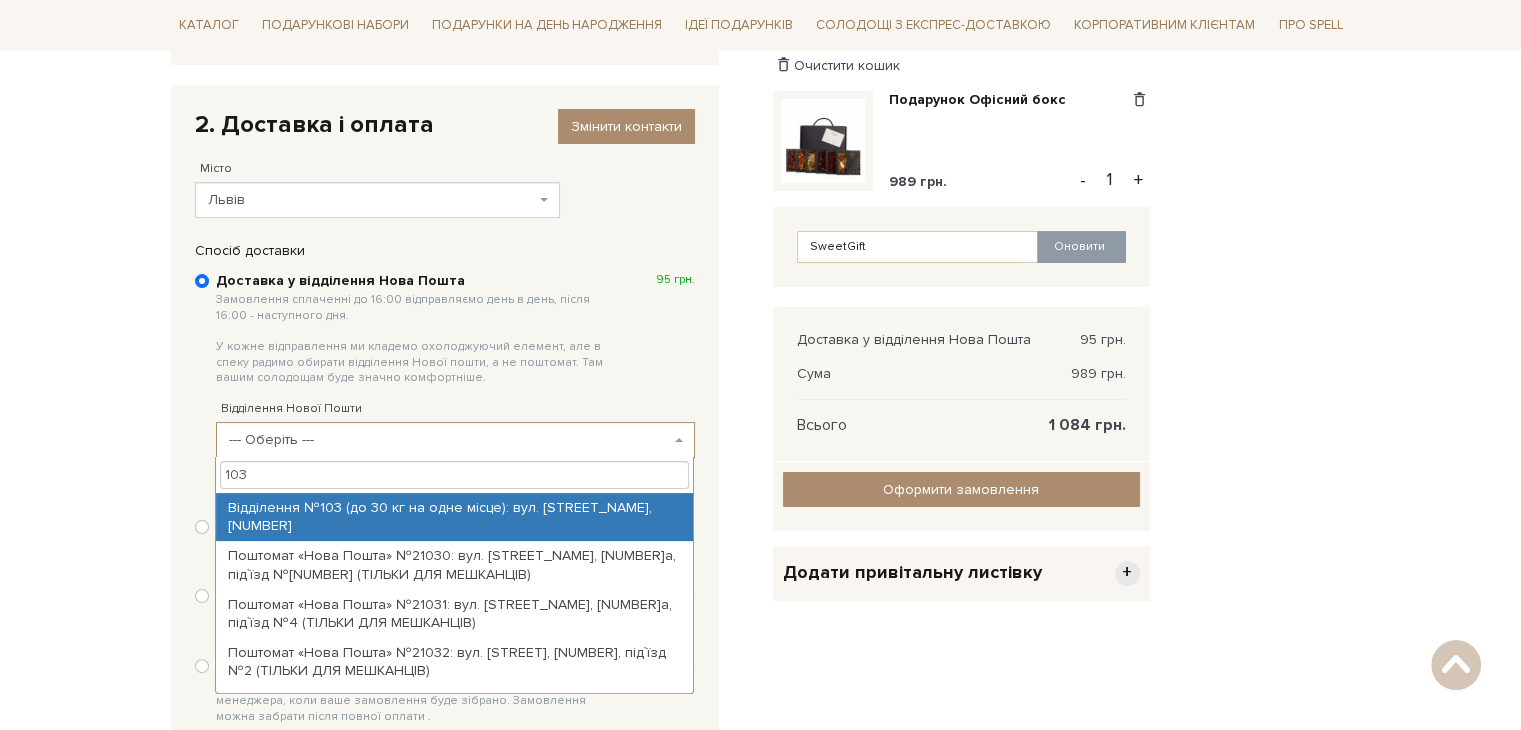 type on "103" 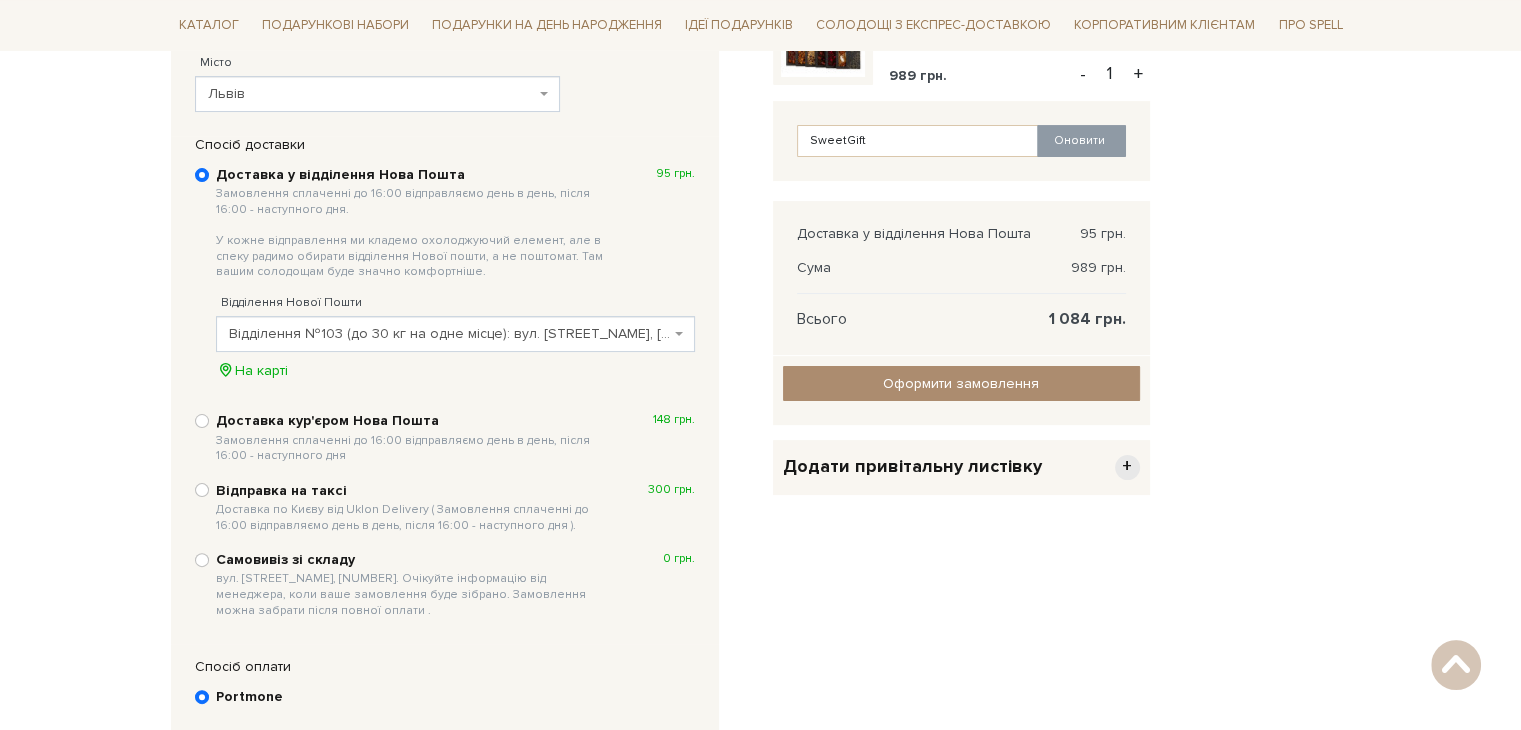 scroll, scrollTop: 404, scrollLeft: 0, axis: vertical 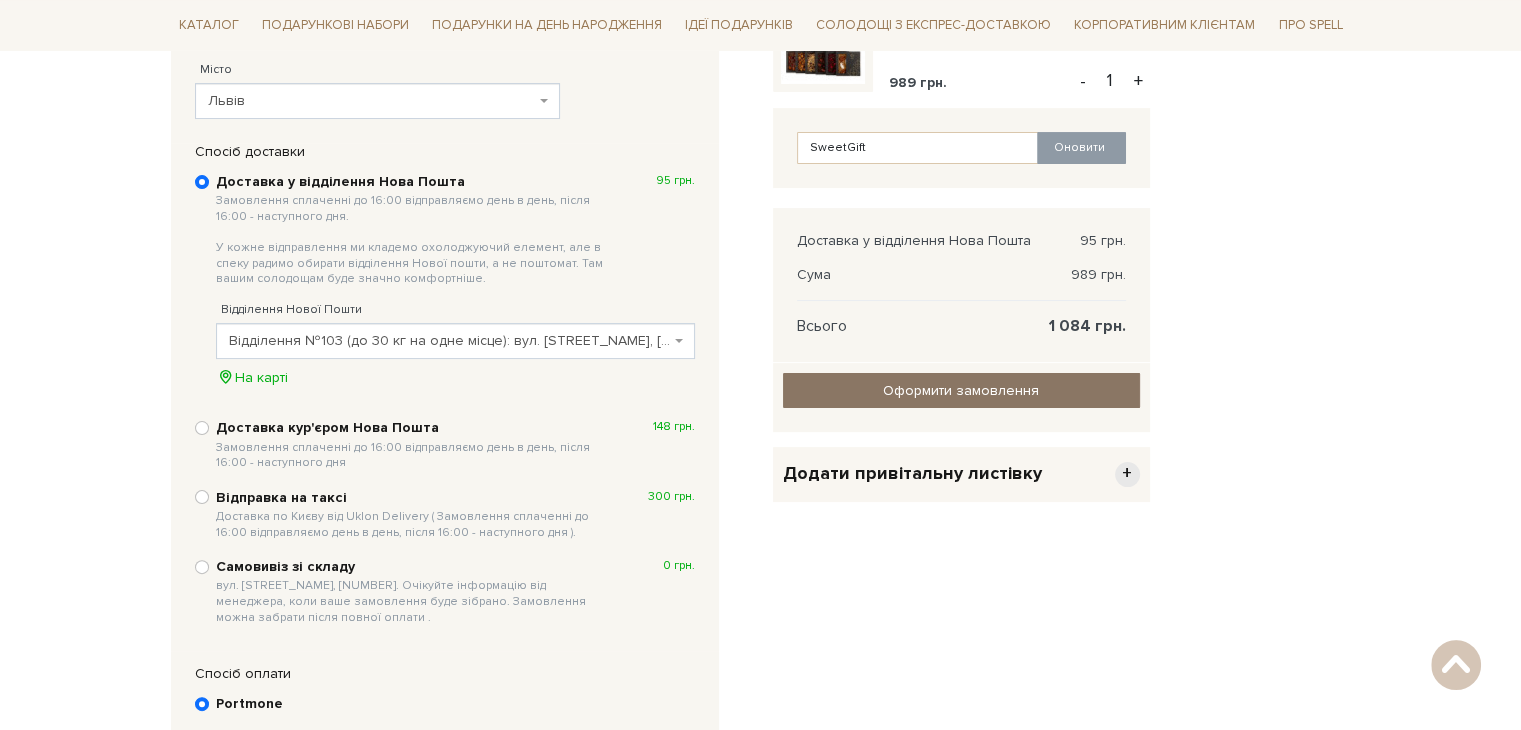 click on "Оформити замовлення" at bounding box center [961, 390] 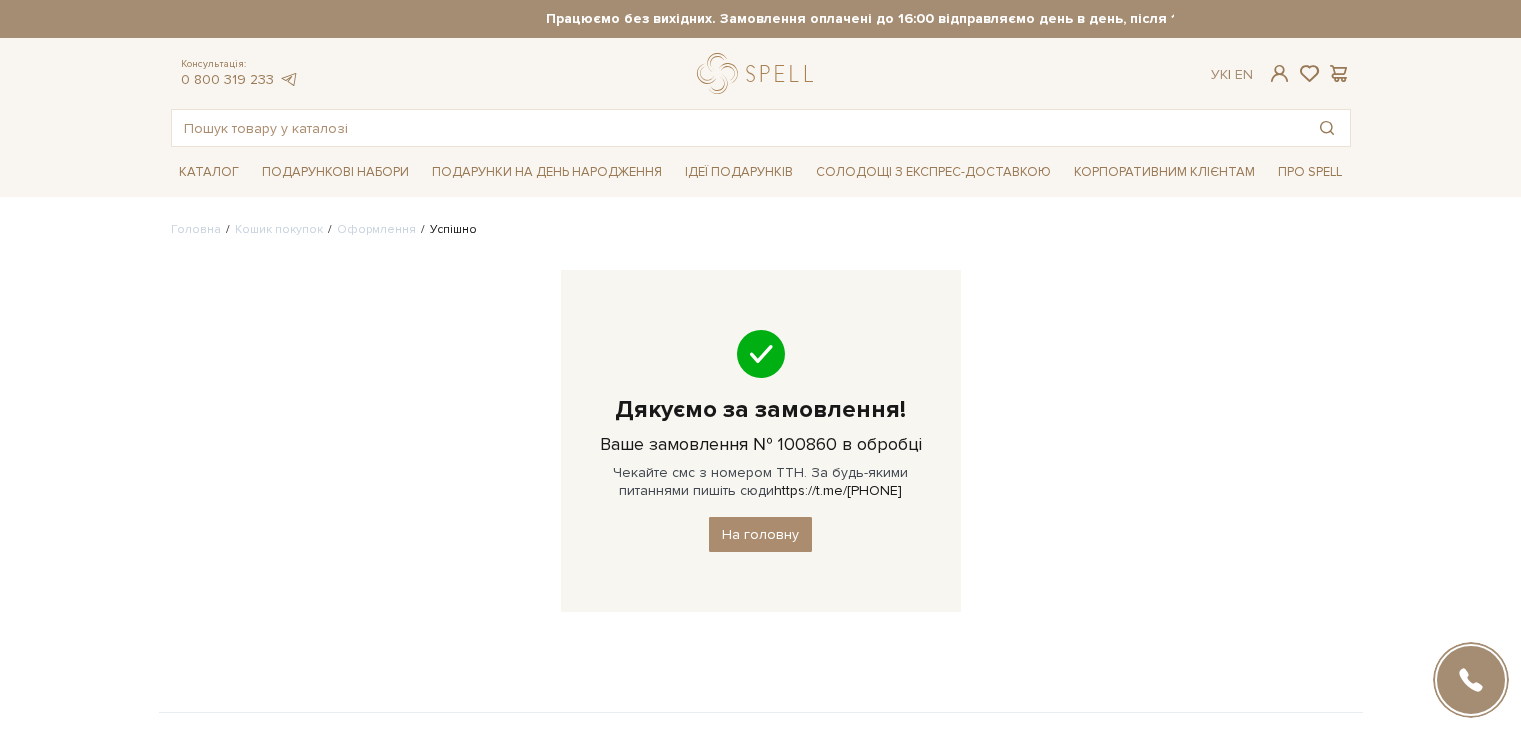 scroll, scrollTop: 0, scrollLeft: 0, axis: both 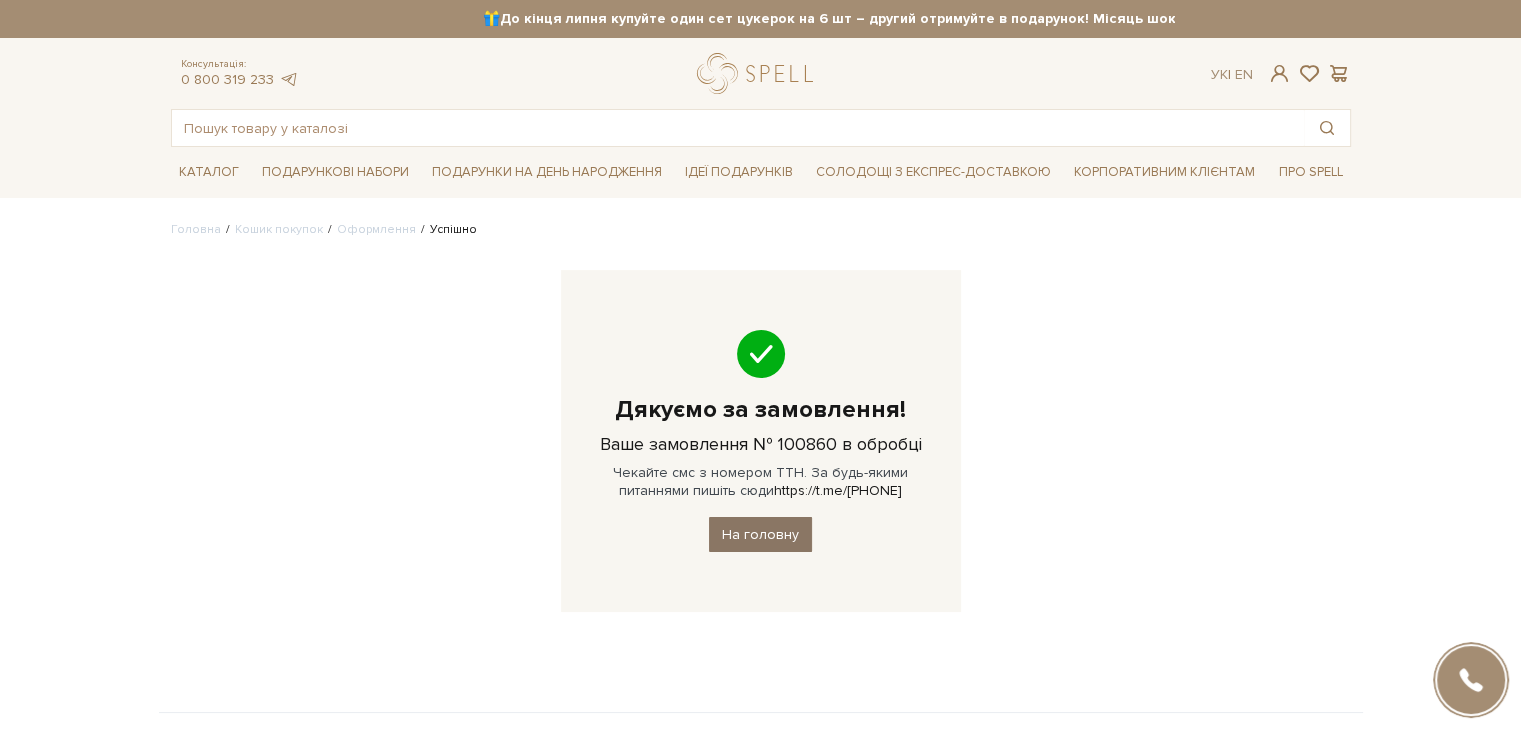 click on "На головну" at bounding box center (760, 534) 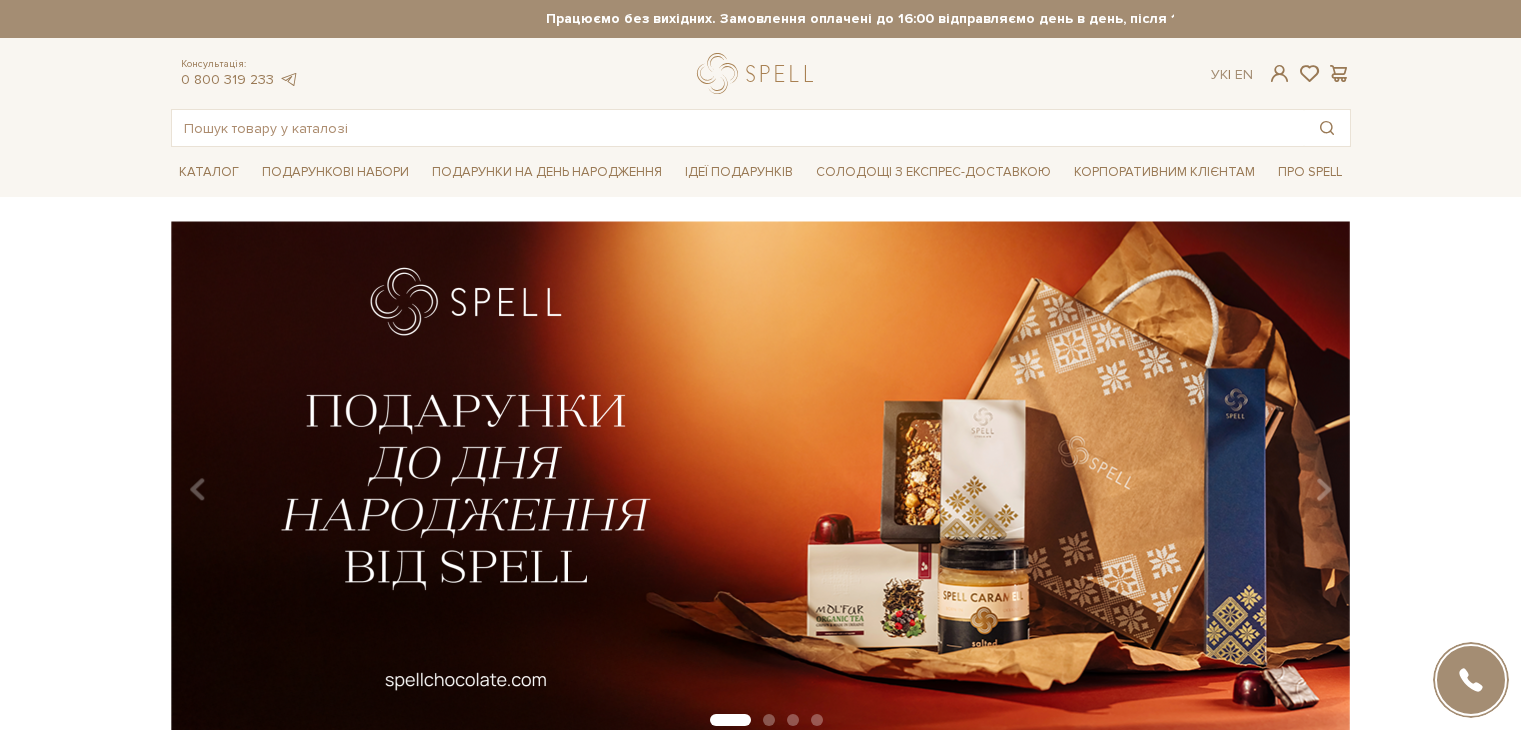 scroll, scrollTop: 0, scrollLeft: 0, axis: both 